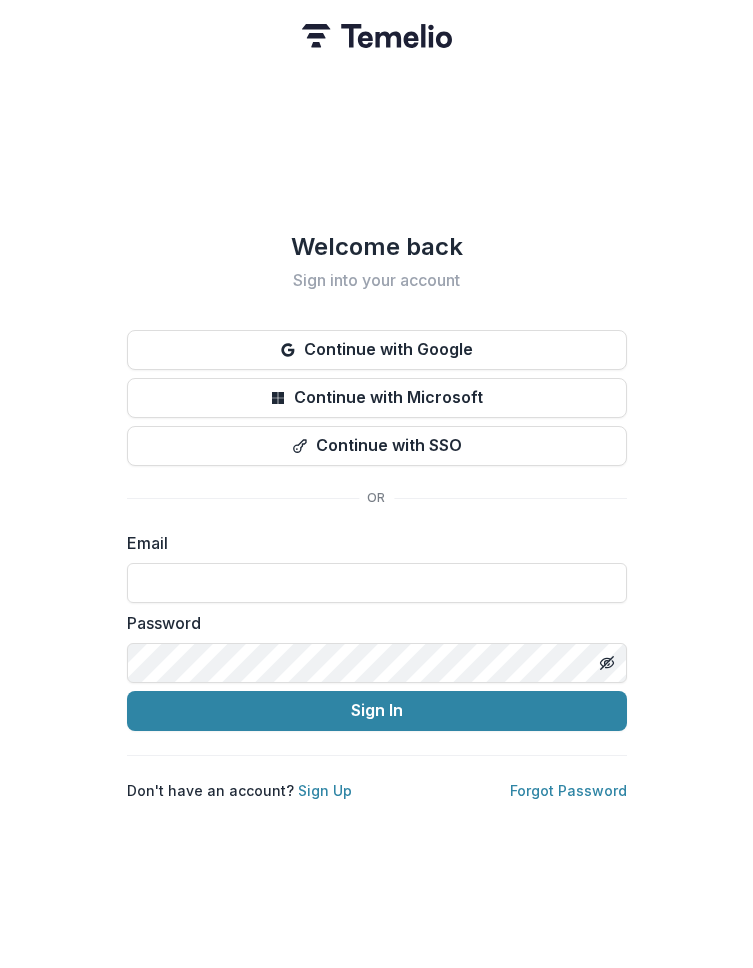 scroll, scrollTop: 0, scrollLeft: 0, axis: both 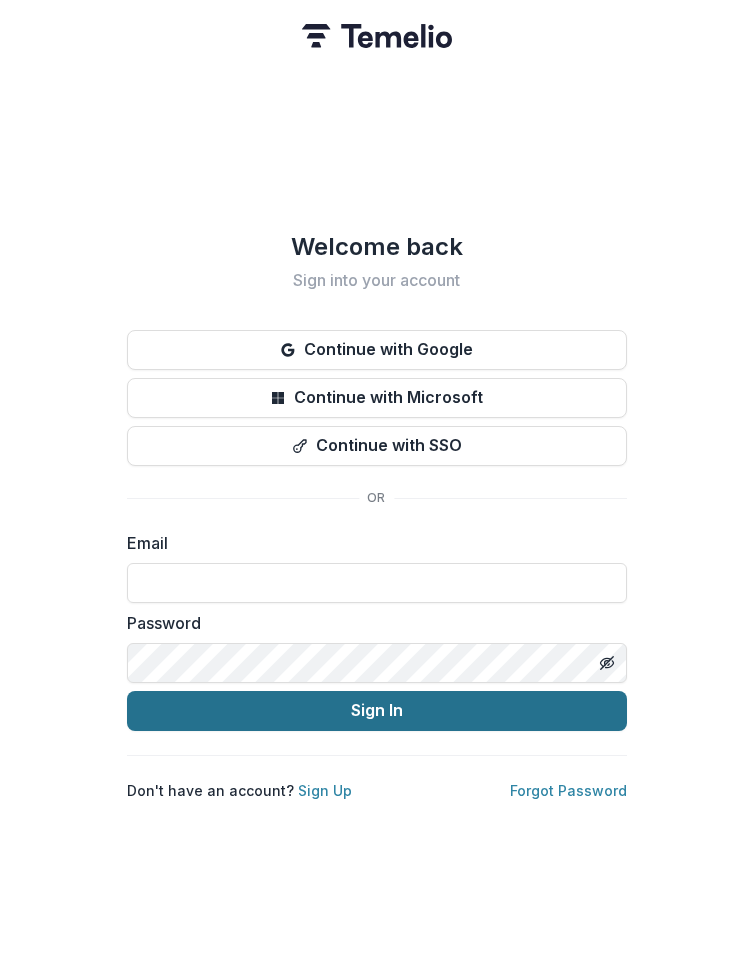 type on "**********" 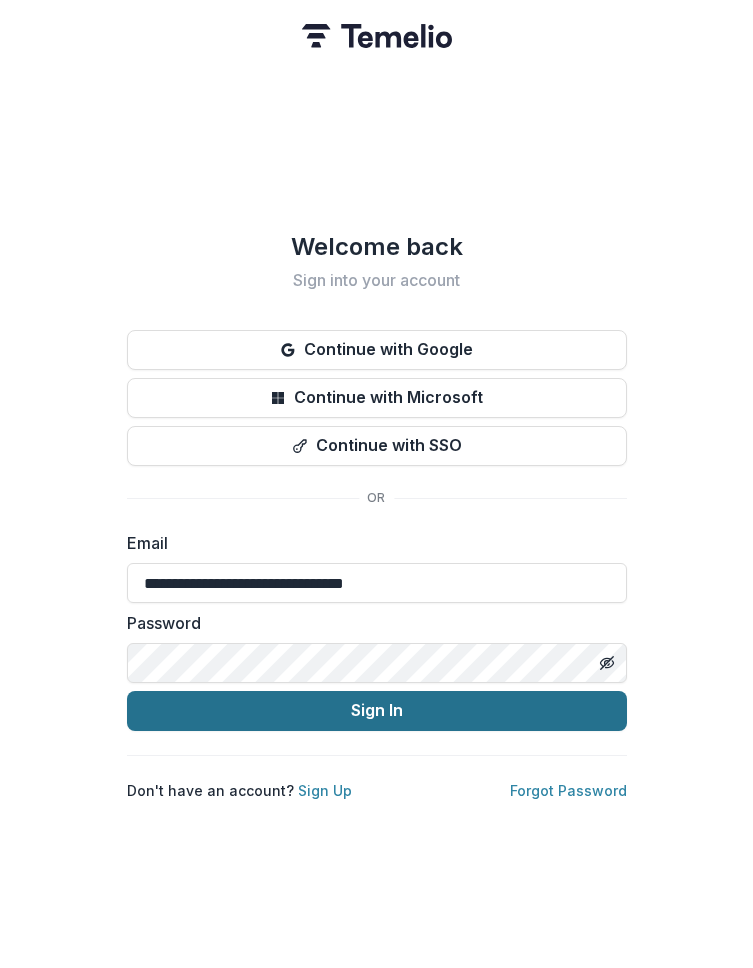 click on "Sign In" at bounding box center (377, 711) 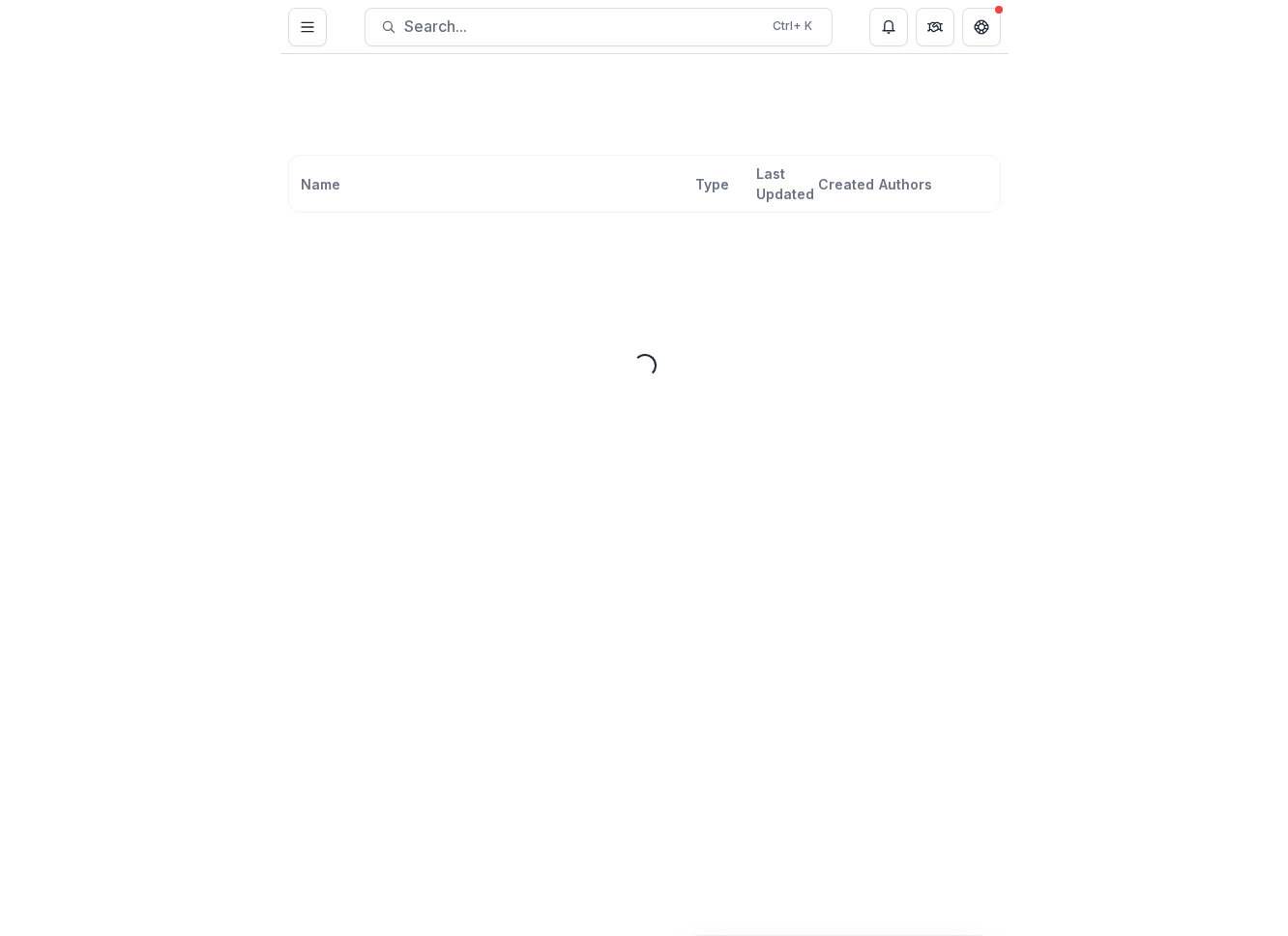 scroll, scrollTop: 0, scrollLeft: 0, axis: both 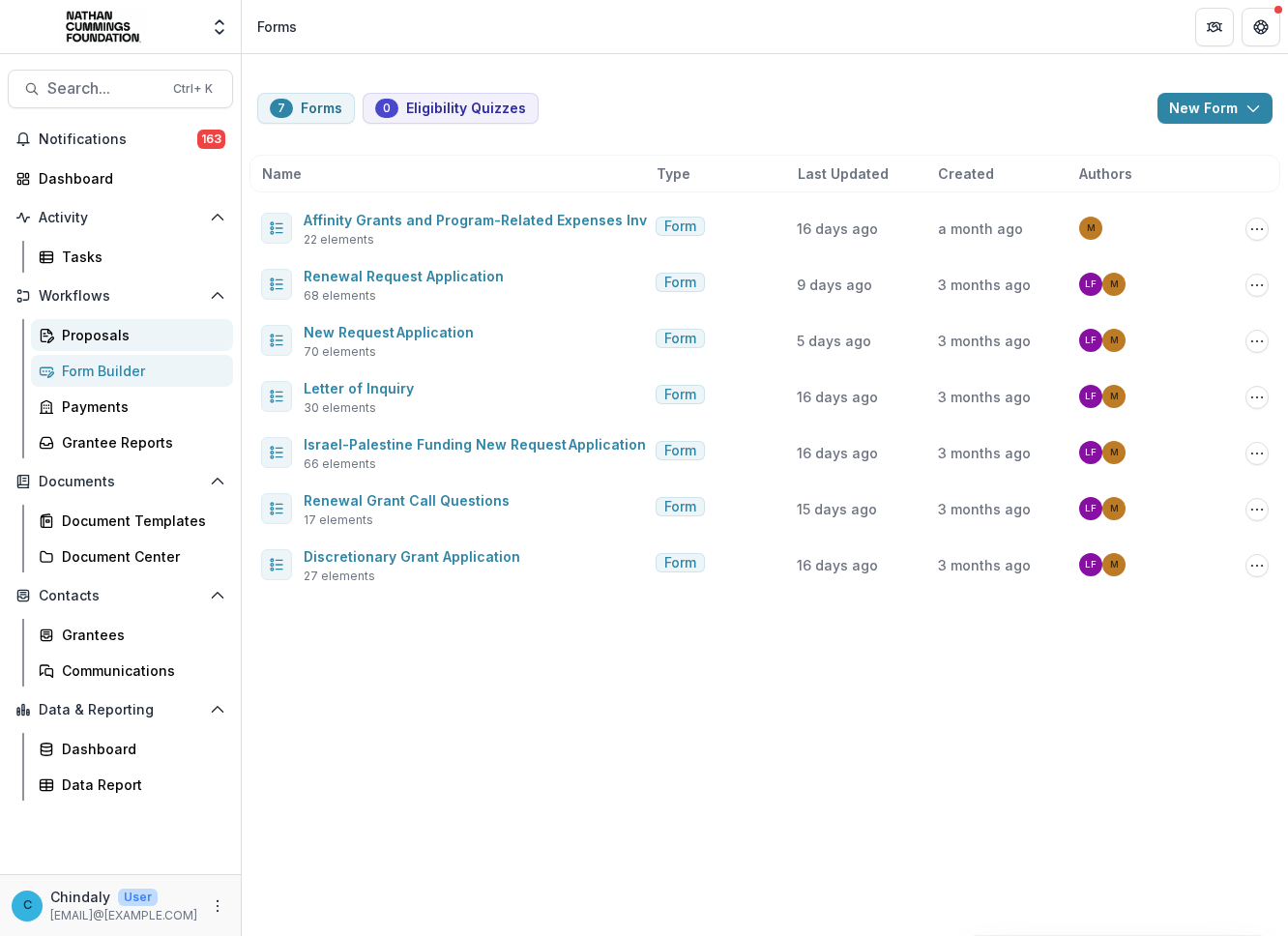 click on "Proposals" at bounding box center [139, 335] 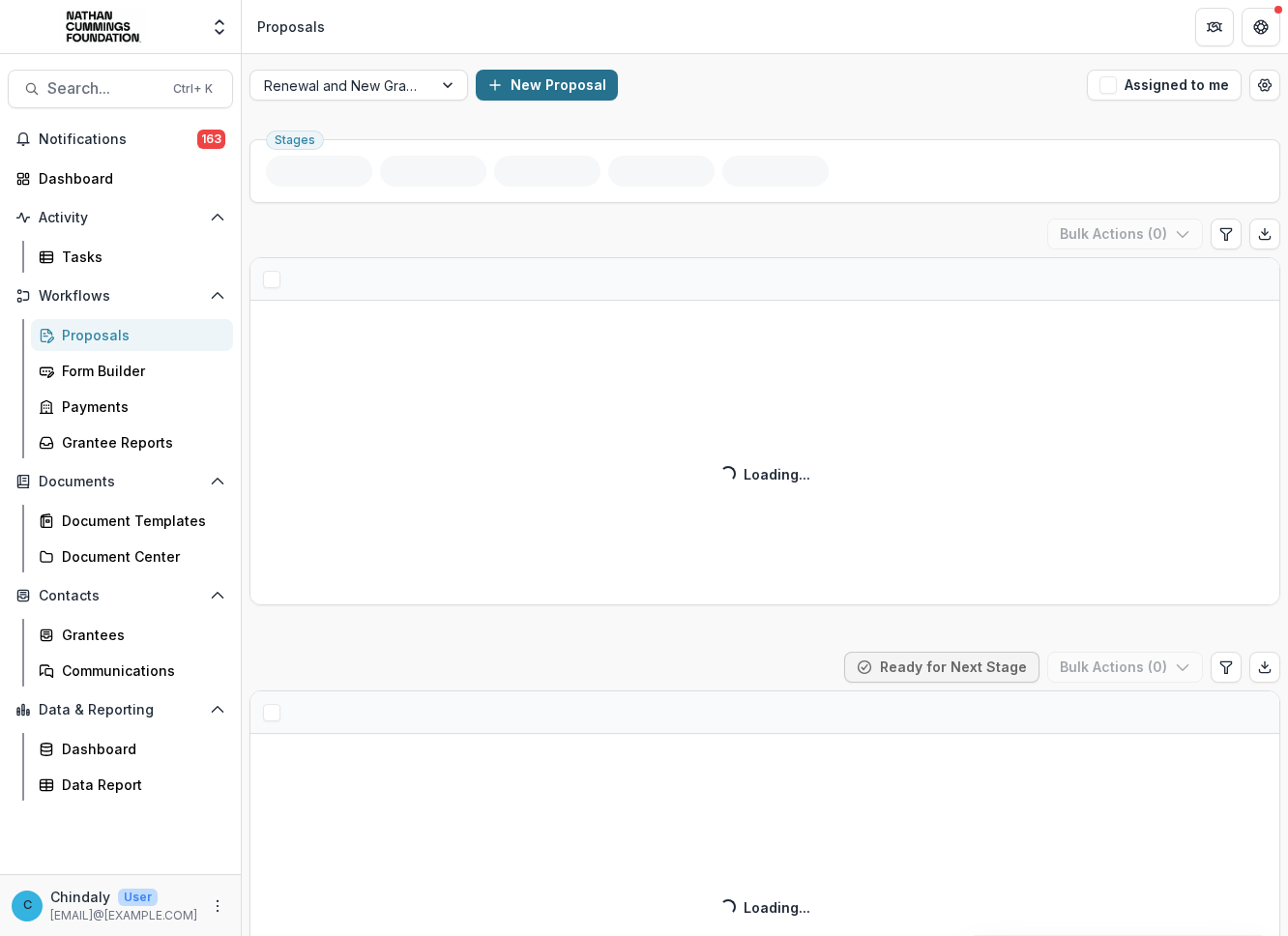 click on "New Proposal" at bounding box center (546, 85) 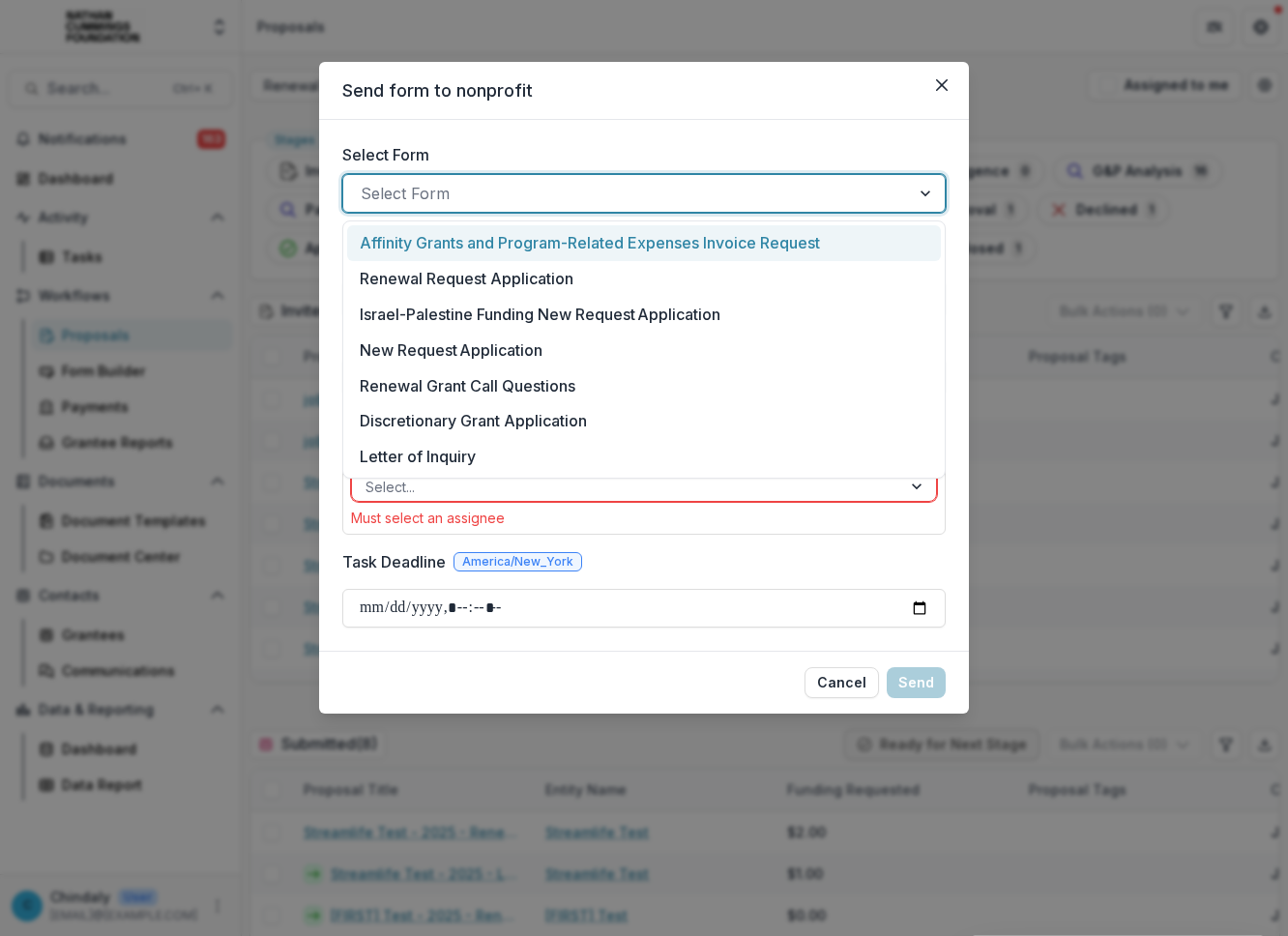click at bounding box center (627, 193) 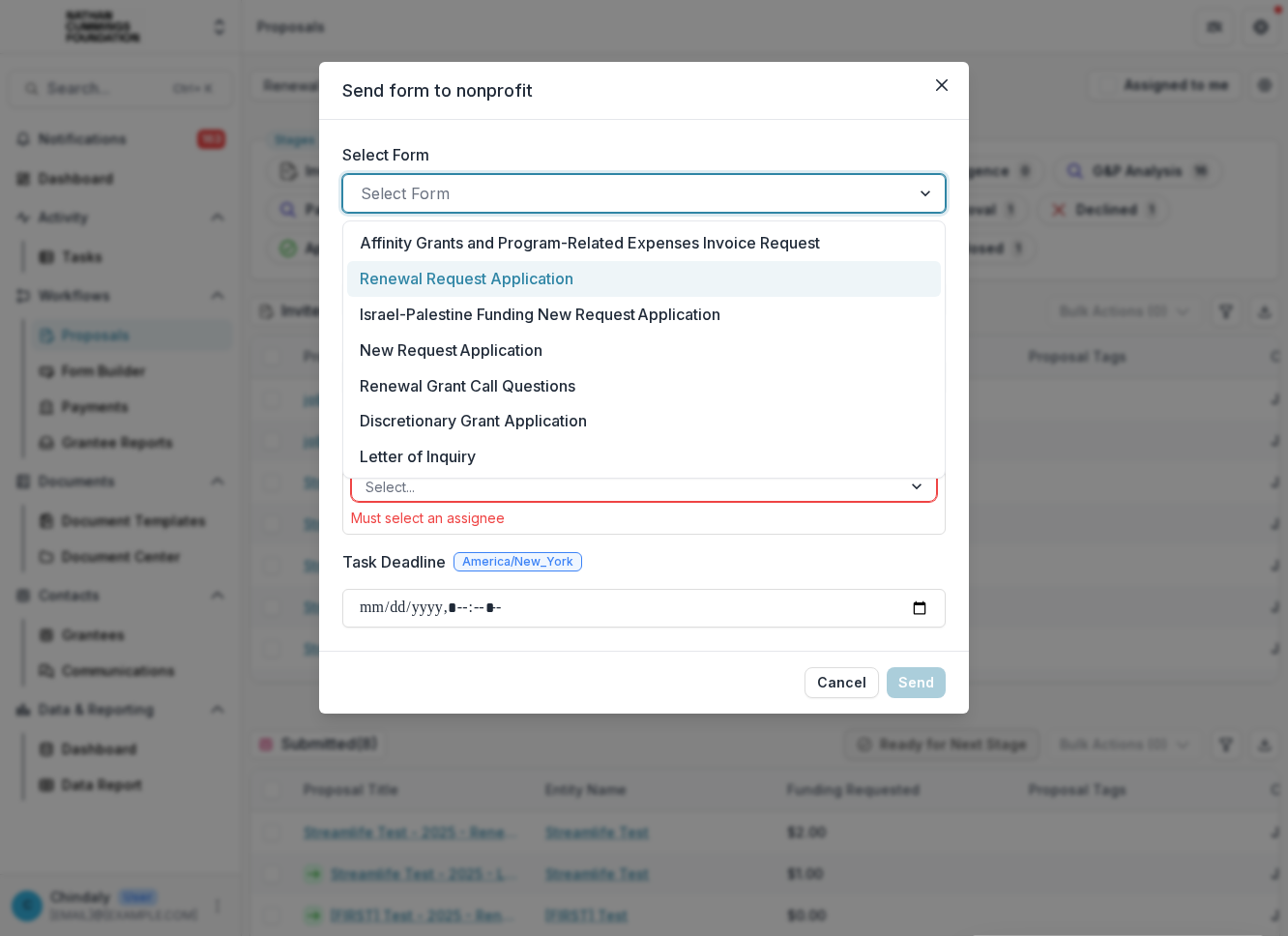 click on "Renewal Request Application" at bounding box center (466, 278) 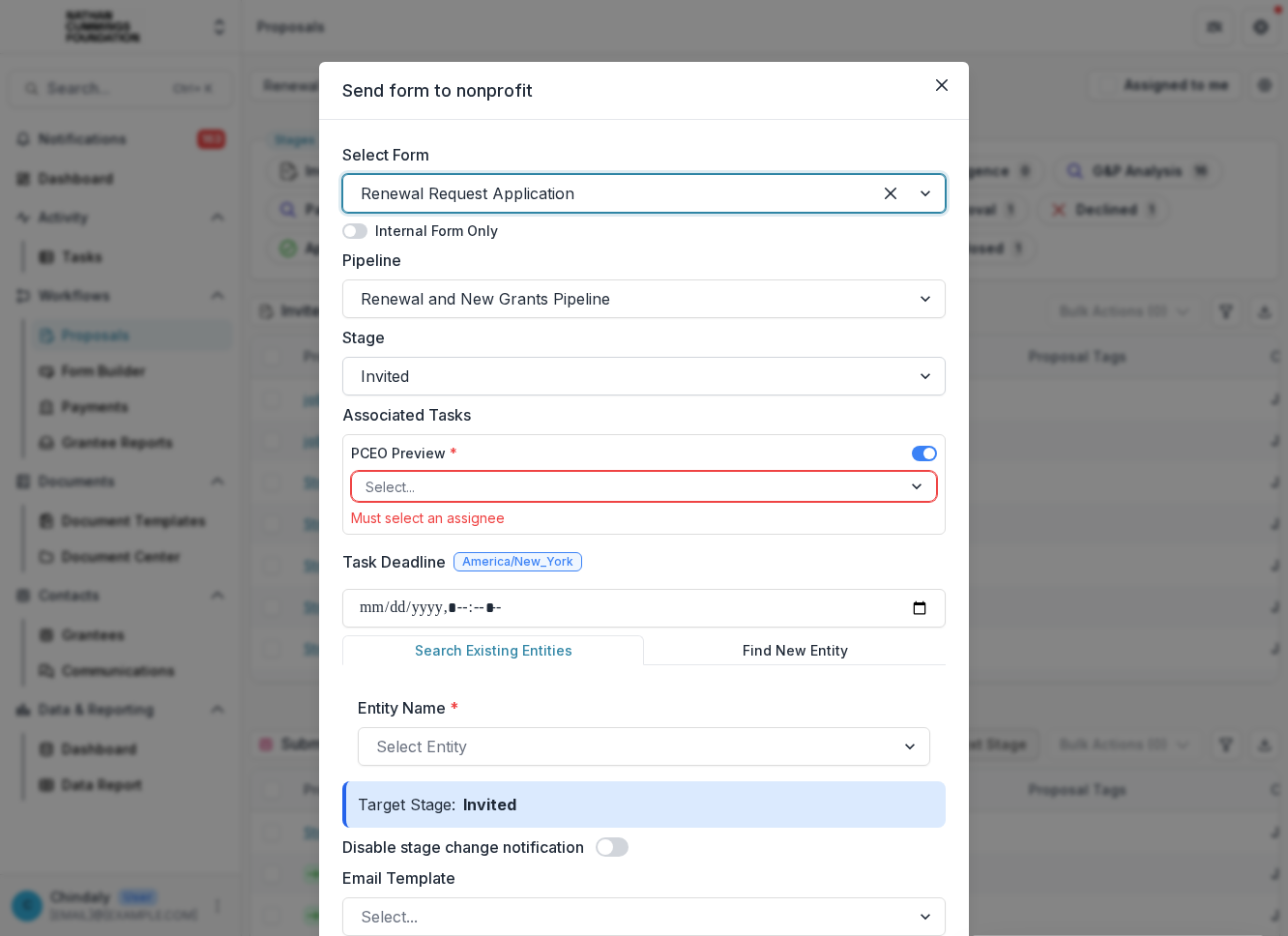 click at bounding box center (627, 376) 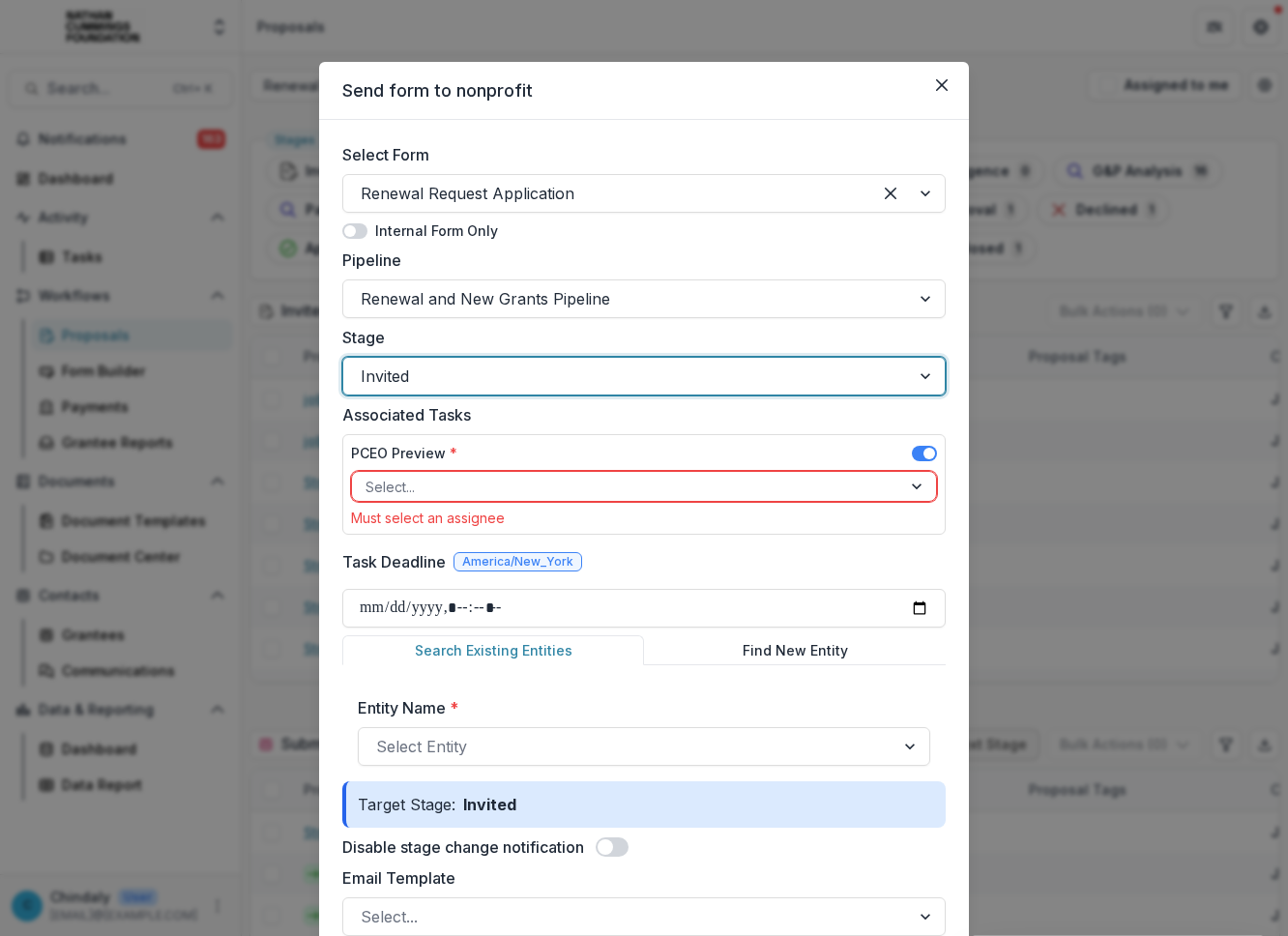 click at bounding box center (627, 376) 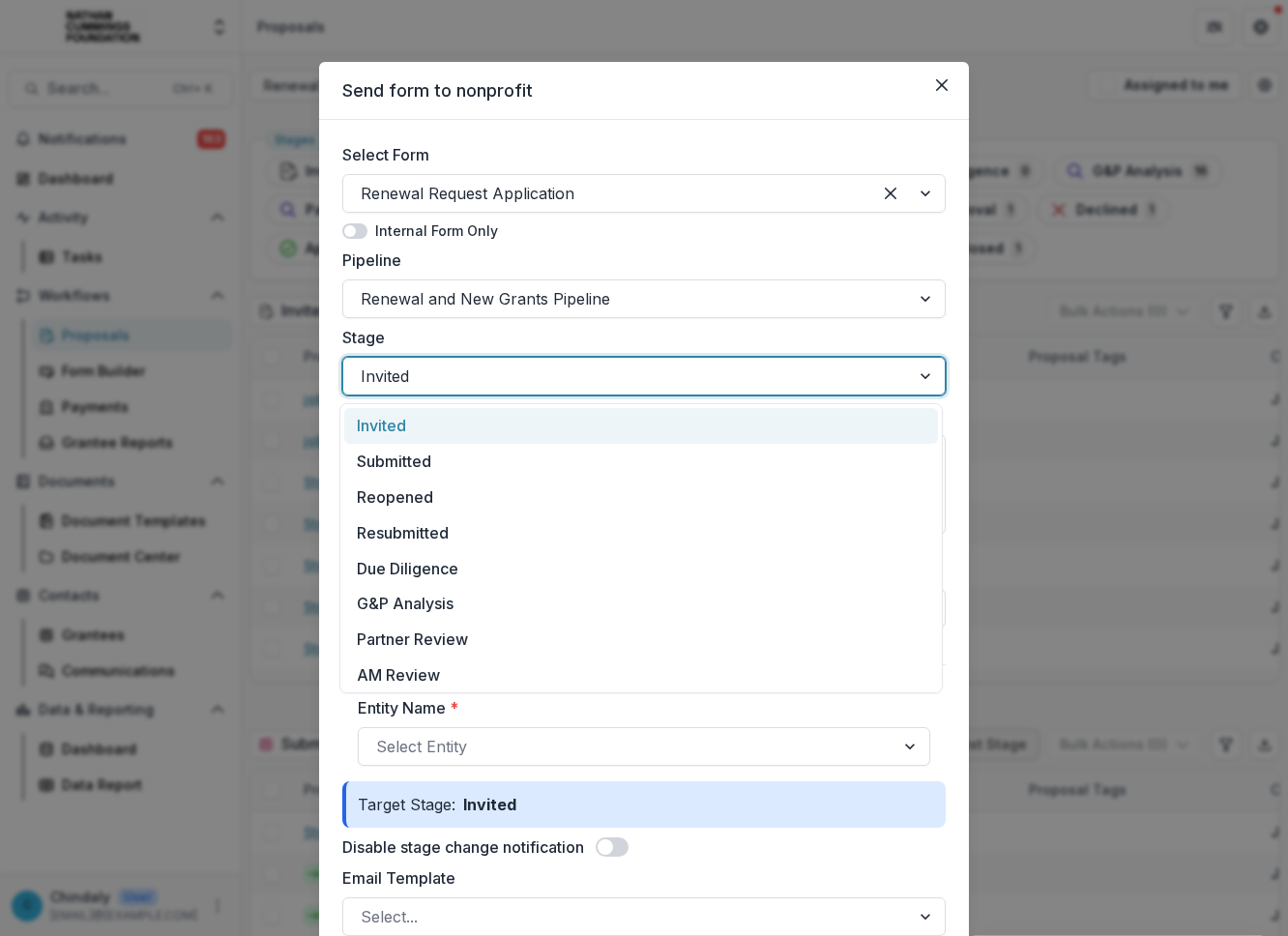 click at bounding box center [627, 376] 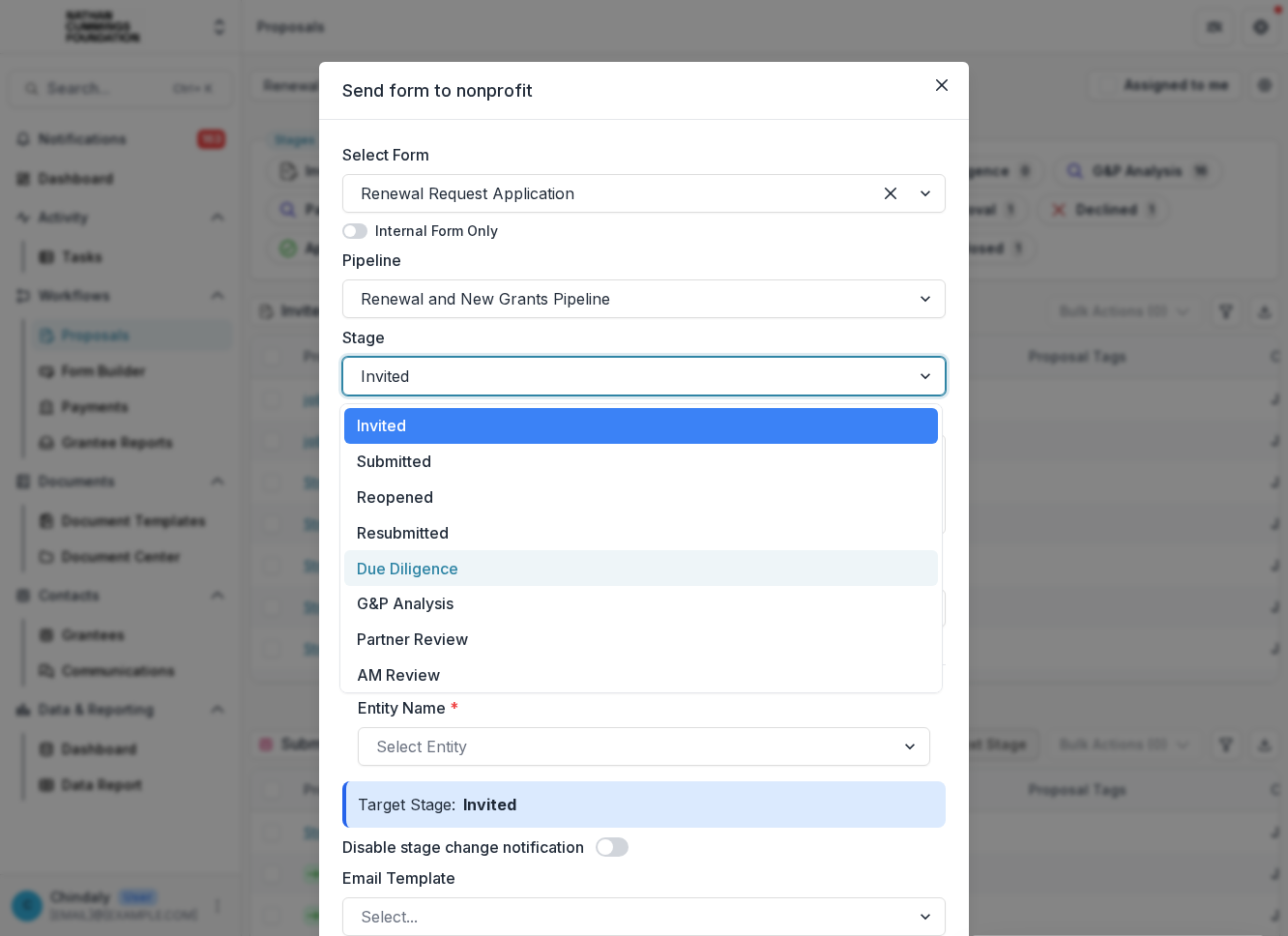 click on "Due Diligence" at bounding box center [641, 568] 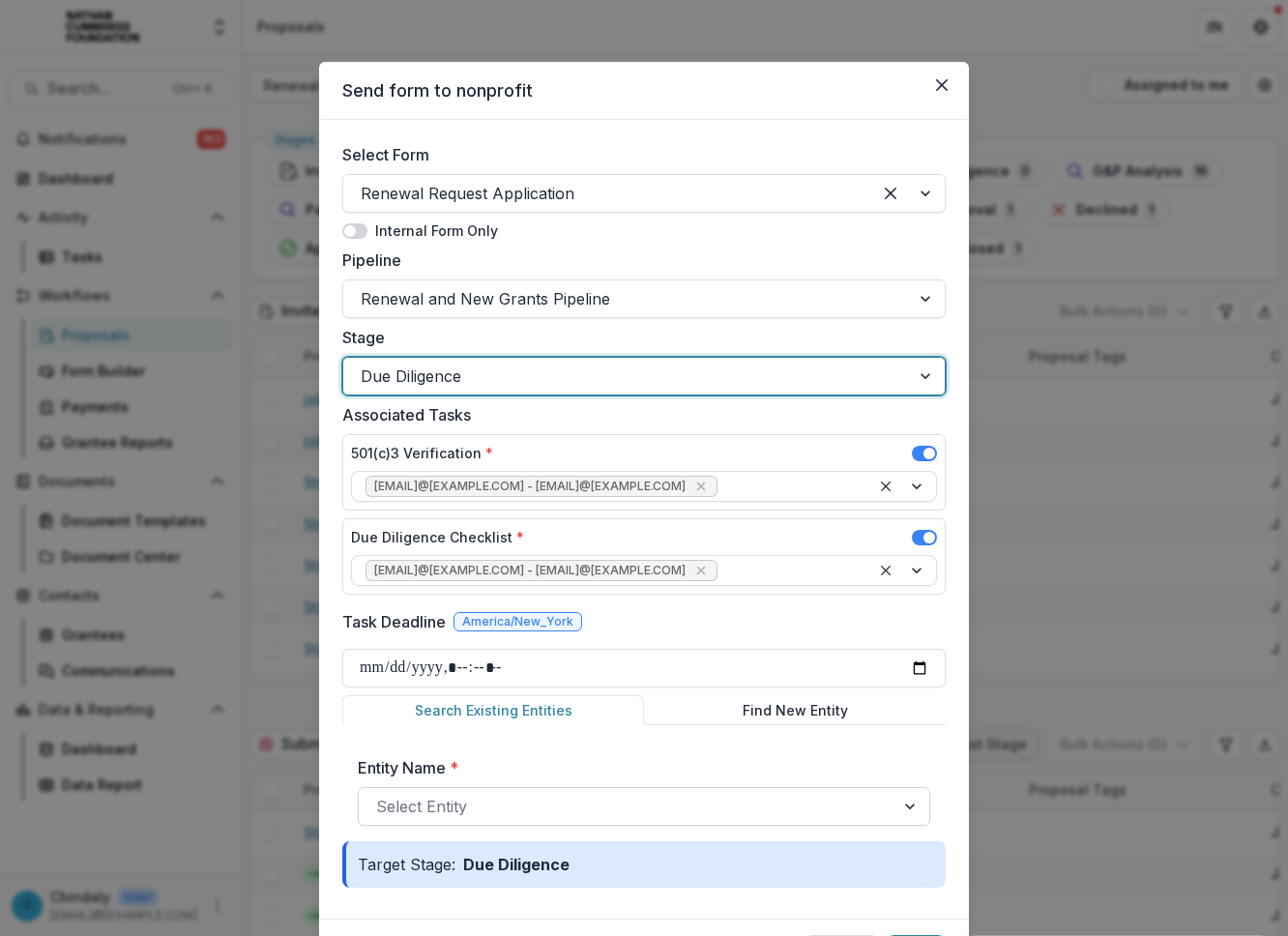 click at bounding box center [627, 806] 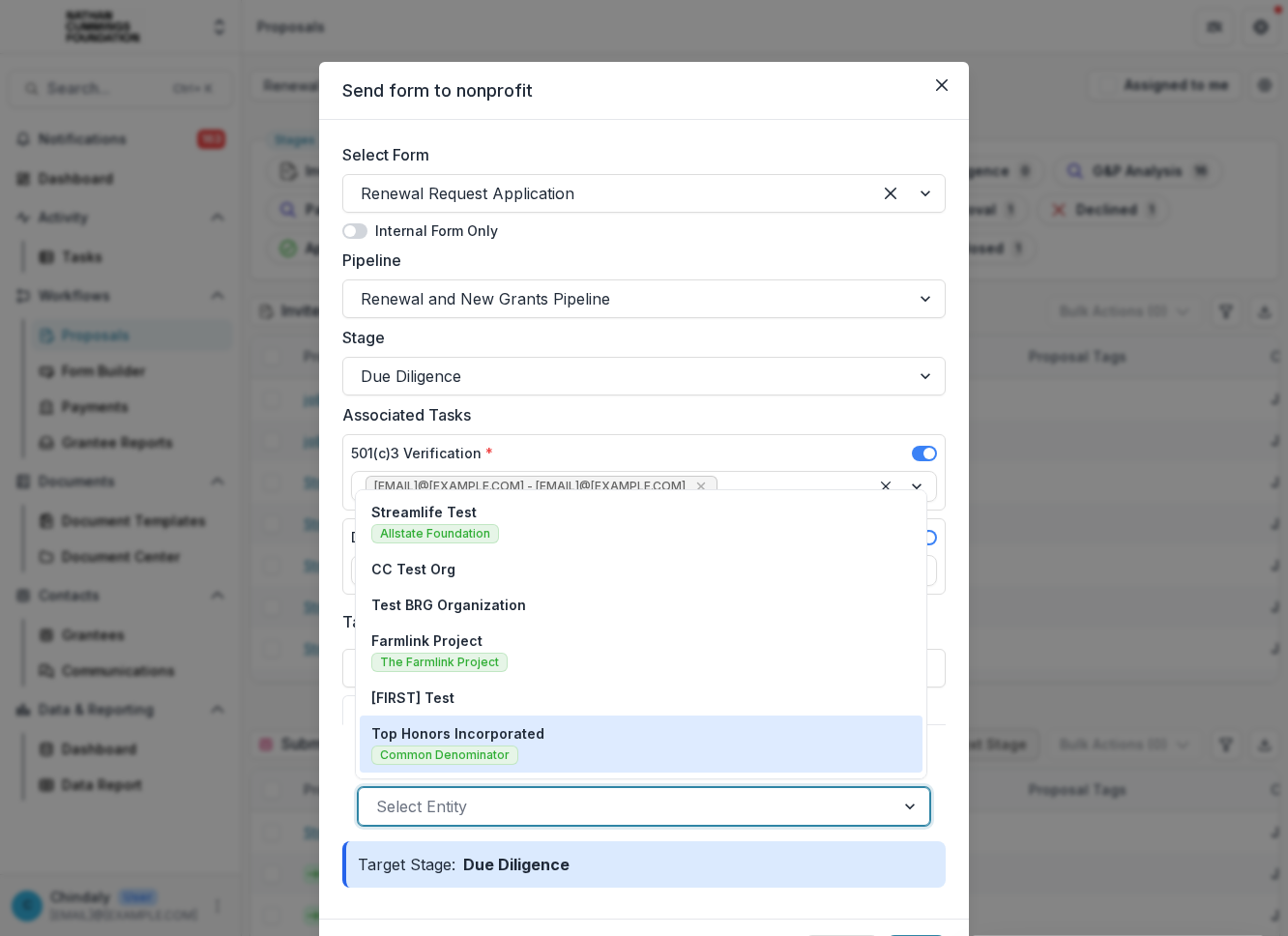 scroll, scrollTop: 12, scrollLeft: 0, axis: vertical 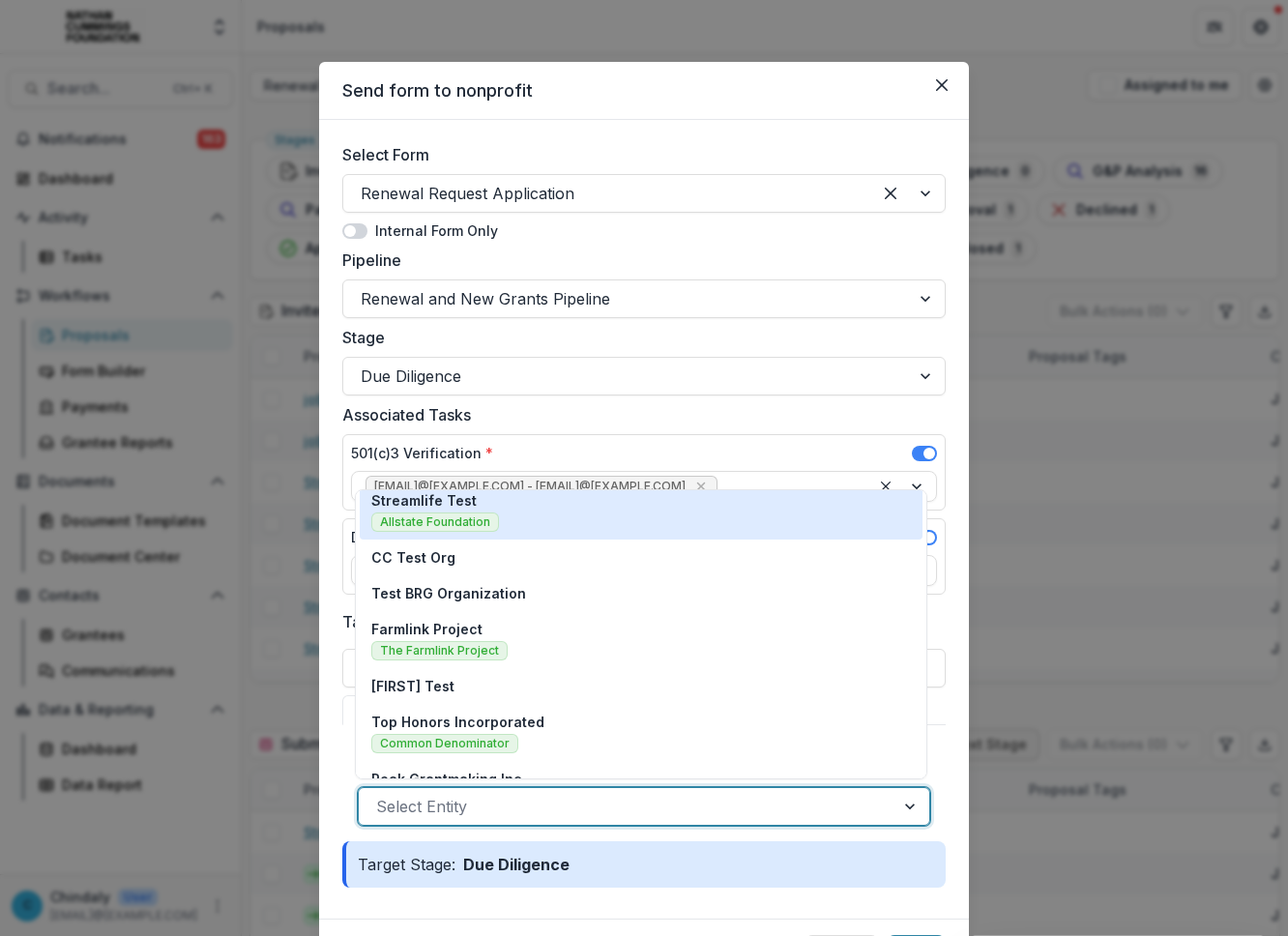 click on "Streamlife Test Allstate Foundation" at bounding box center (641, 511) 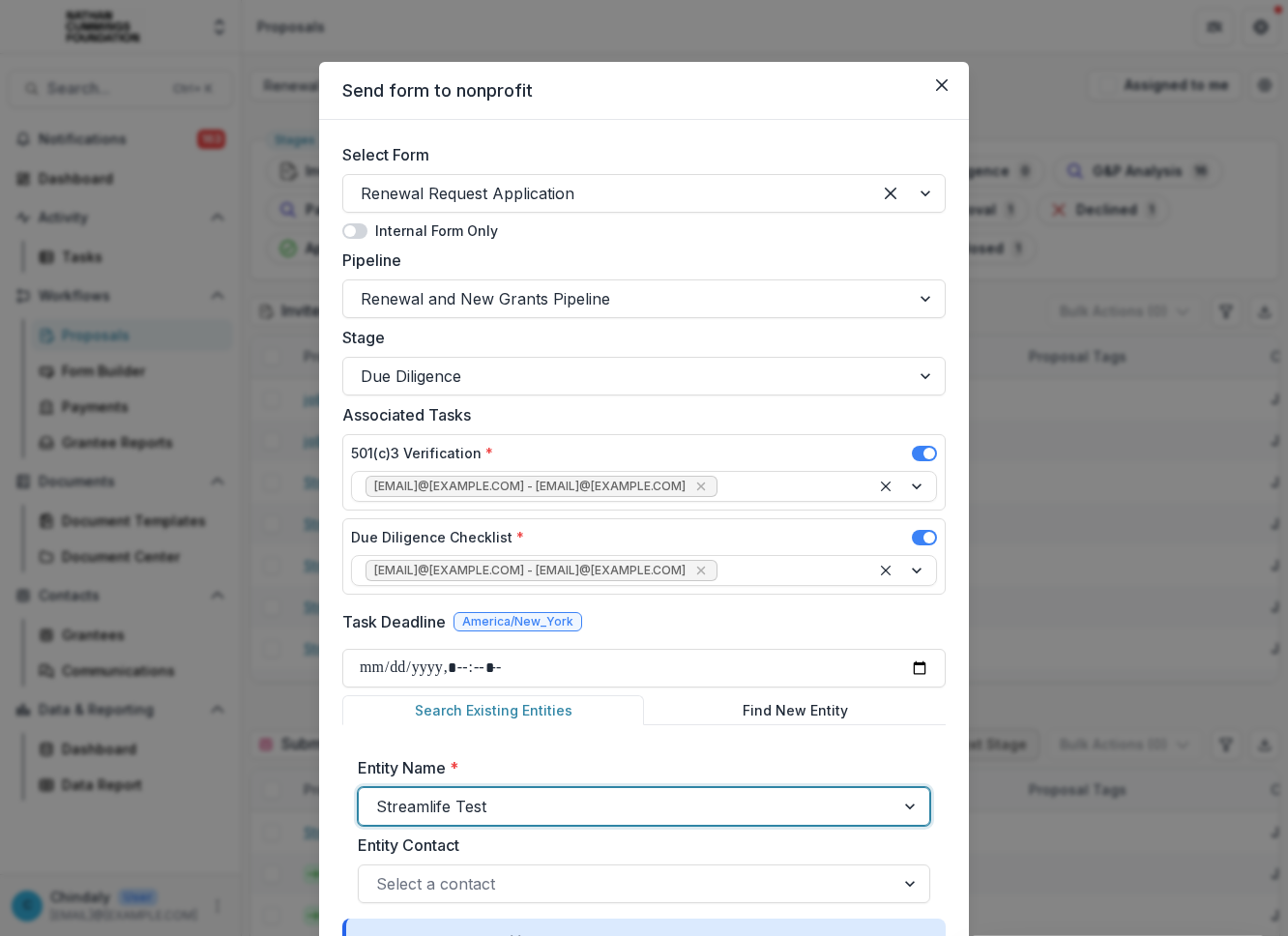 scroll, scrollTop: 185, scrollLeft: 0, axis: vertical 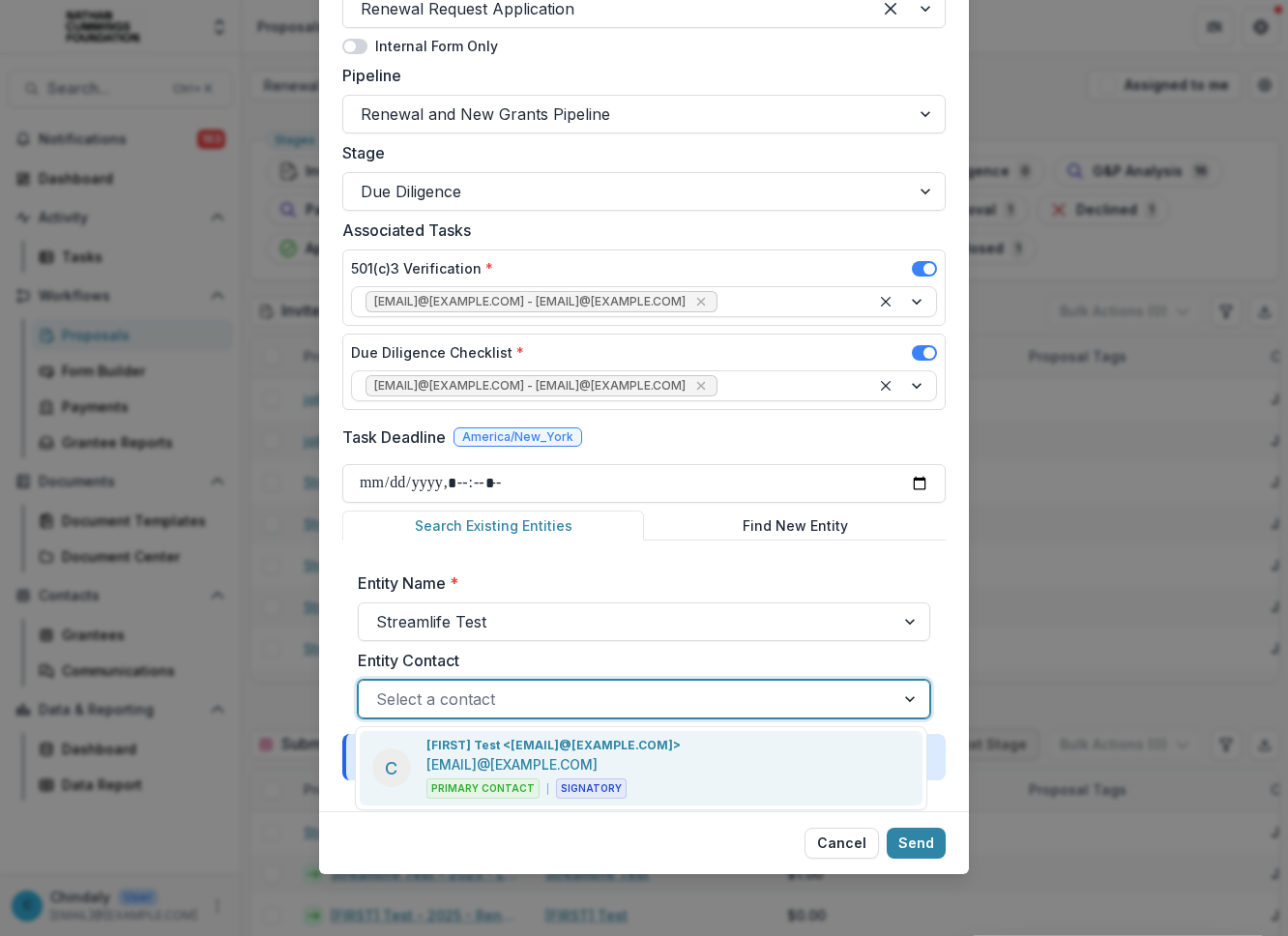 click at bounding box center (627, 699) 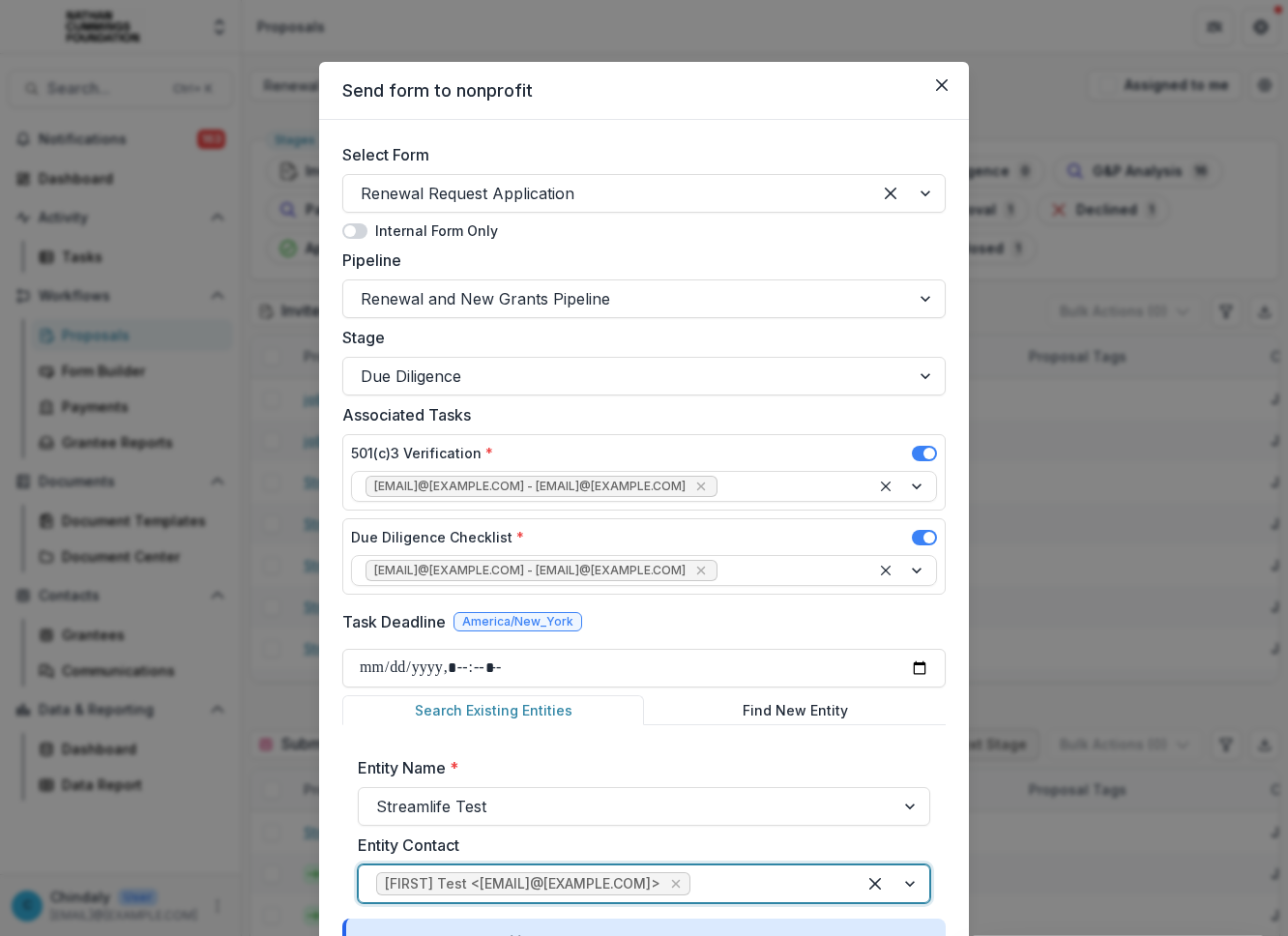 scroll, scrollTop: 185, scrollLeft: 0, axis: vertical 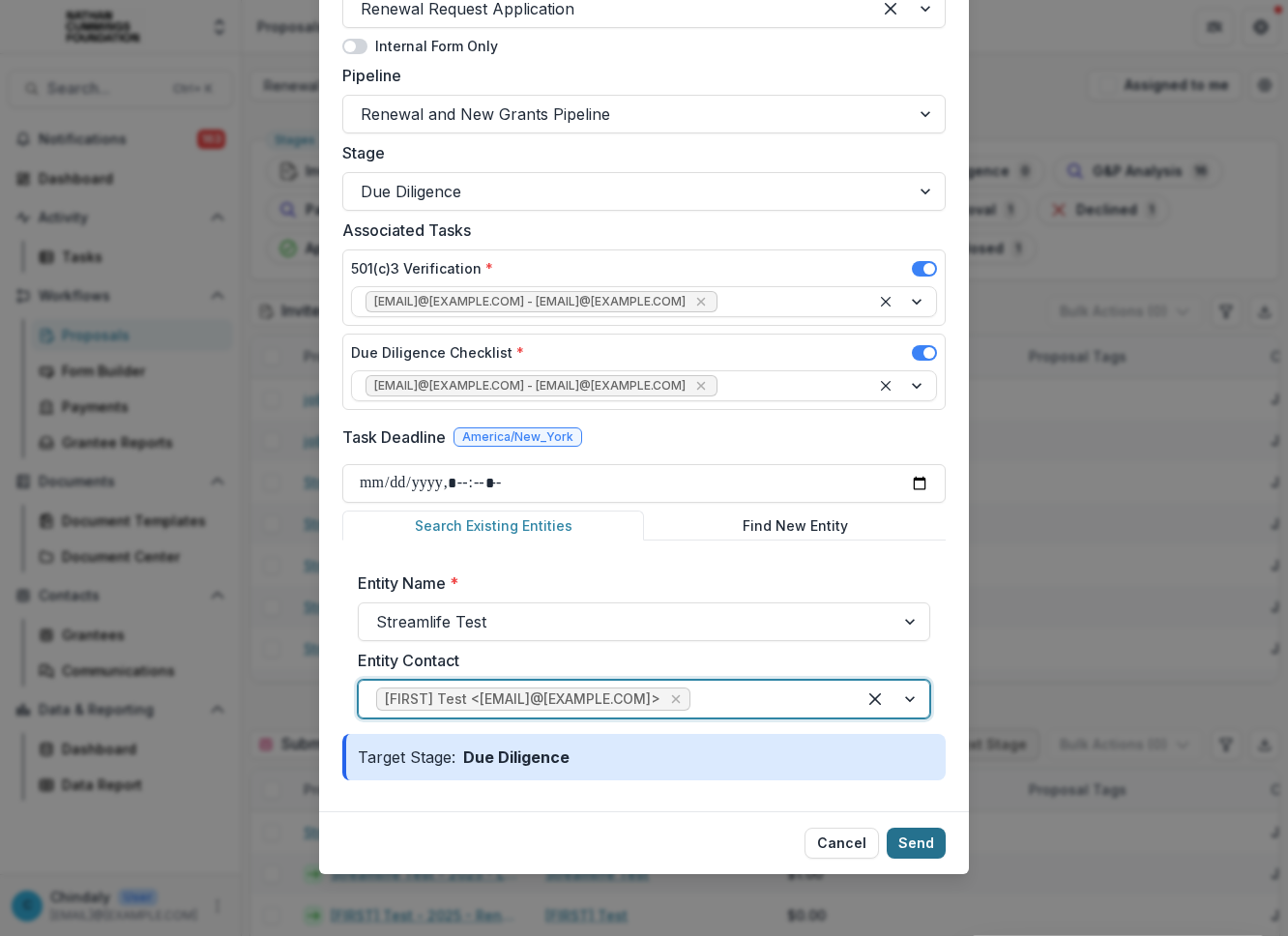 click on "Send" at bounding box center [916, 843] 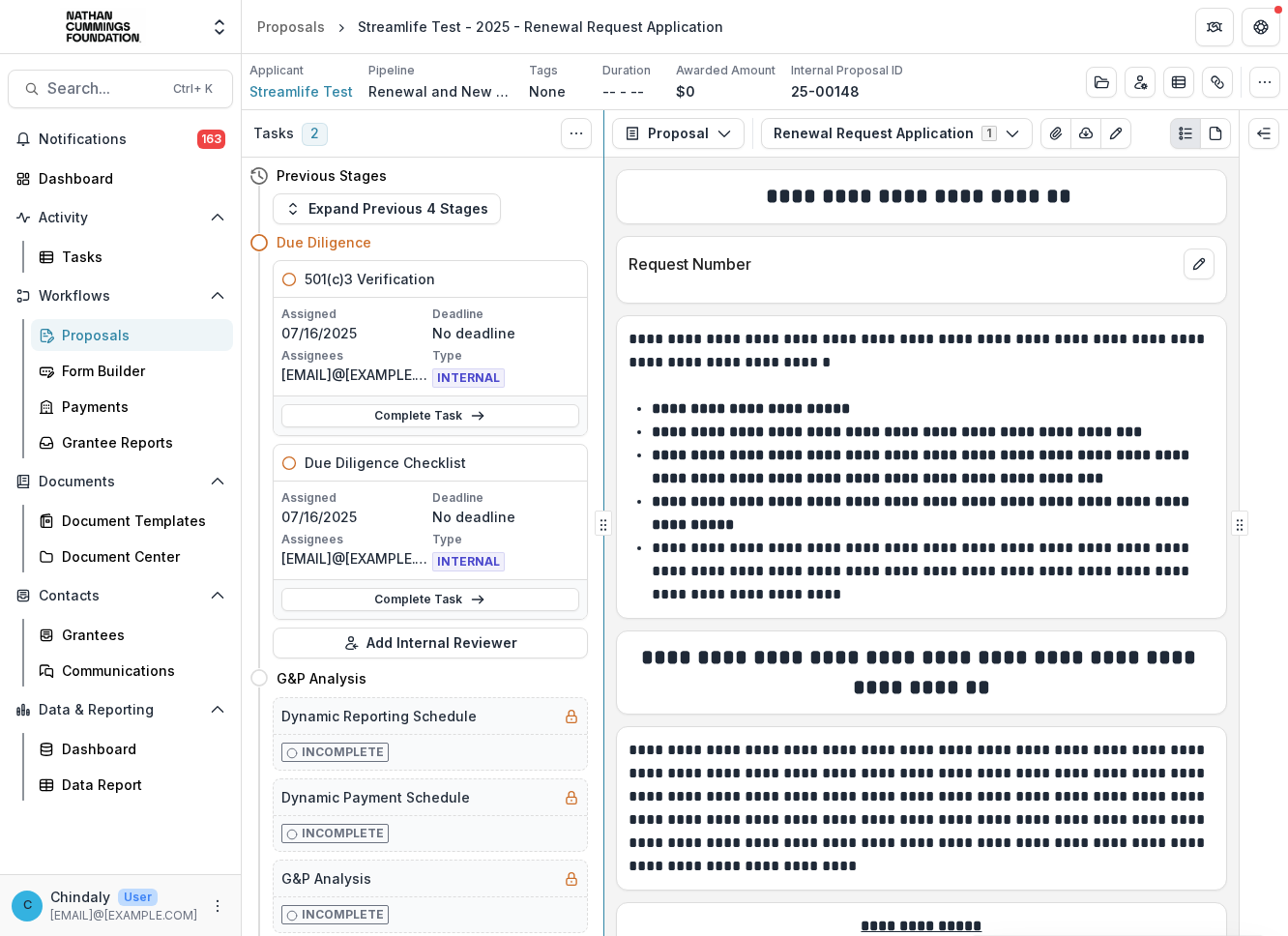 click on "Tasks 2 Show Cancelled Tasks Previous Stages Expand Previous 4 Stages Due Diligence  501(c)3 Verification Assigned [DATE] Deadline No deadline Assignees [EMAIL] Type INTERNAL Complete Task Due Diligence Checklist Assigned [DATE] Deadline No deadline Assignees [EMAIL] Type INTERNAL Complete Task Add Internal Reviewer G&P Analysis Move here Dynamic Reporting Schedule Incomplete Dynamic Payment Schedule Incomplete G&P Analysis Incomplete Partner Review Move here Funding Details Review Incomplete AM Review Move here D&A Memo Incomplete PCEO Approval Move here Pending Board Approval Move here Declined Move here Approved Move here Grant Agreement Generation Incomplete Awarded Move here Report Monitoring Move here Cancelled Move here Closed Move here Proposal Proposal Payments Reports Grant Agreements Board Summaries Bank Details Renewal Request Application 1 Forms (1) Renewal Request Application Configure forms Word Download Word Download (with field descriptions)" at bounding box center (765, 523) 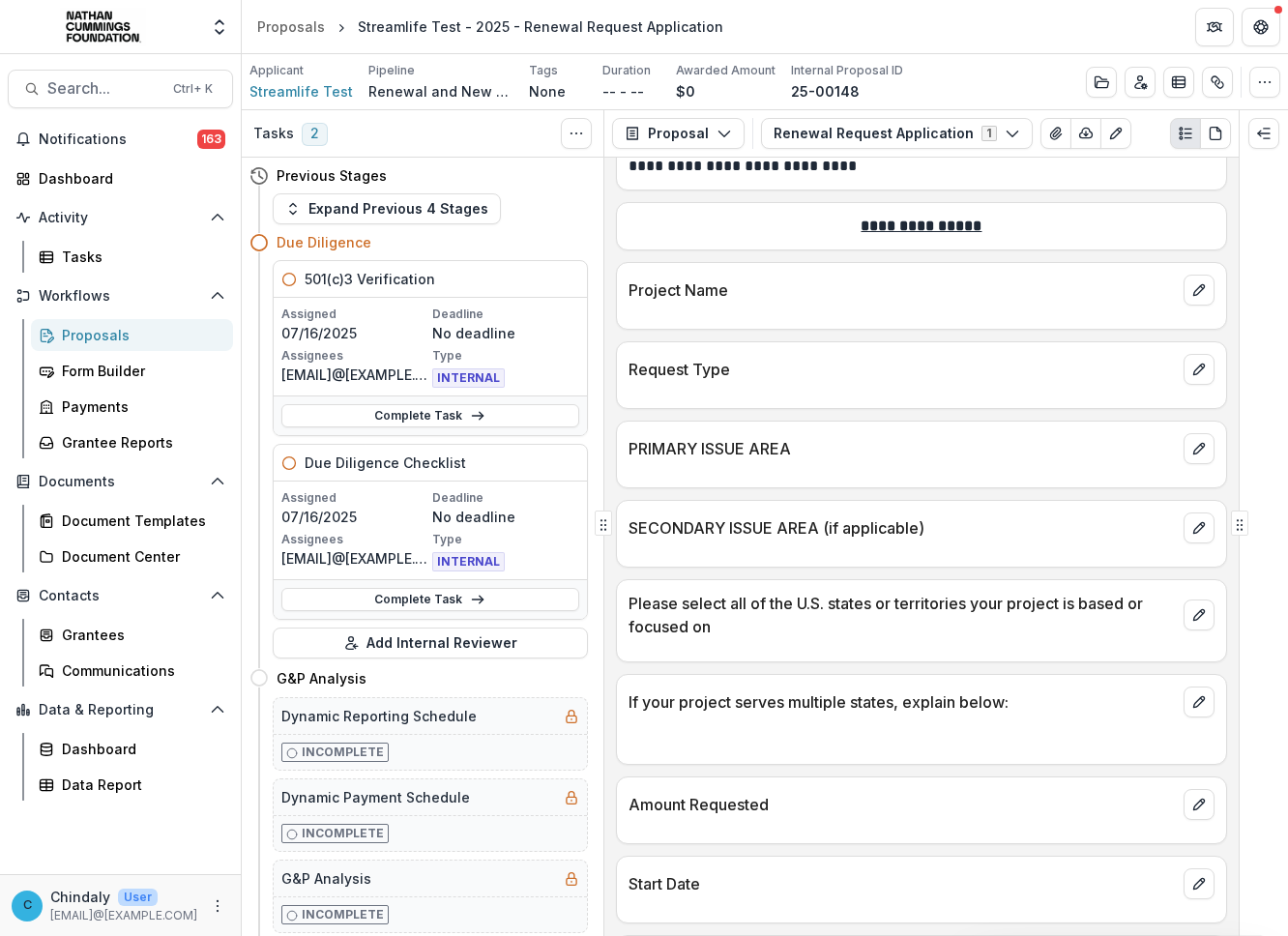 scroll, scrollTop: 725, scrollLeft: 0, axis: vertical 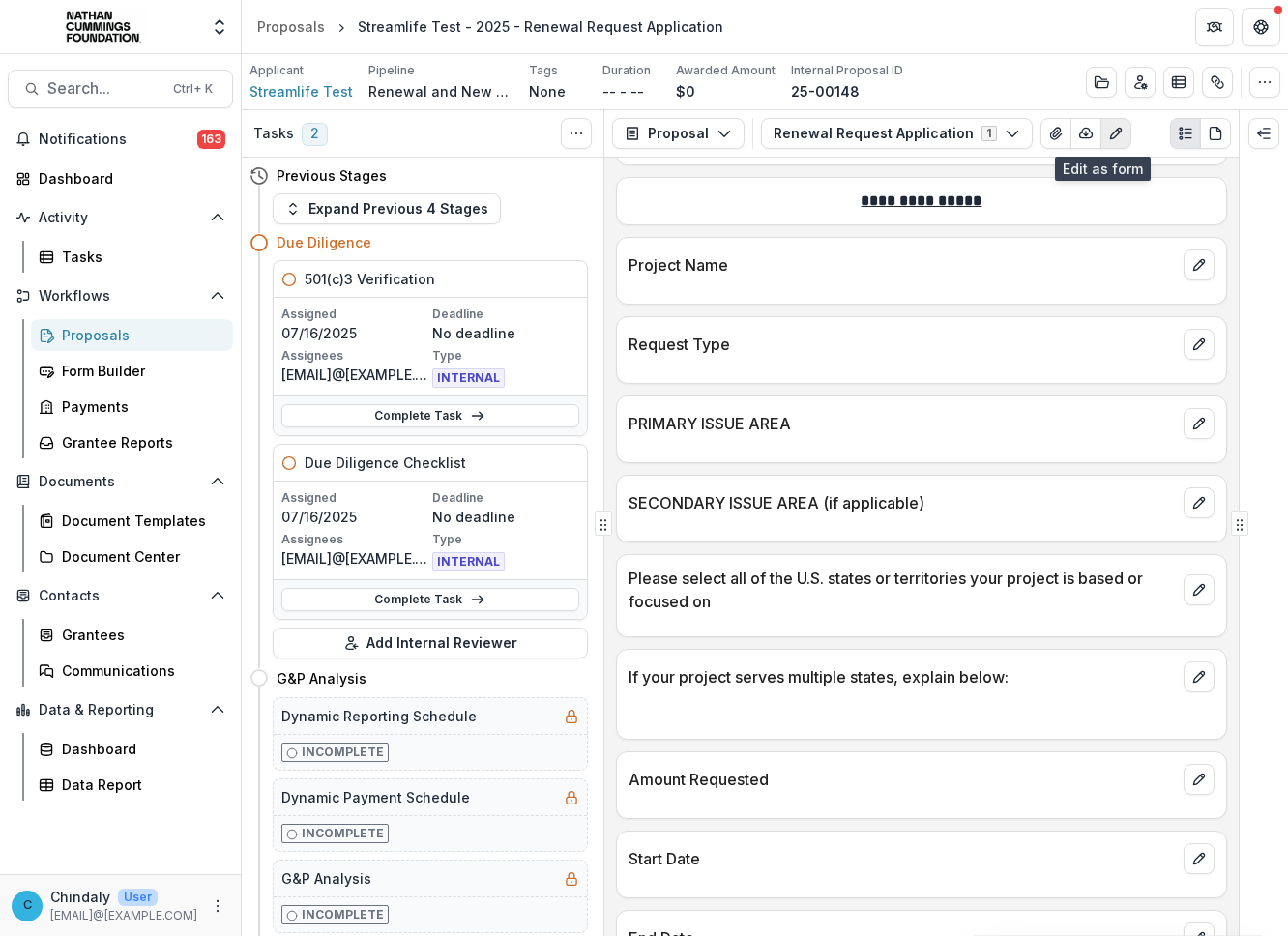 click at bounding box center [1116, 133] 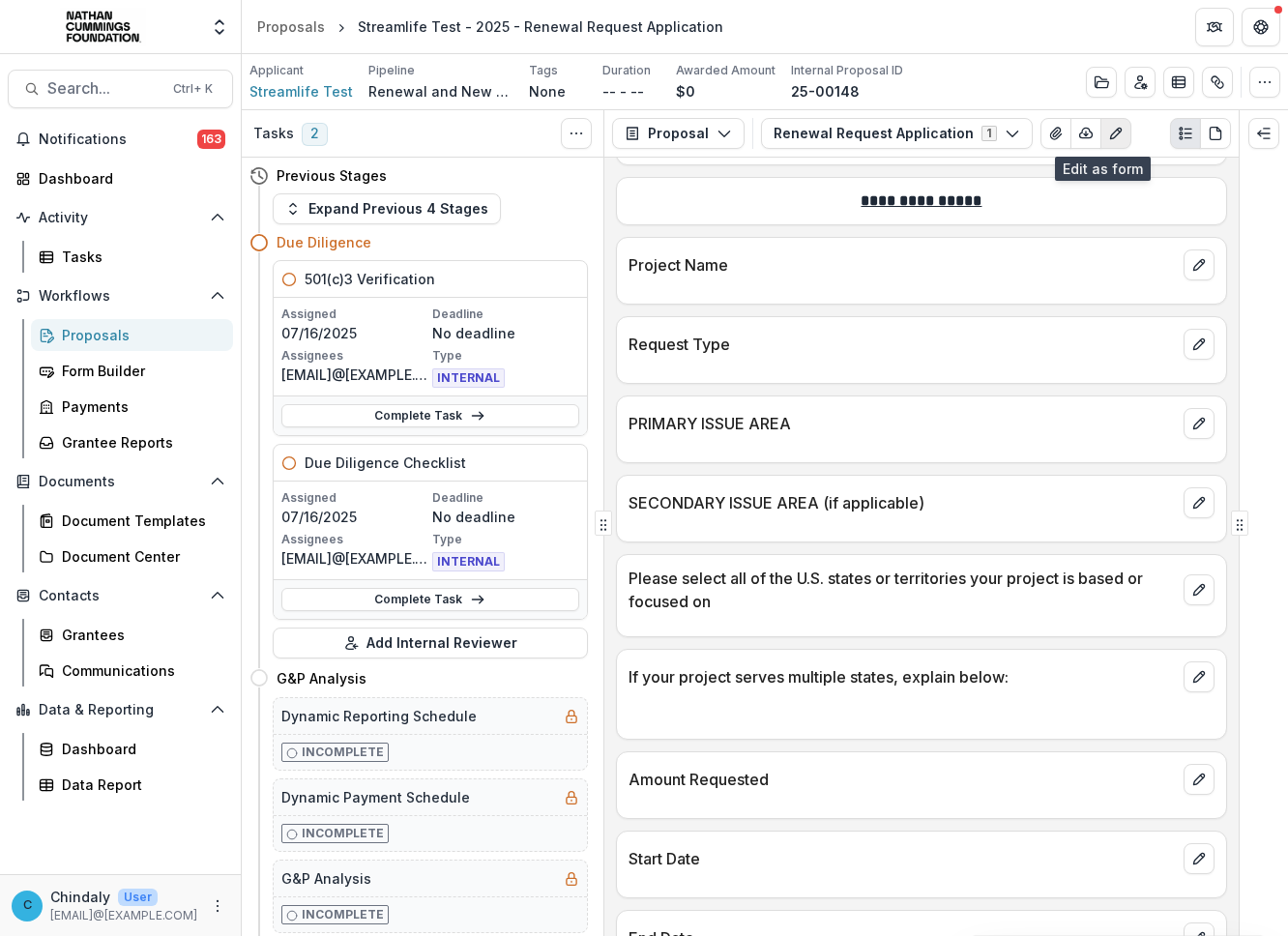 click 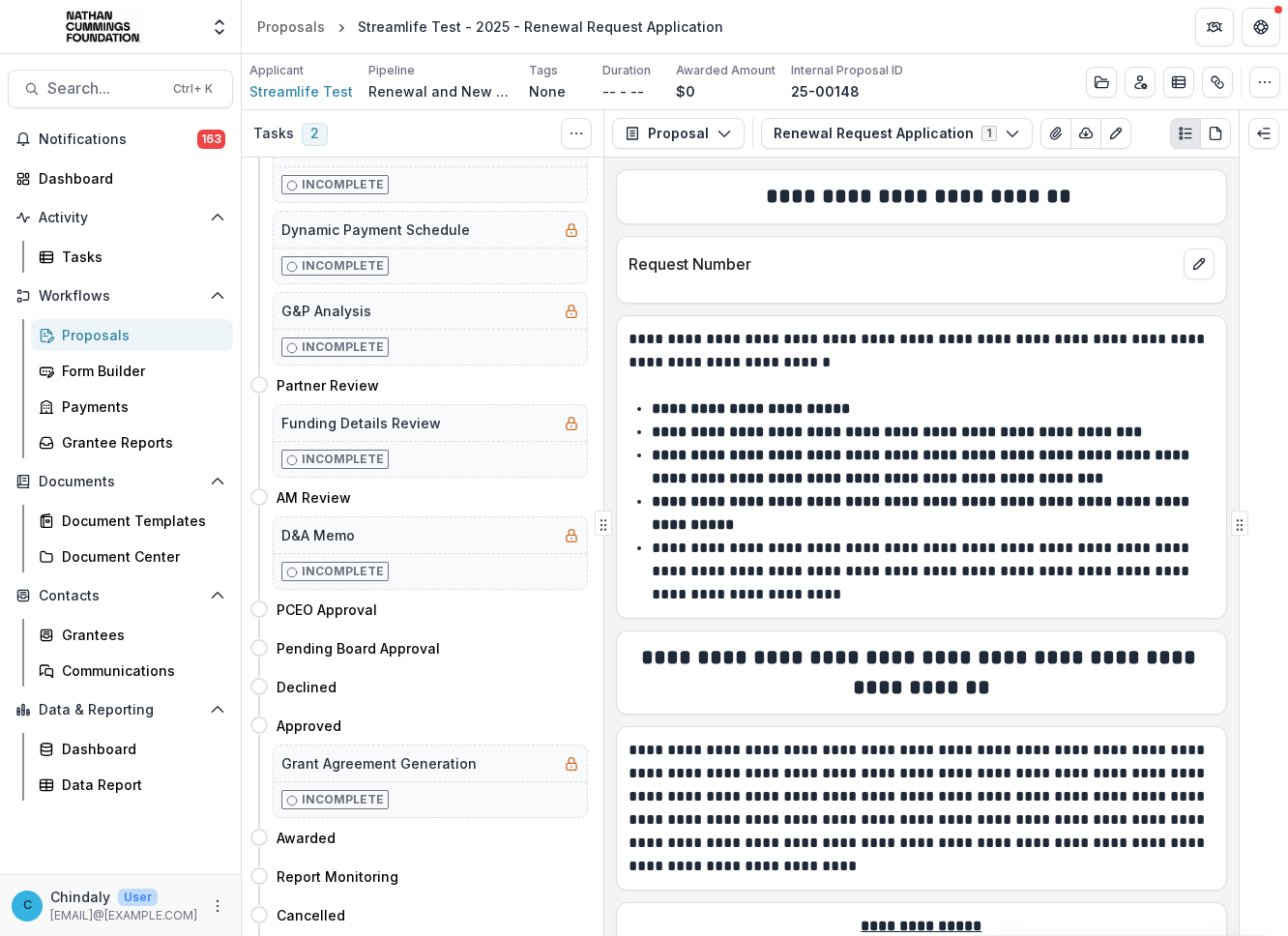 scroll, scrollTop: 604, scrollLeft: 0, axis: vertical 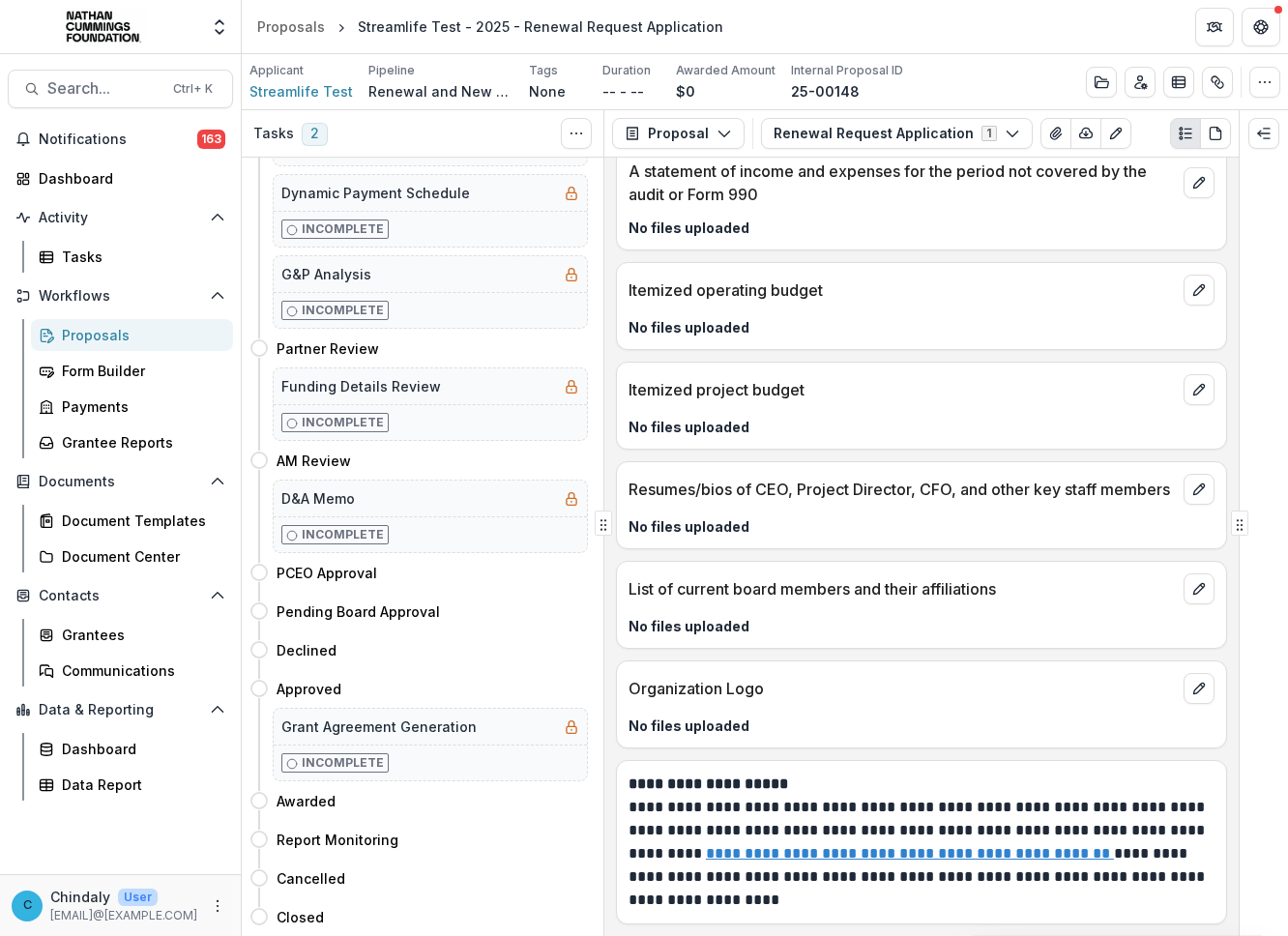 click on "Proposals" at bounding box center (139, 335) 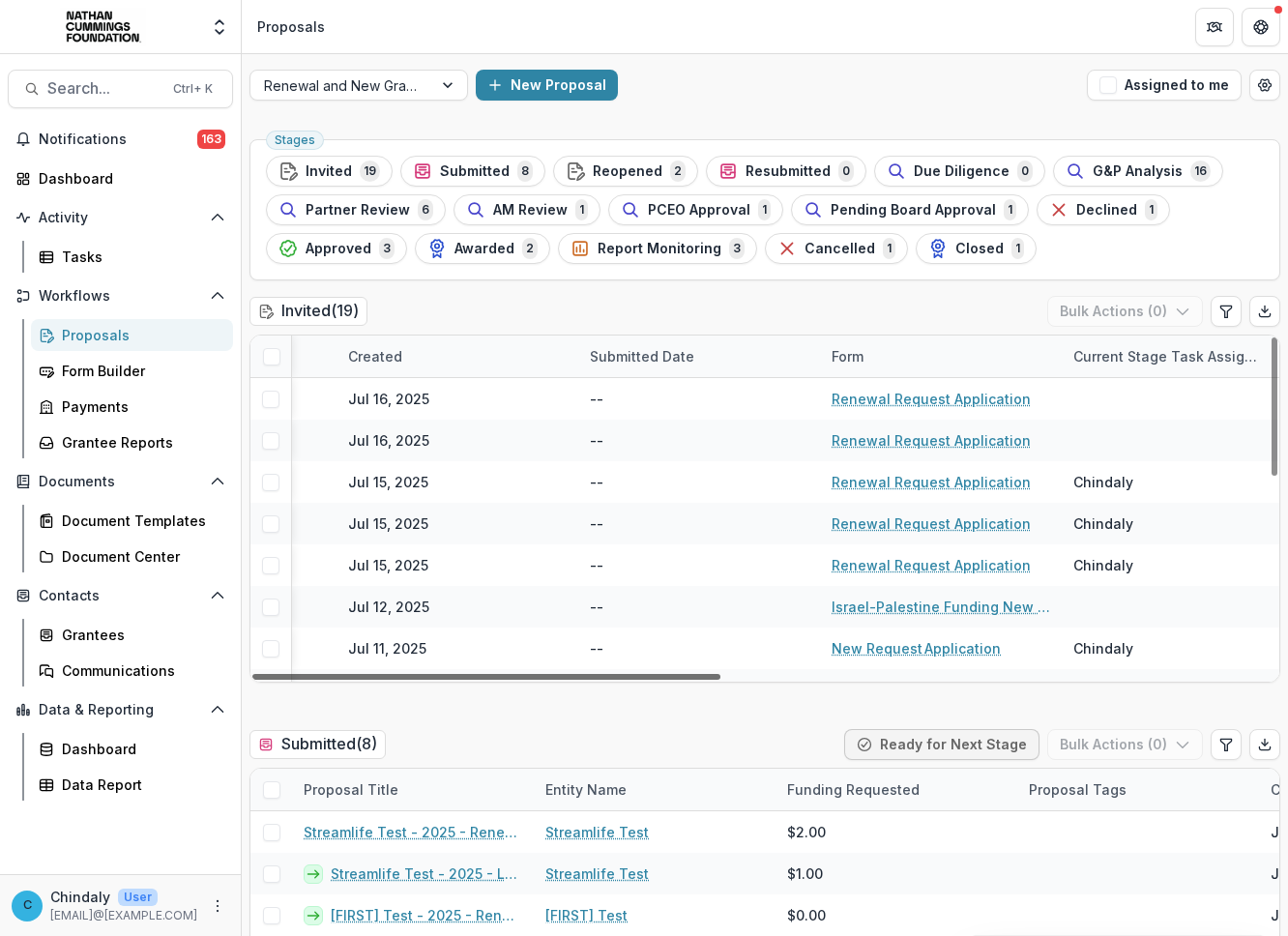 scroll, scrollTop: 0, scrollLeft: 946, axis: horizontal 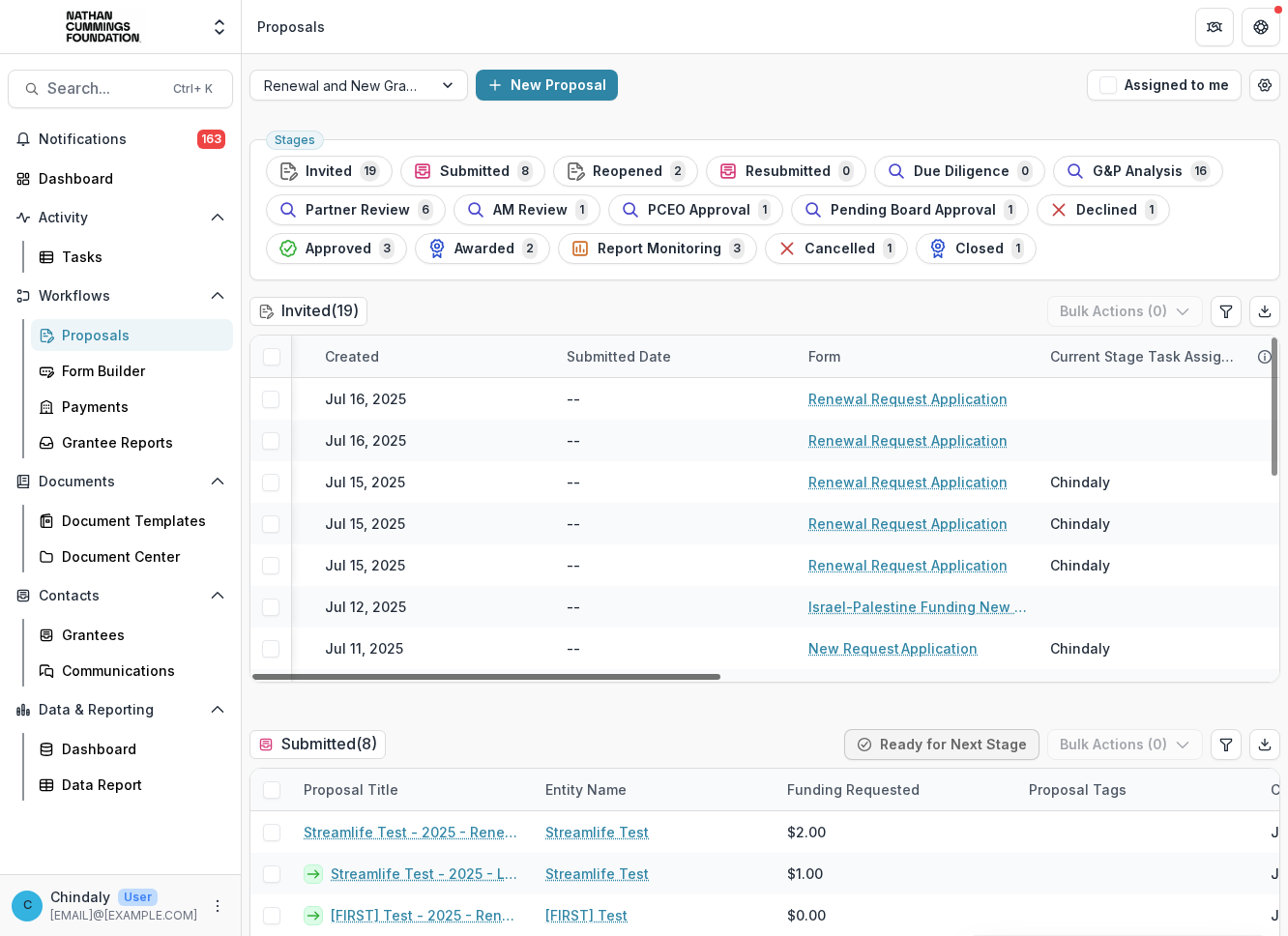 drag, startPoint x: 596, startPoint y: 677, endPoint x: 1026, endPoint y: 695, distance: 430.37658 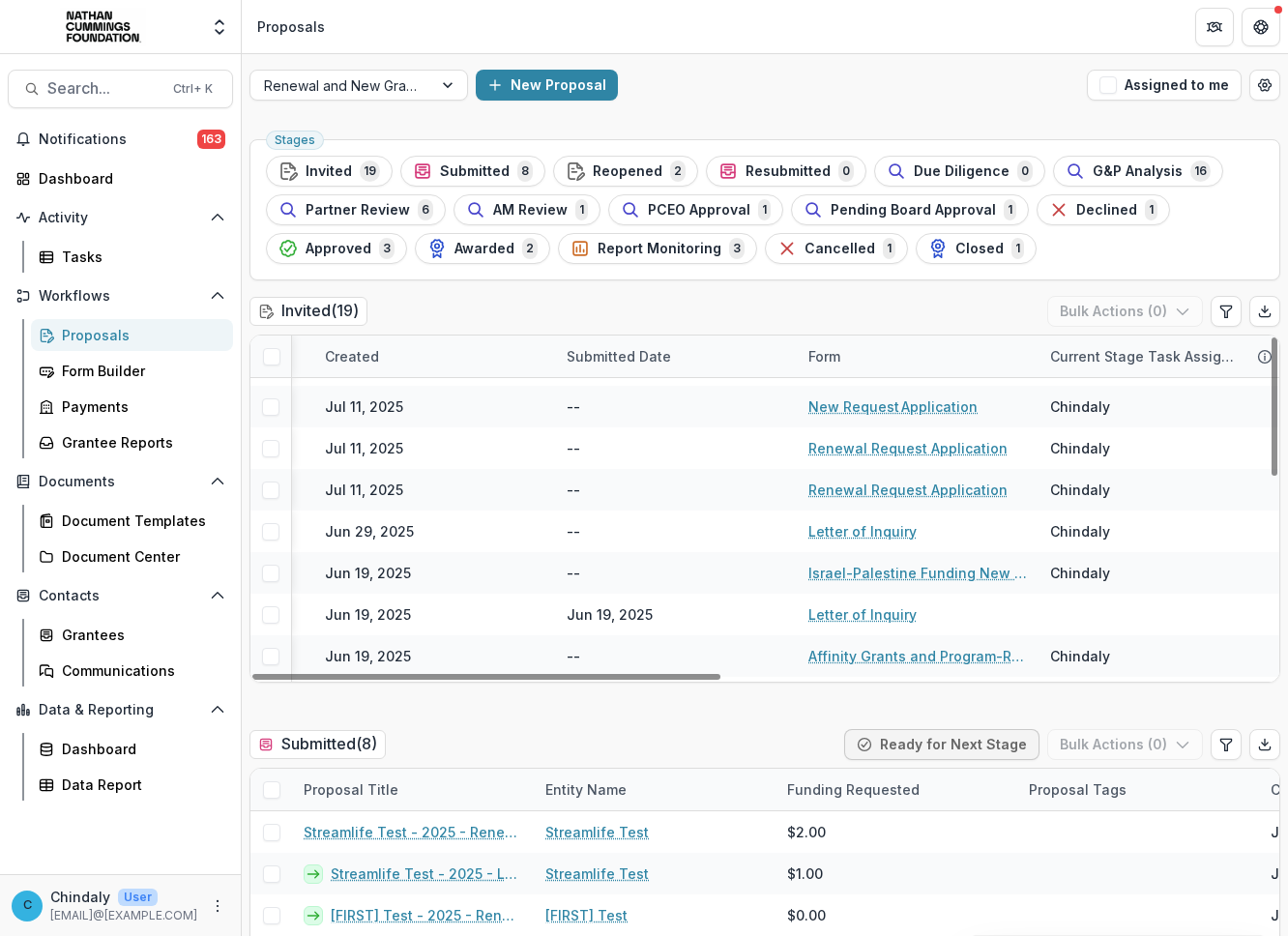 scroll, scrollTop: 486, scrollLeft: 946, axis: both 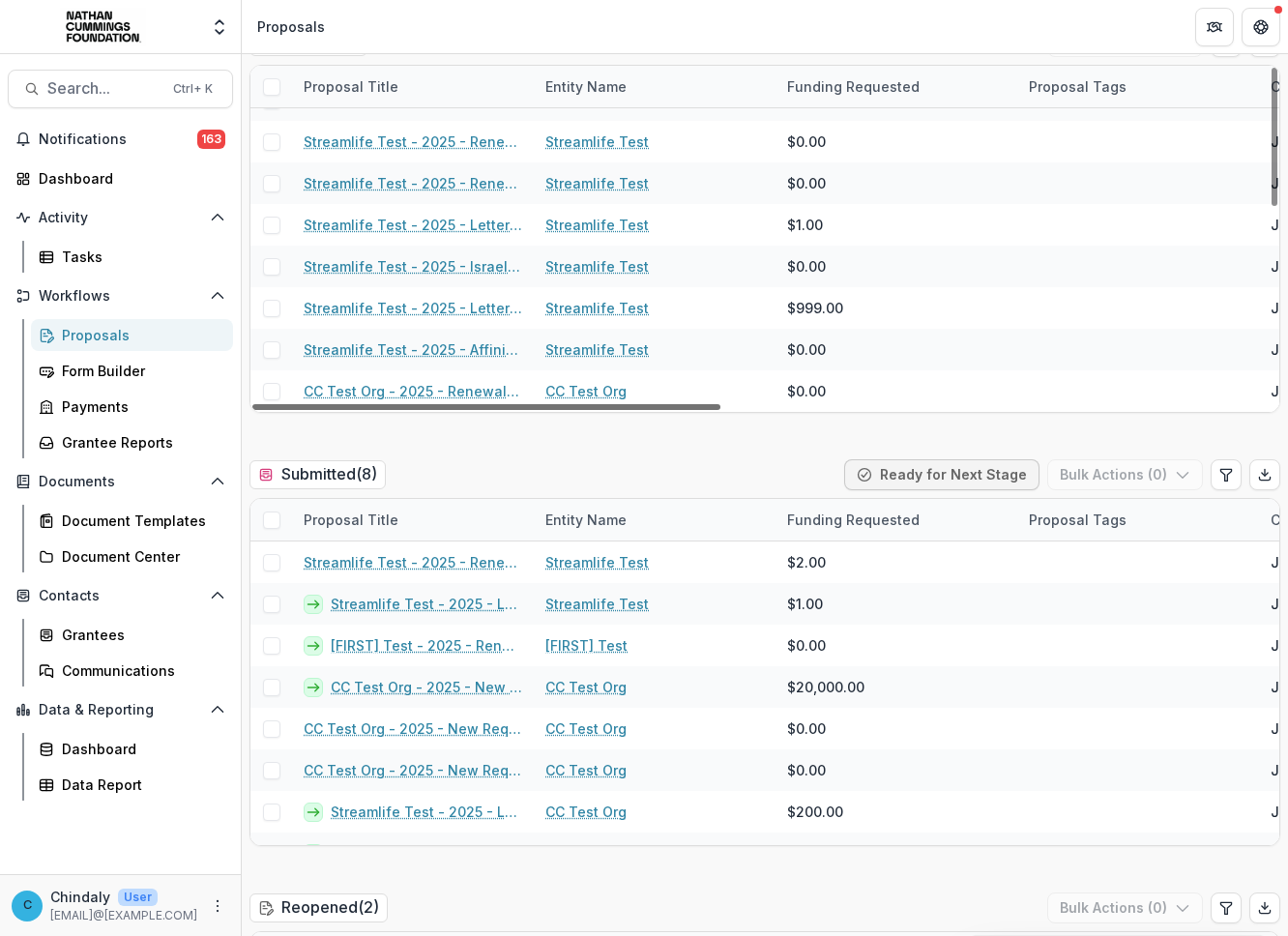 drag, startPoint x: 703, startPoint y: 403, endPoint x: 252, endPoint y: 452, distance: 453.6541 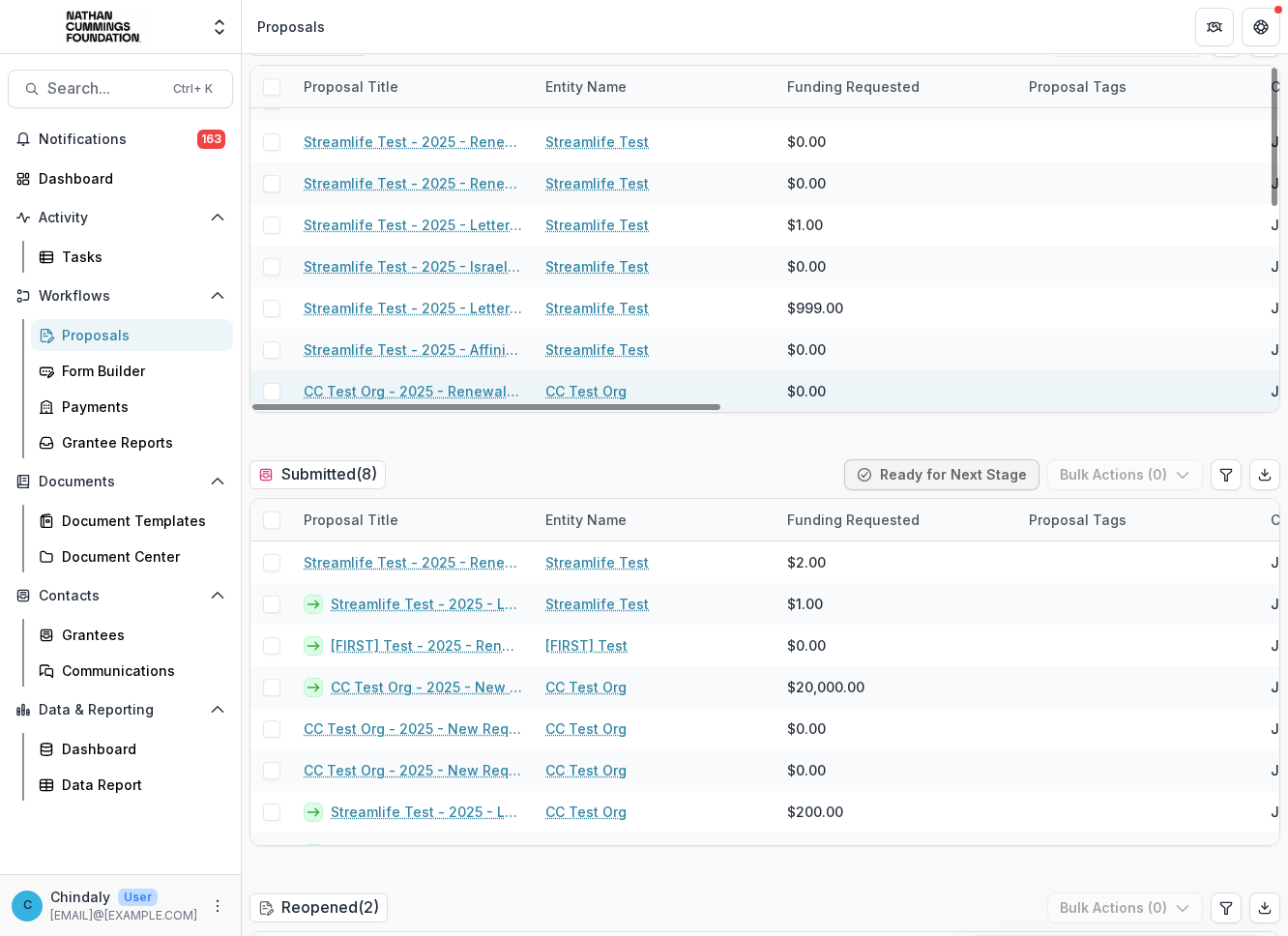 click on "CC Test Org - 2025 - Renewal/Exit Grant Call Questions" at bounding box center (413, 391) 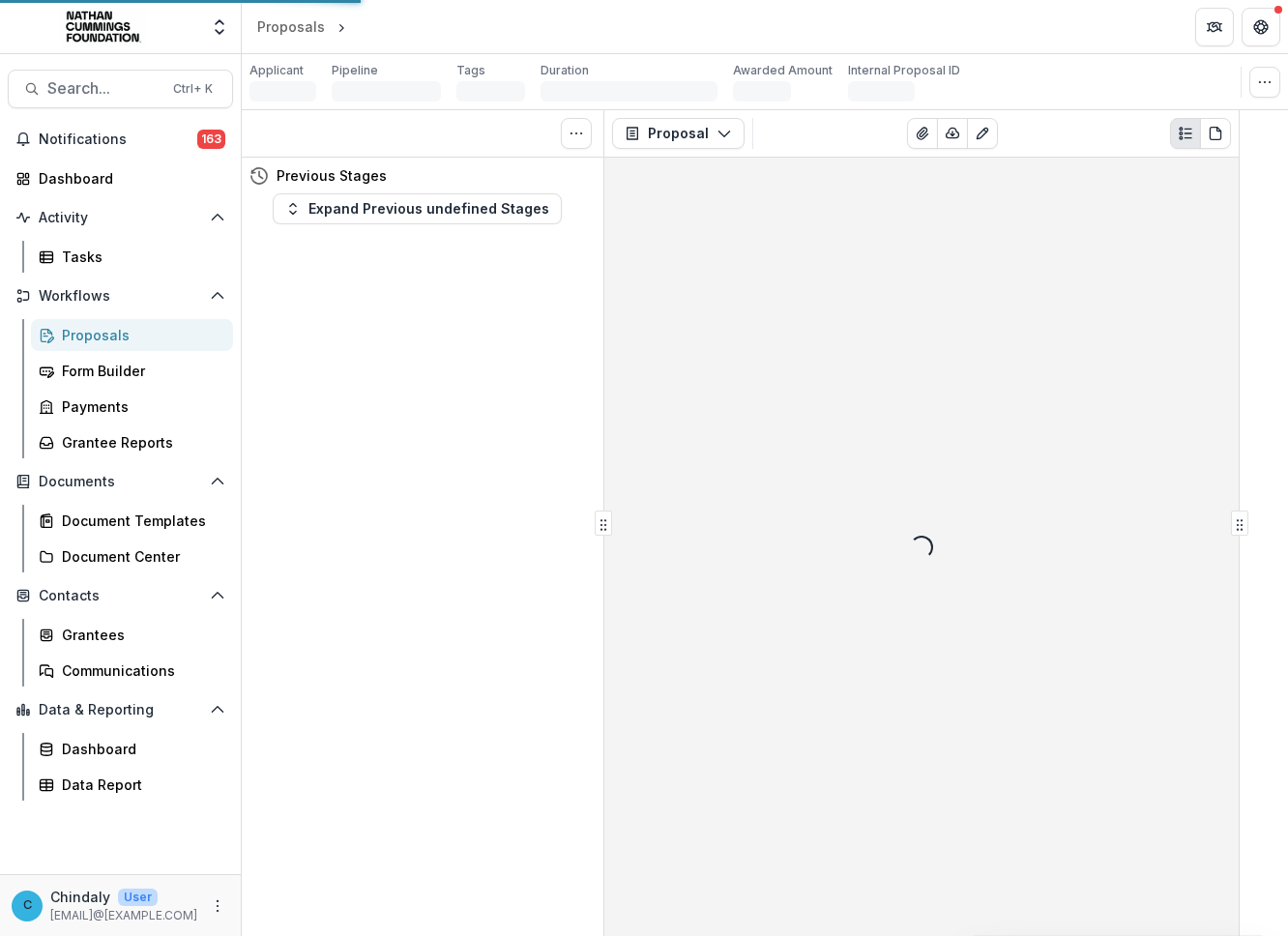 scroll, scrollTop: 0, scrollLeft: 0, axis: both 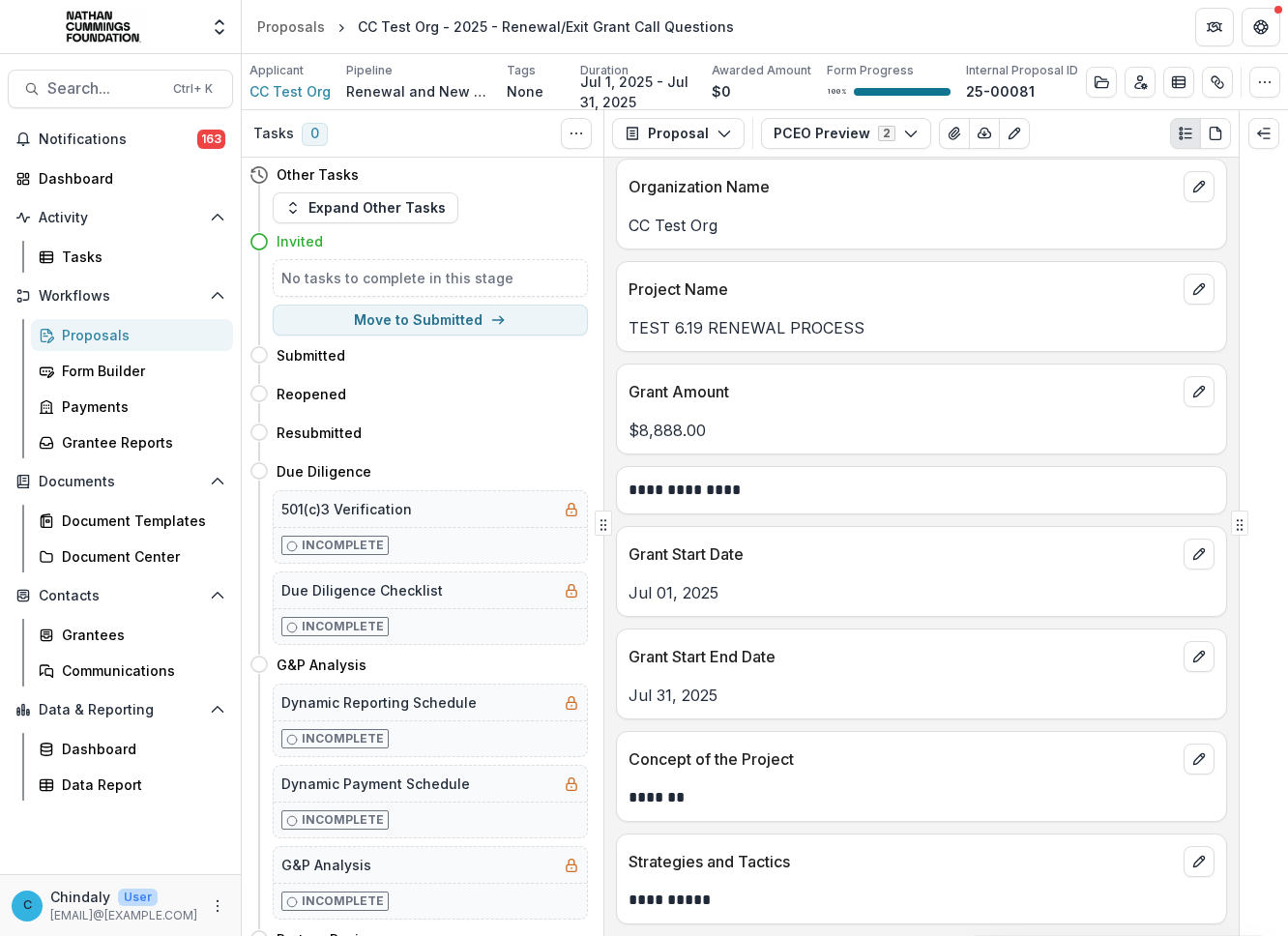 click on "Proposals" at bounding box center (139, 335) 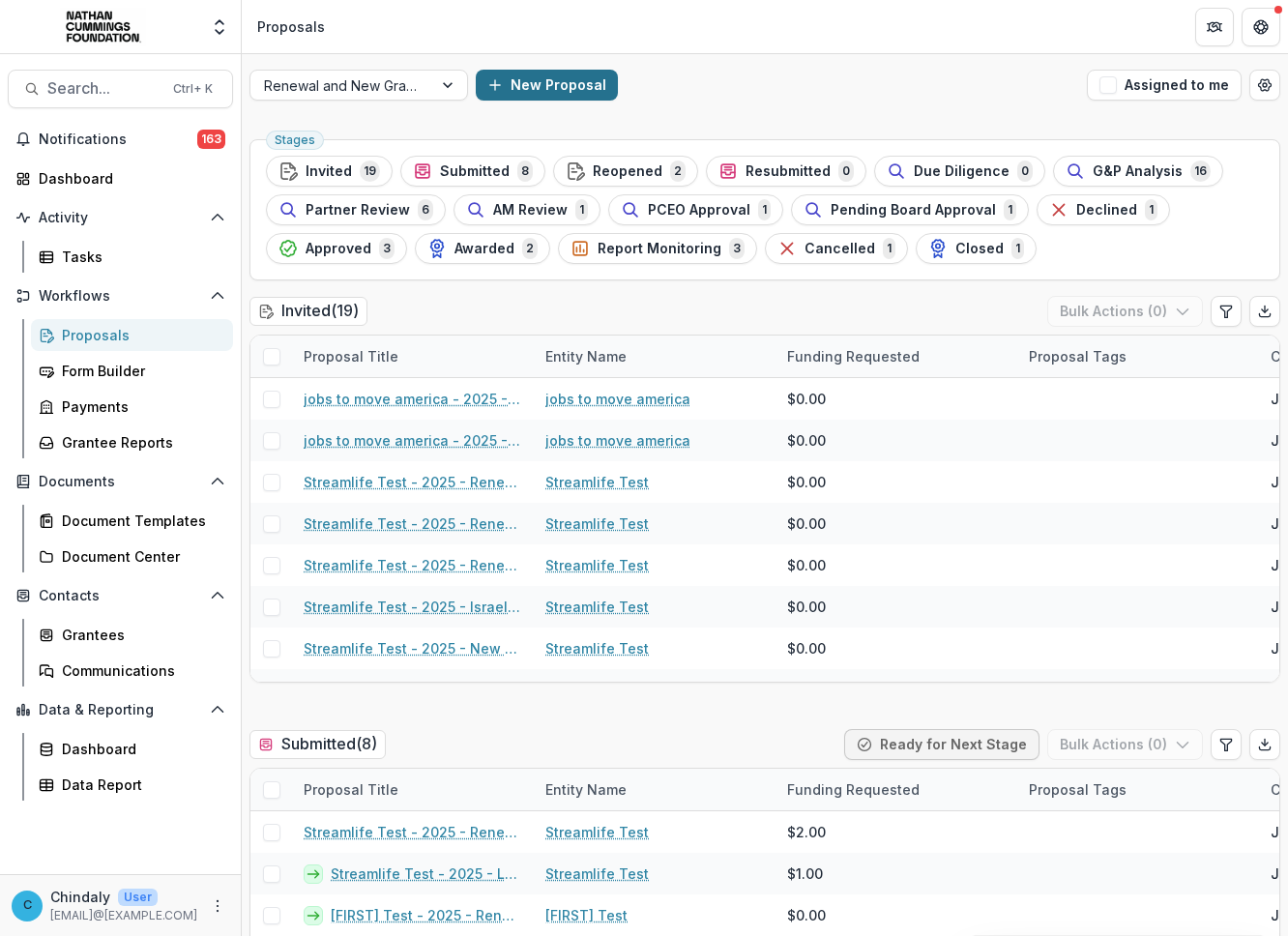 click on "New Proposal" at bounding box center (546, 85) 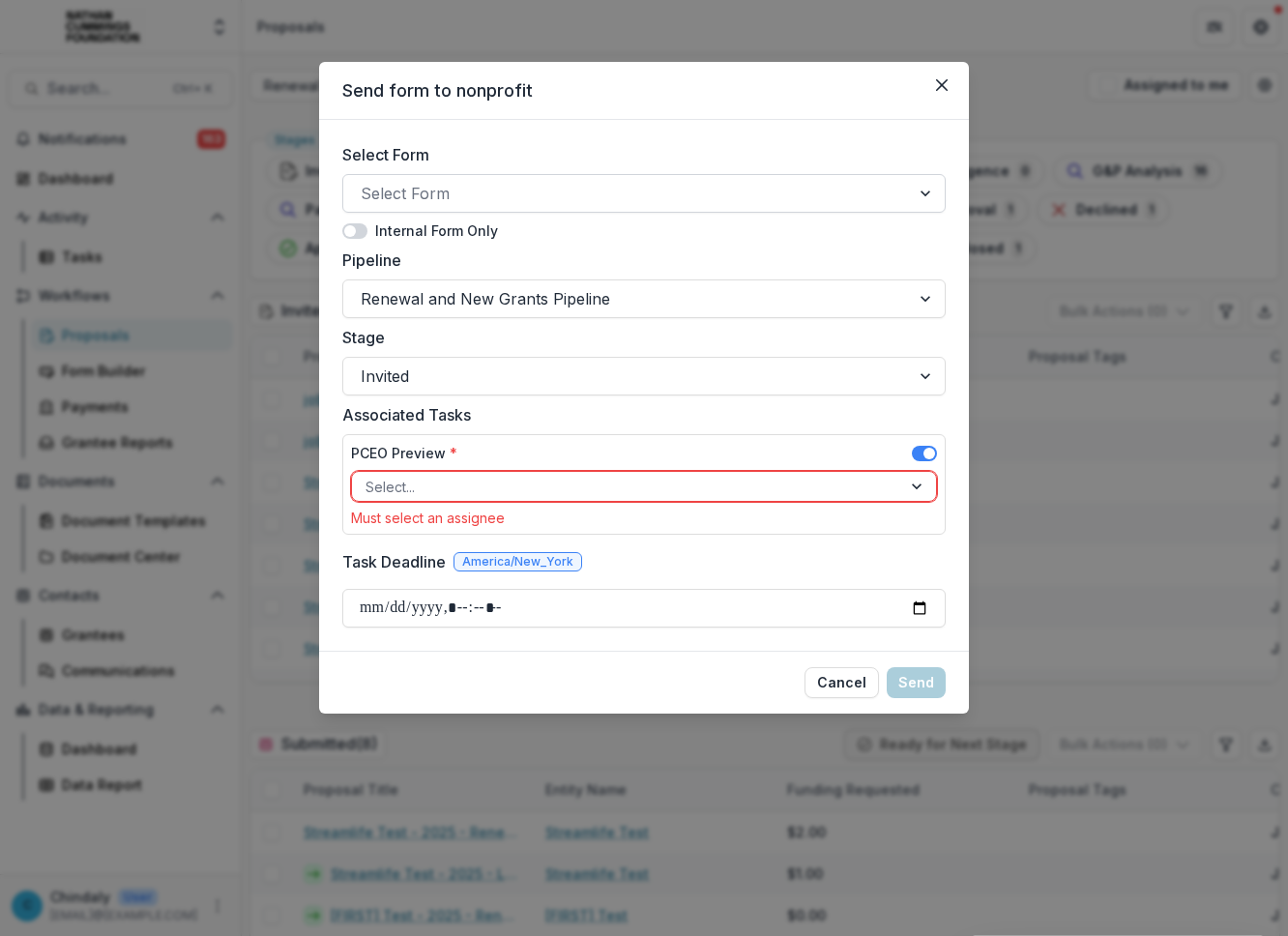 click at bounding box center [627, 193] 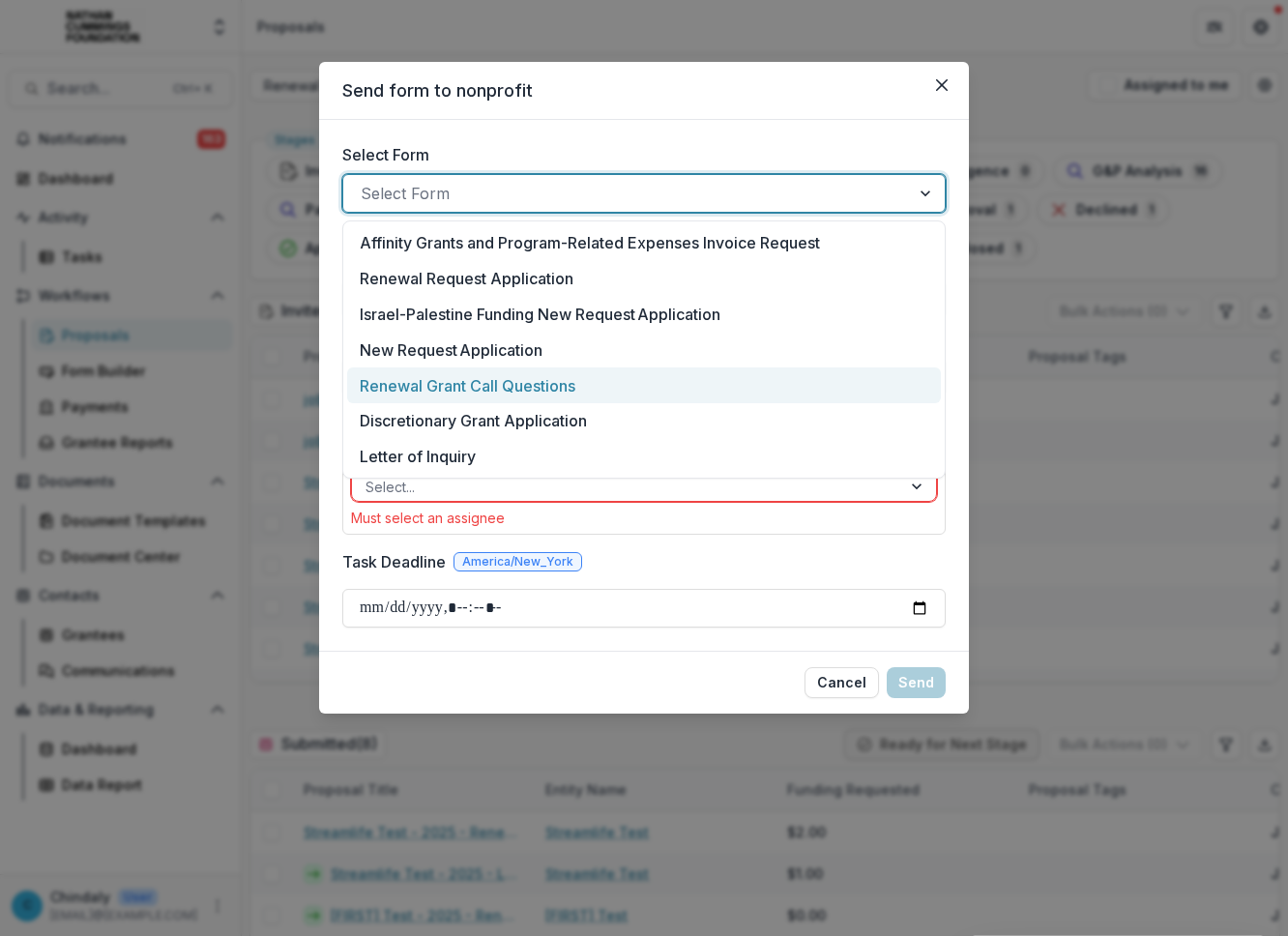click on "Renewal Grant Call Questions" at bounding box center [467, 386] 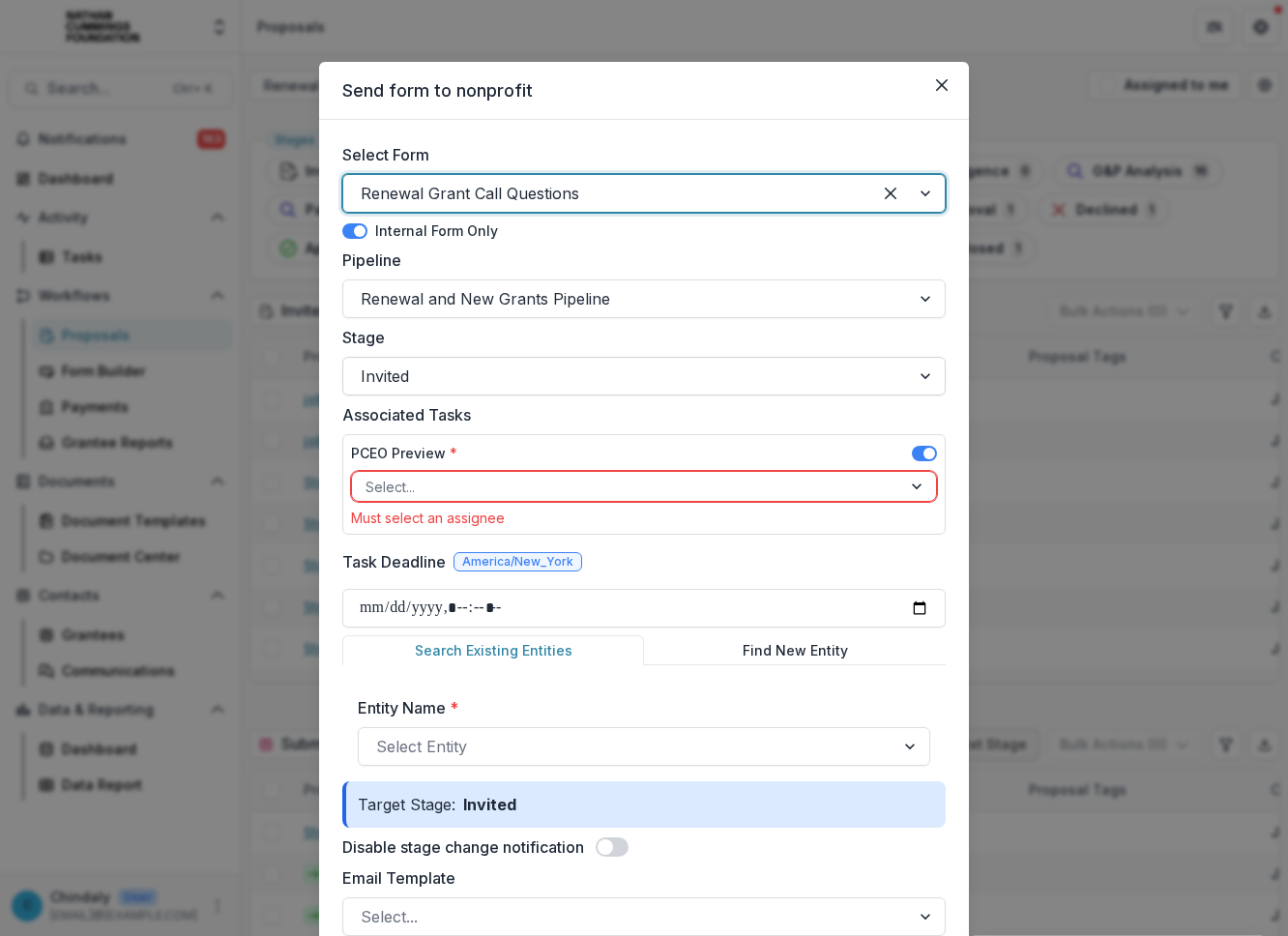 click at bounding box center [627, 376] 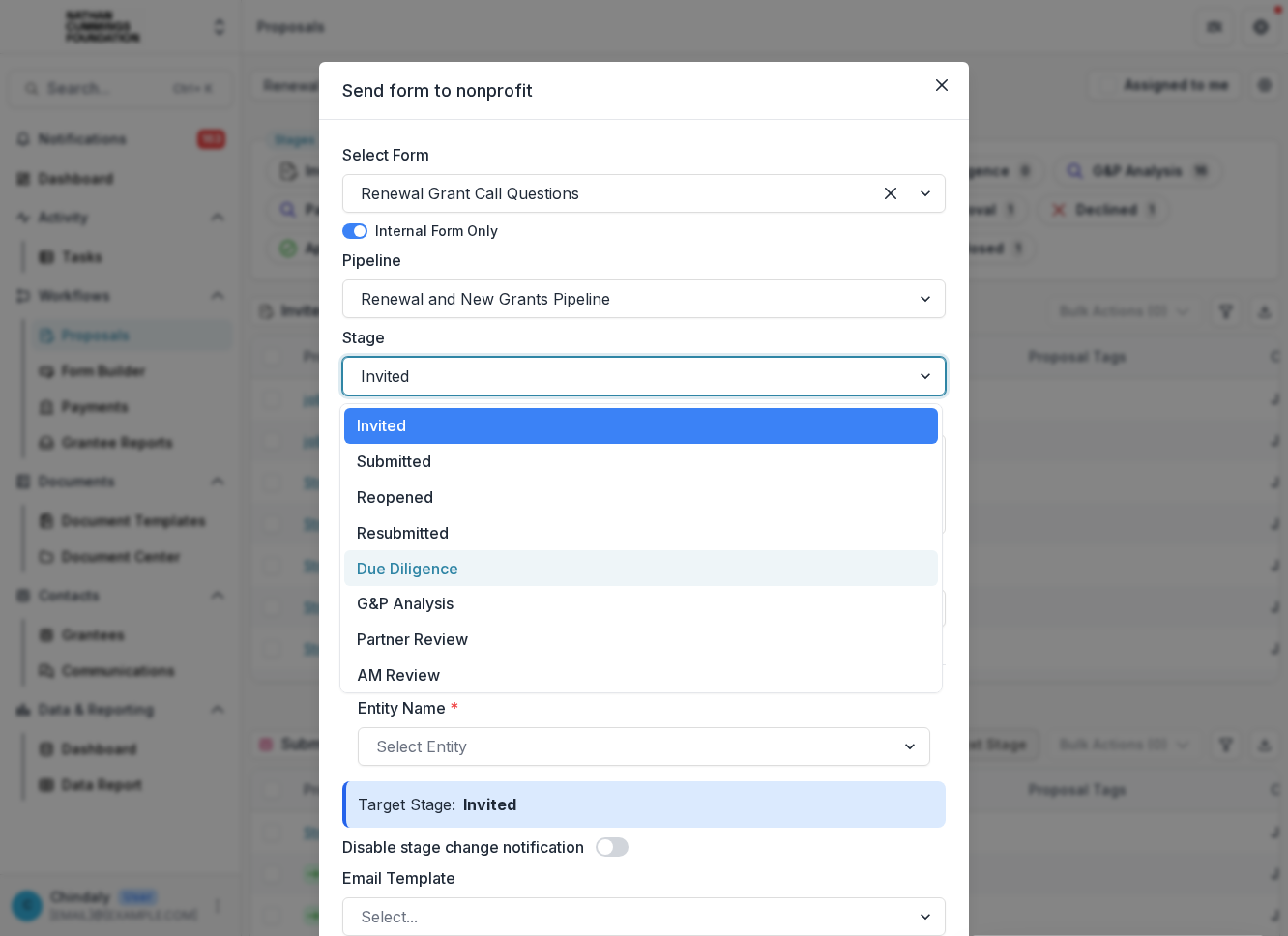 click on "Due Diligence" at bounding box center (641, 568) 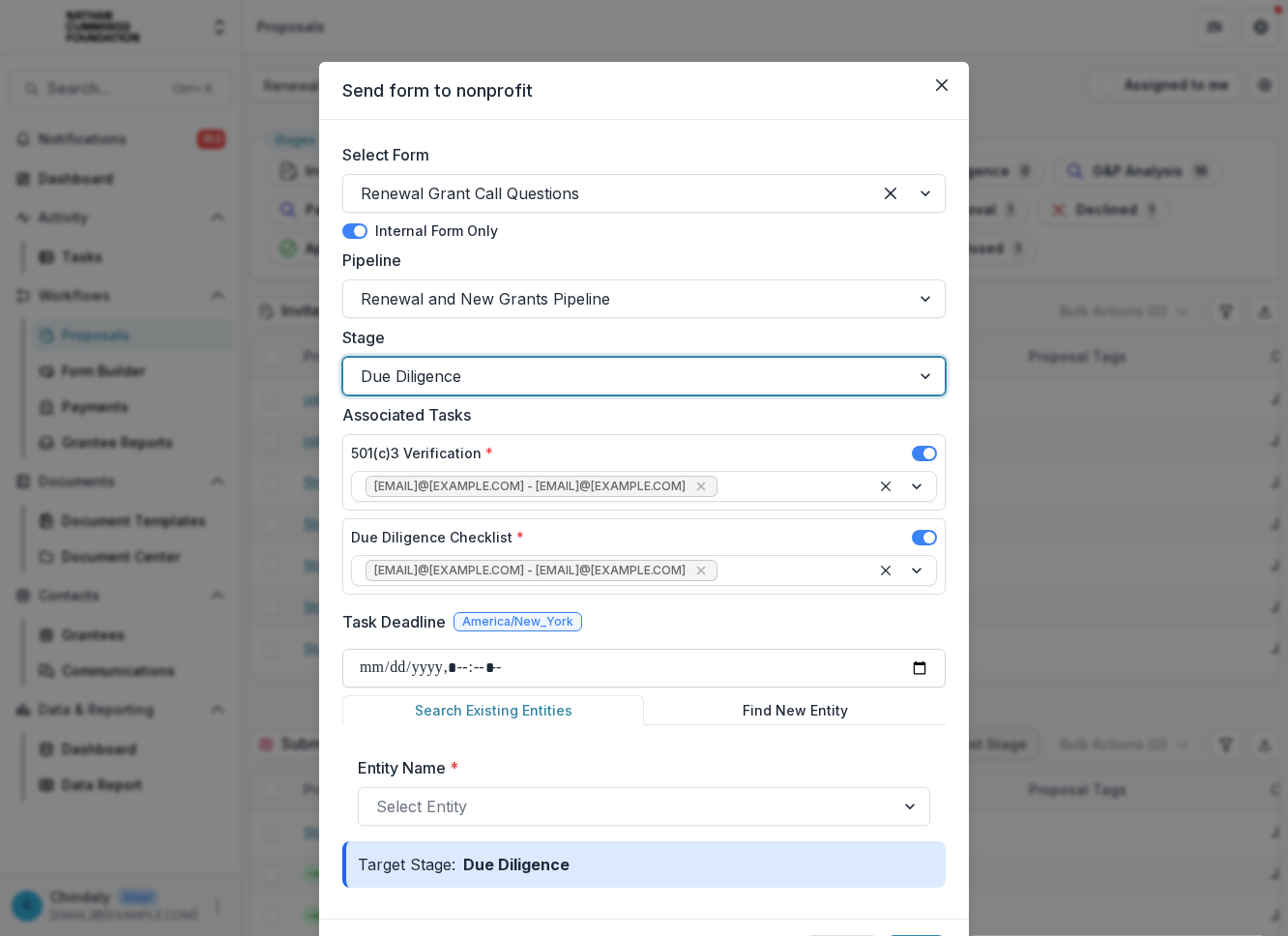 scroll, scrollTop: 107, scrollLeft: 0, axis: vertical 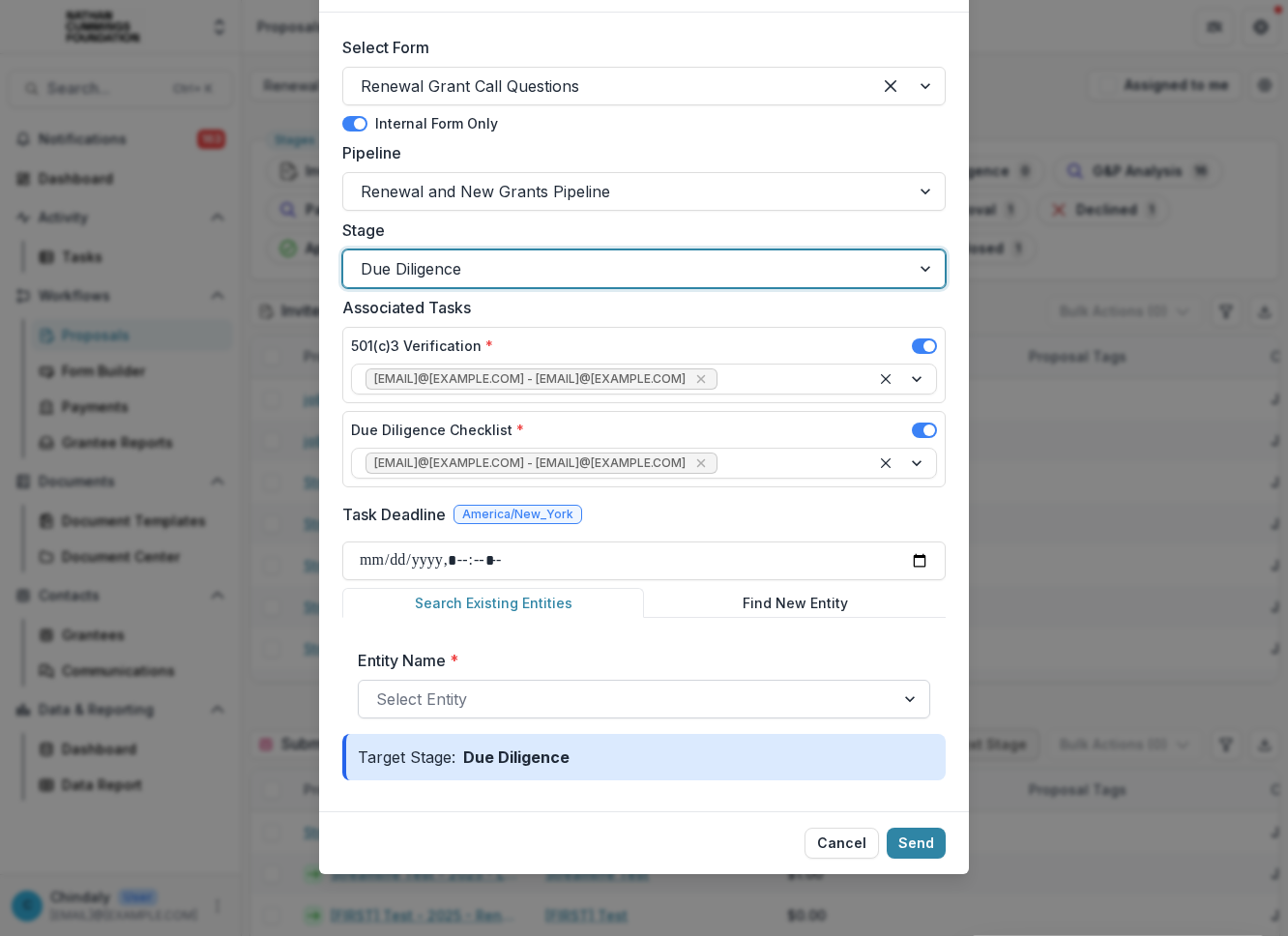 click at bounding box center [627, 699] 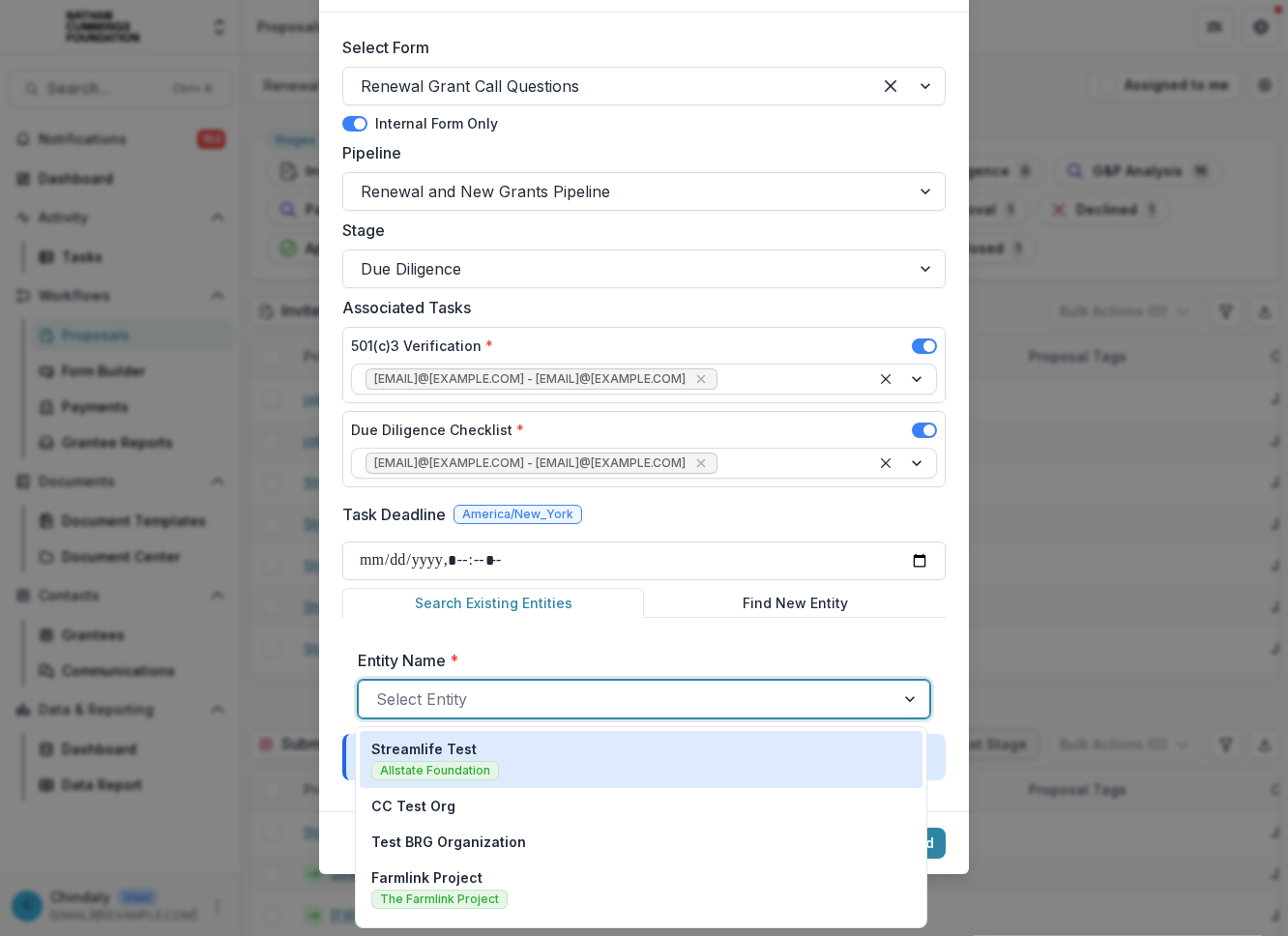 click on "Streamlife Test Allstate Foundation" at bounding box center (641, 759) 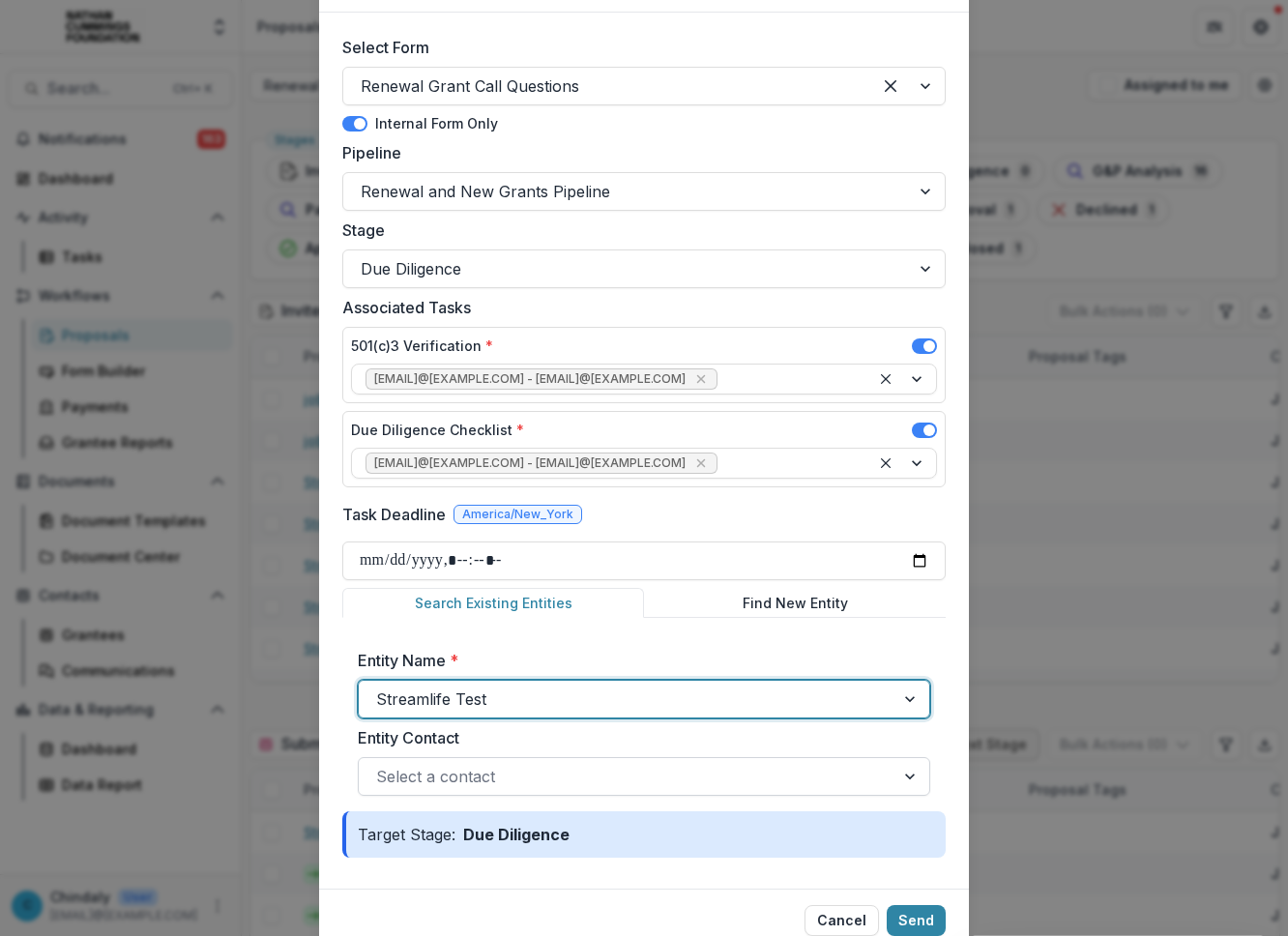 scroll, scrollTop: 185, scrollLeft: 0, axis: vertical 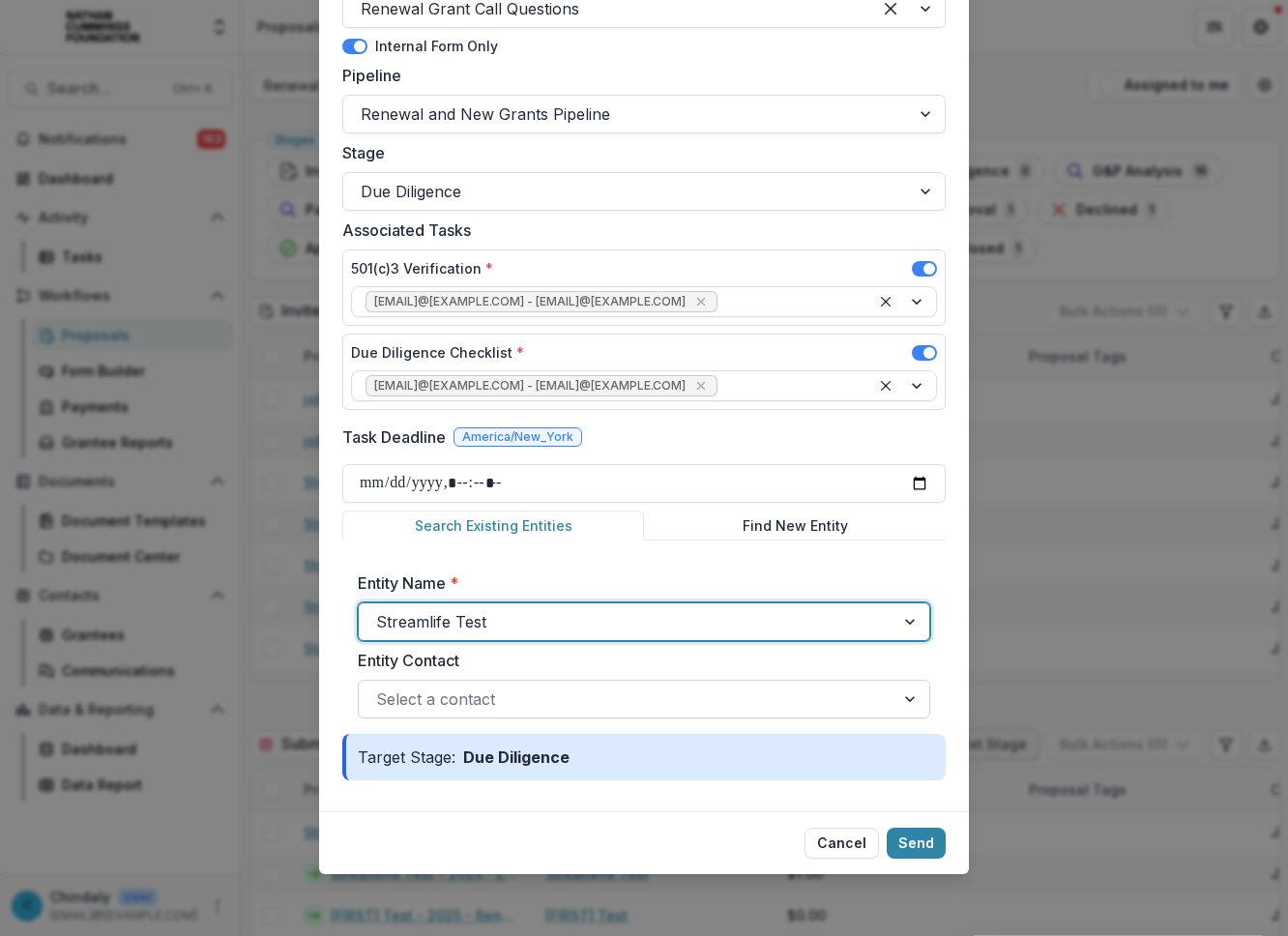 click at bounding box center [627, 699] 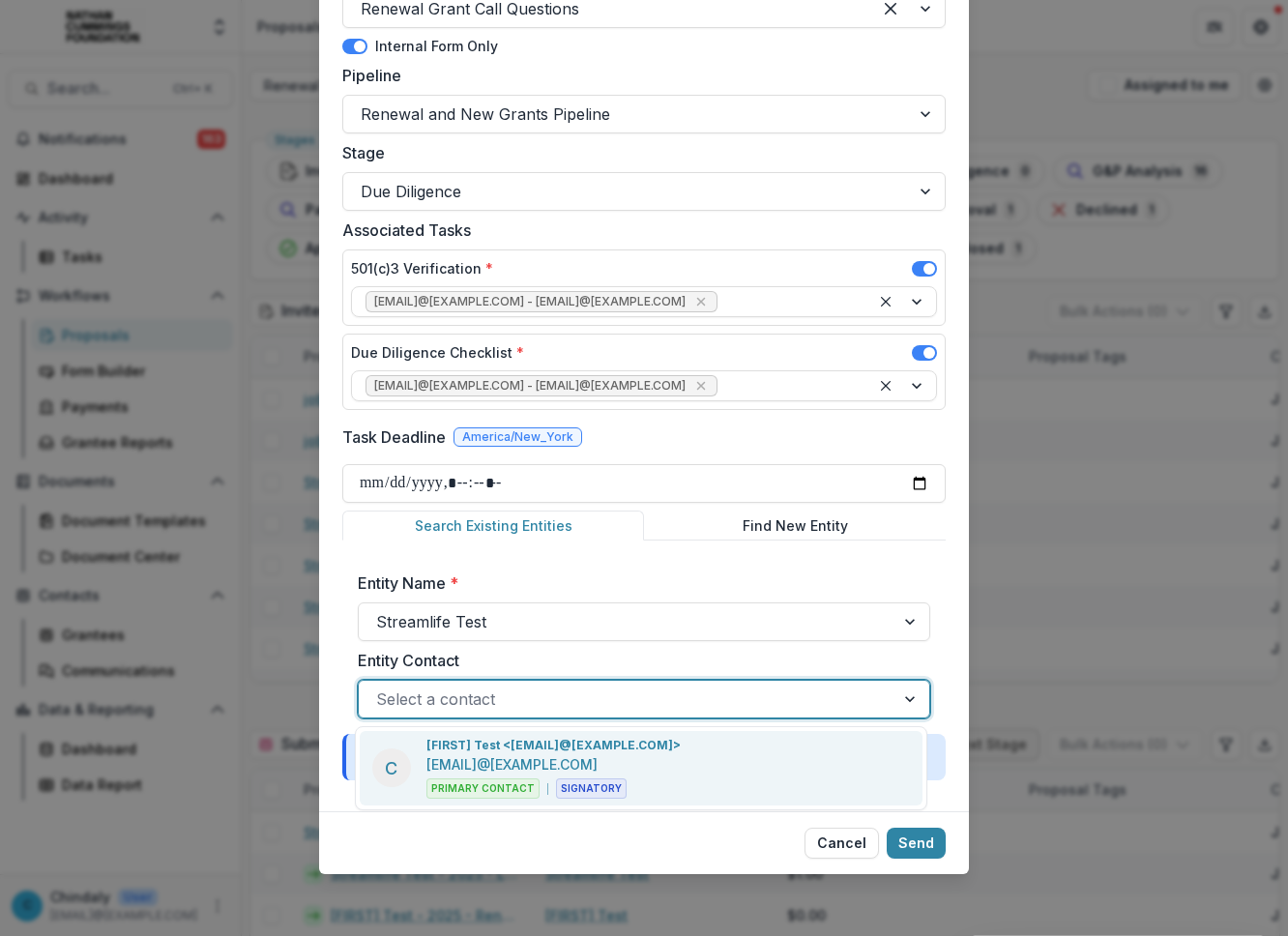 click on "[LAST] Test [EMAIL]" at bounding box center [487, 746] 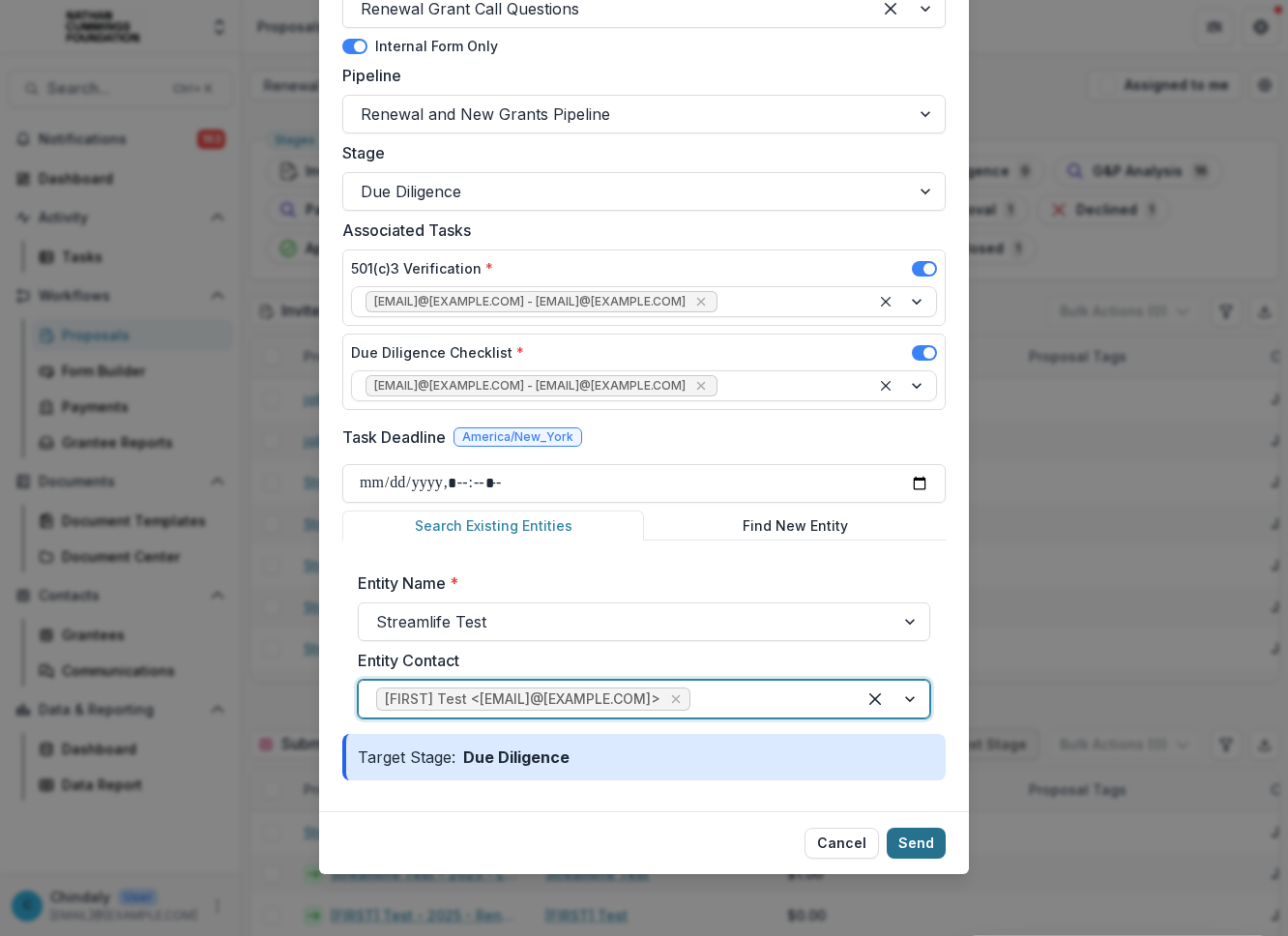 click on "Send" at bounding box center [916, 843] 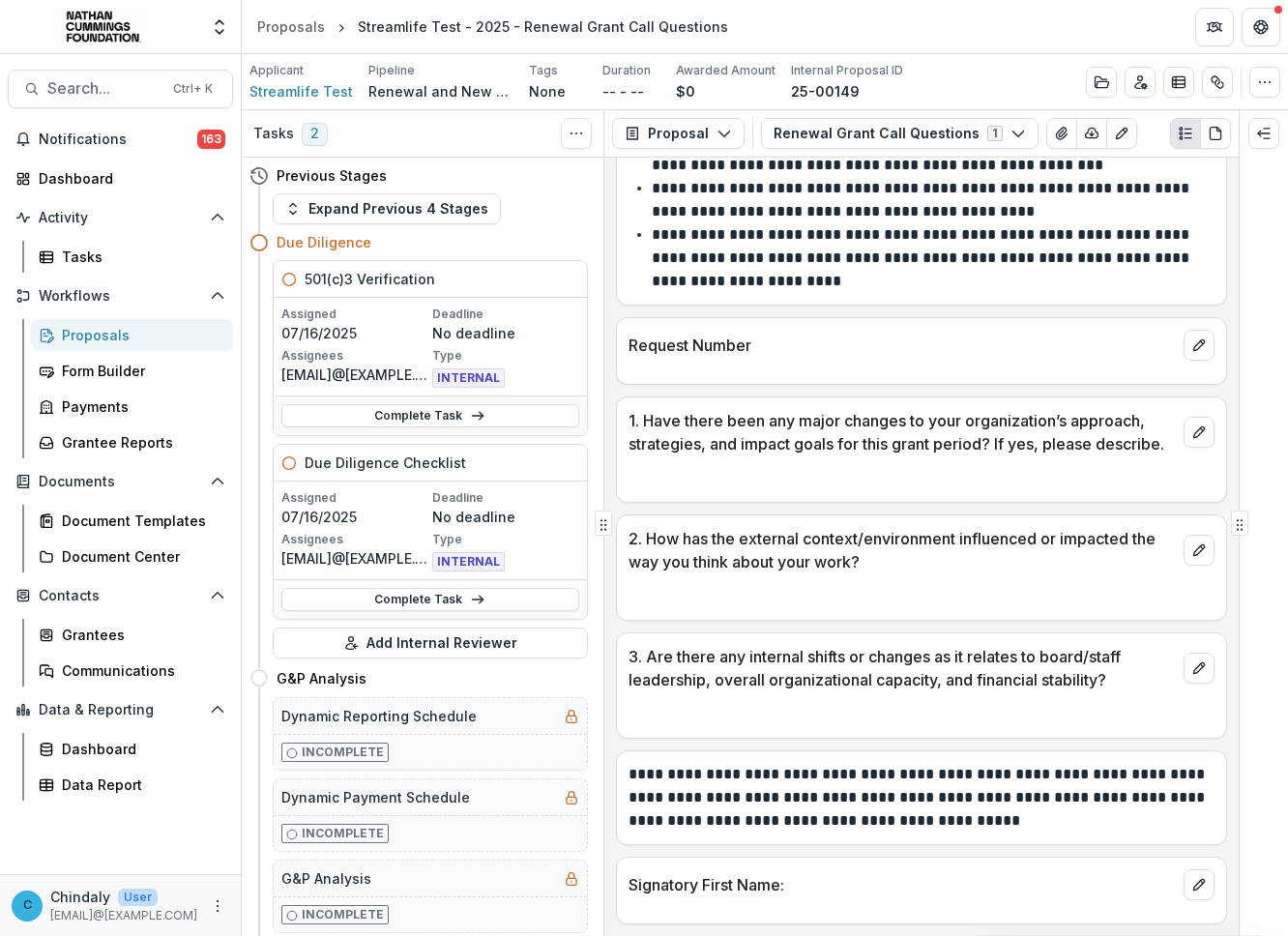 scroll, scrollTop: 870, scrollLeft: 0, axis: vertical 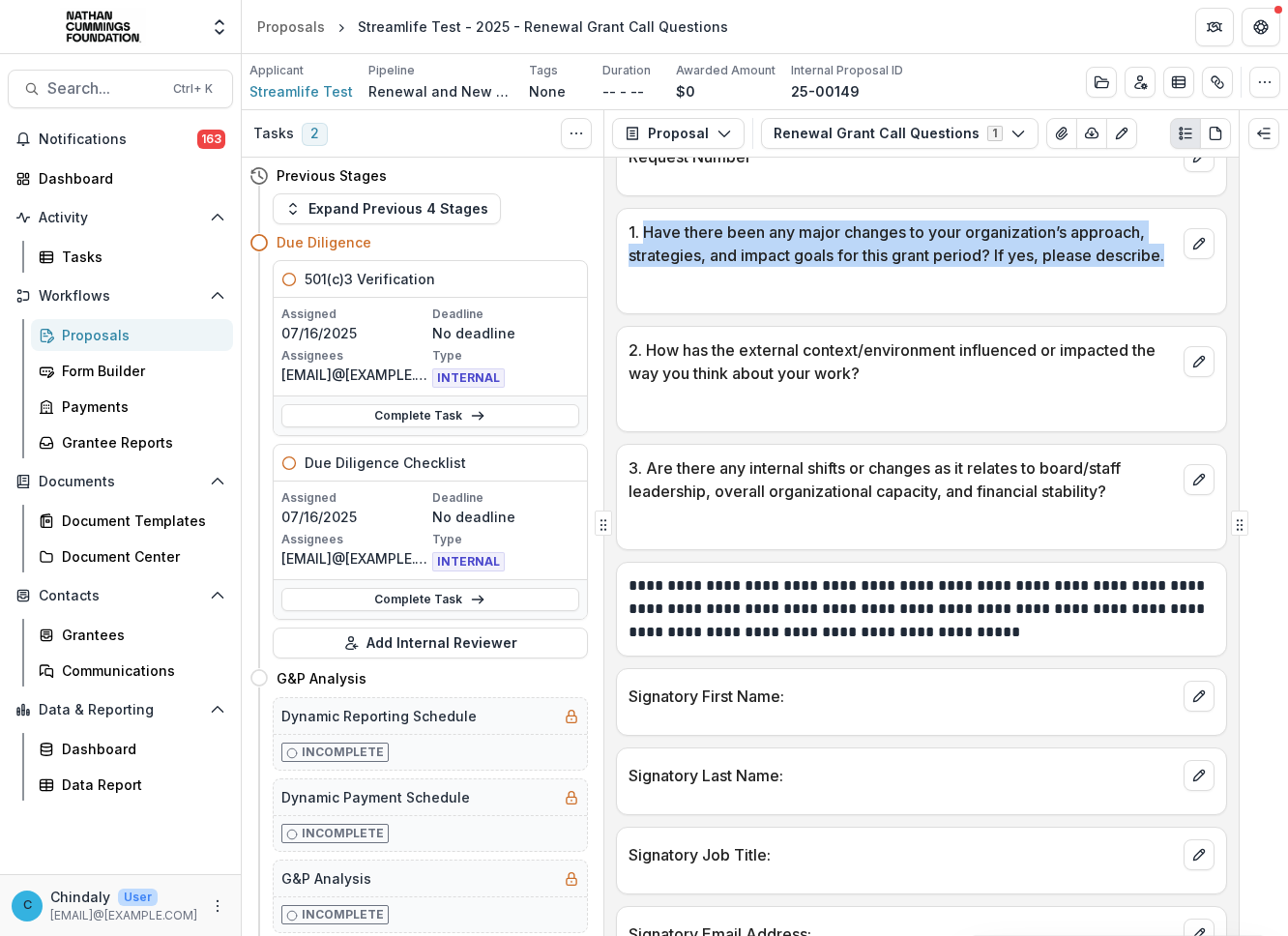 drag, startPoint x: 646, startPoint y: 237, endPoint x: 696, endPoint y: 269, distance: 59.363288 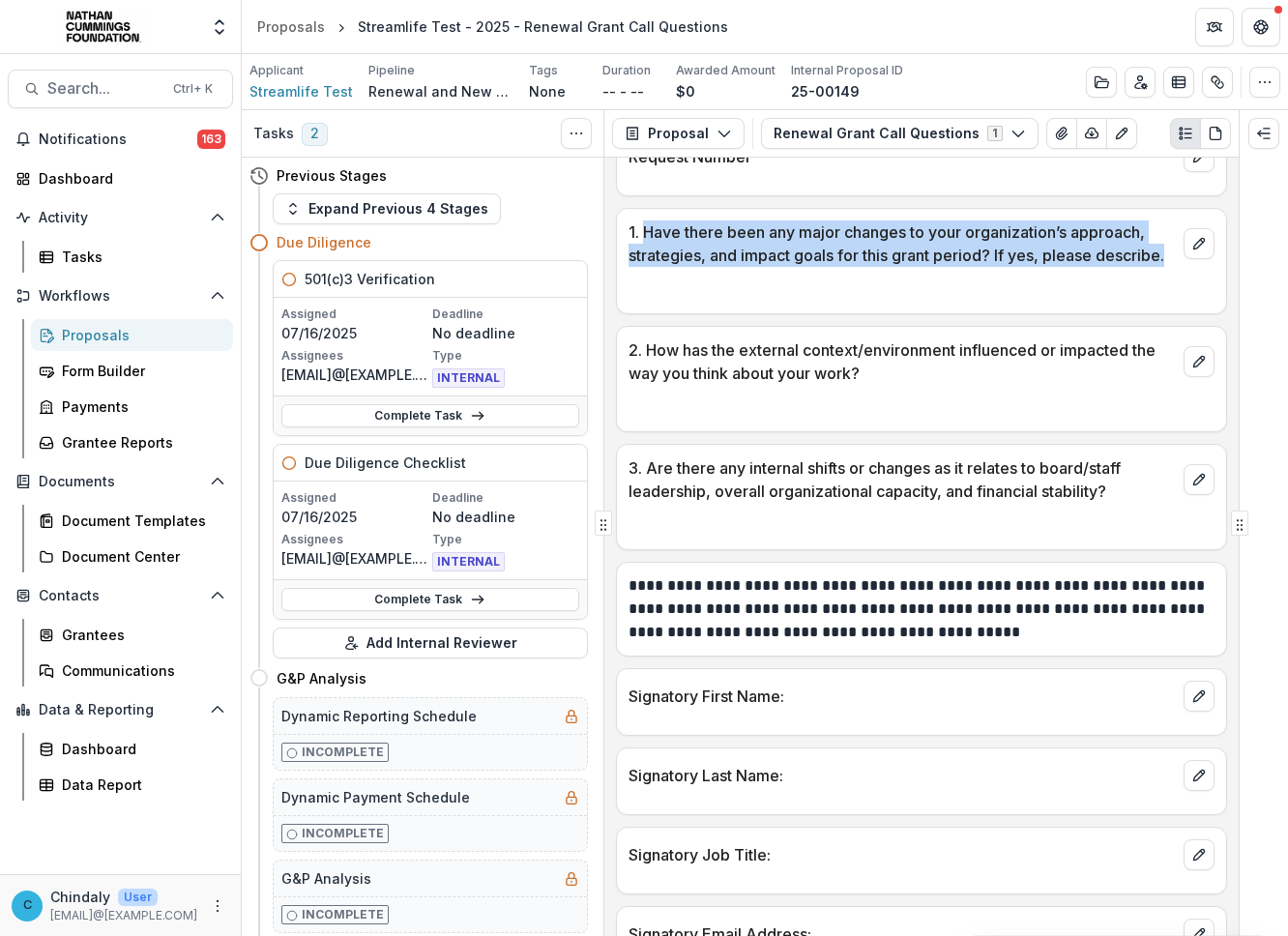 click on "2. How has the external context/environment influenced or impacted the way you think about your work?" at bounding box center (902, 362) 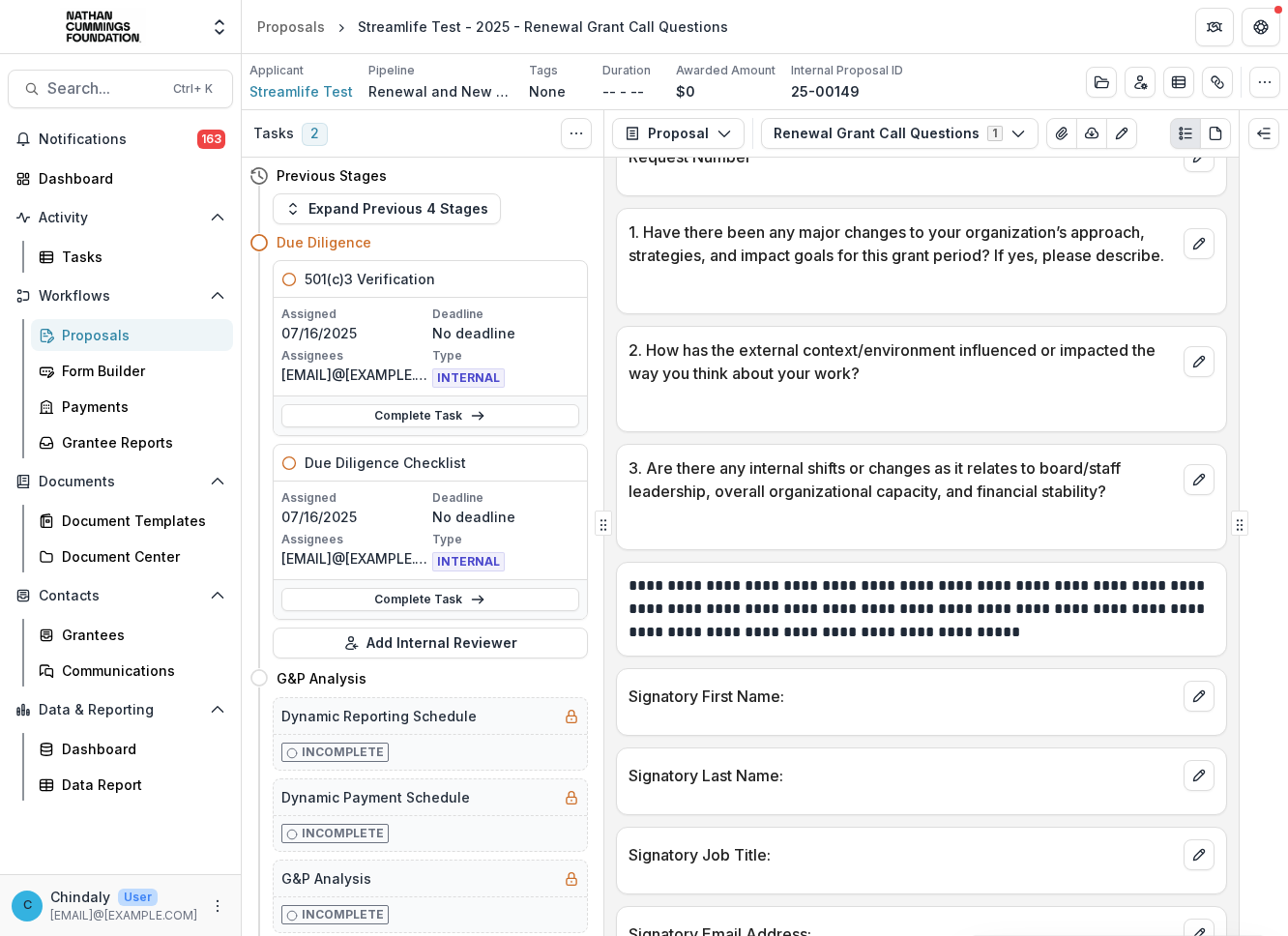 click on "2. How has the external context/environment influenced or impacted the way you think about your work?" at bounding box center [902, 362] 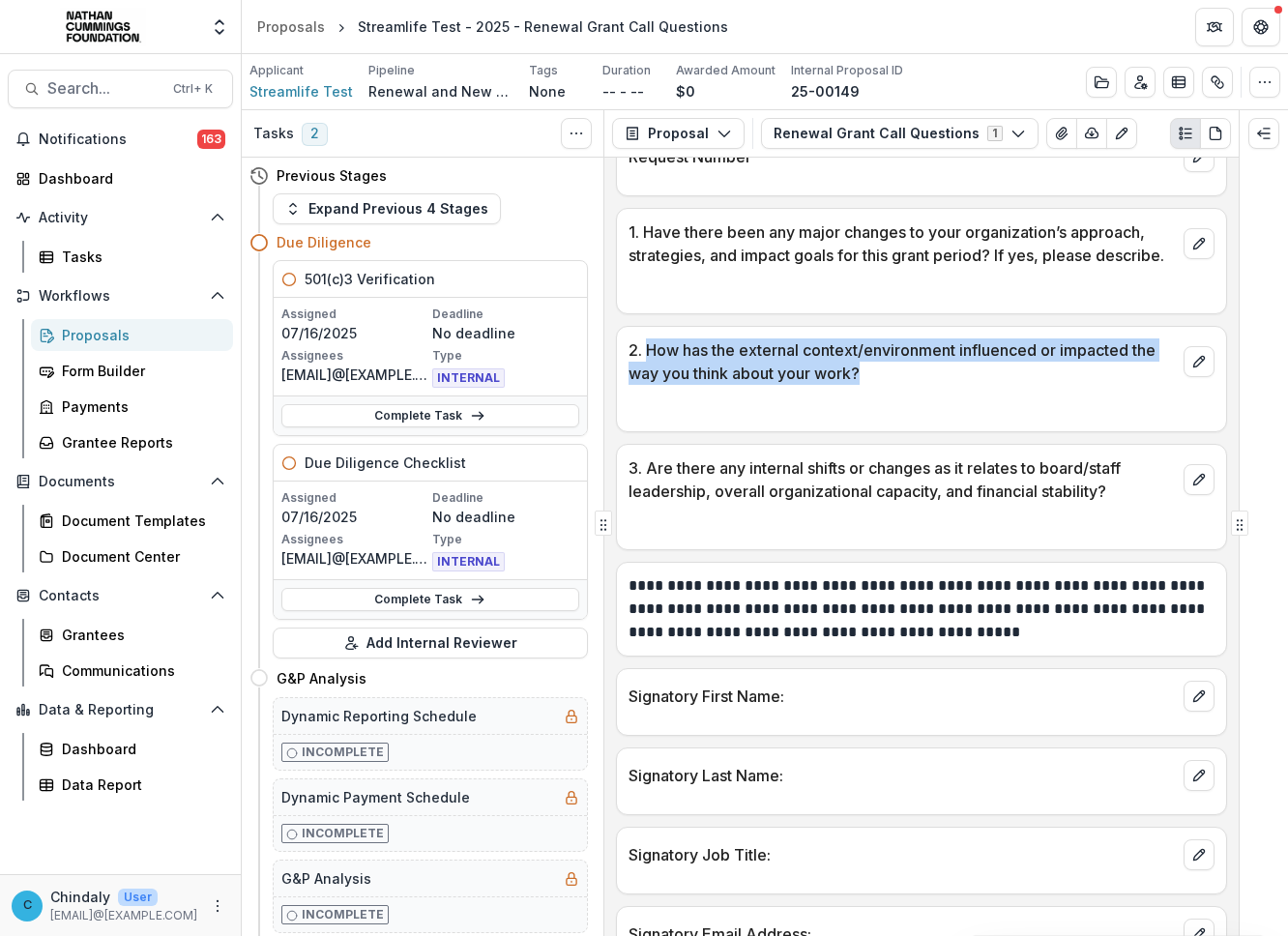 drag, startPoint x: 864, startPoint y: 397, endPoint x: 647, endPoint y: 375, distance: 218.1124 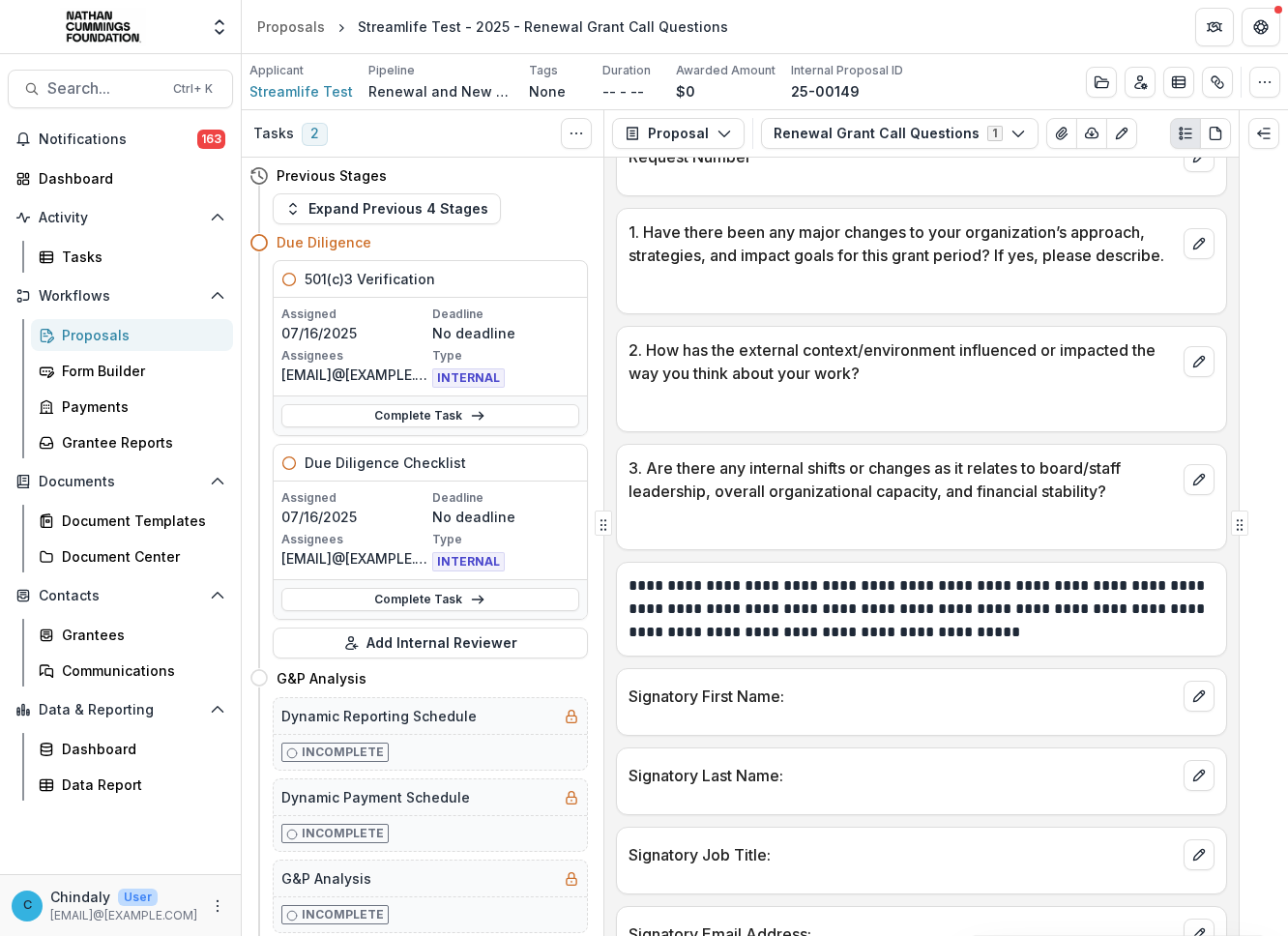 click on "3. Are there any internal shifts or changes as it relates to board/staff leadership, overall organizational capacity, and financial stability?" at bounding box center [902, 480] 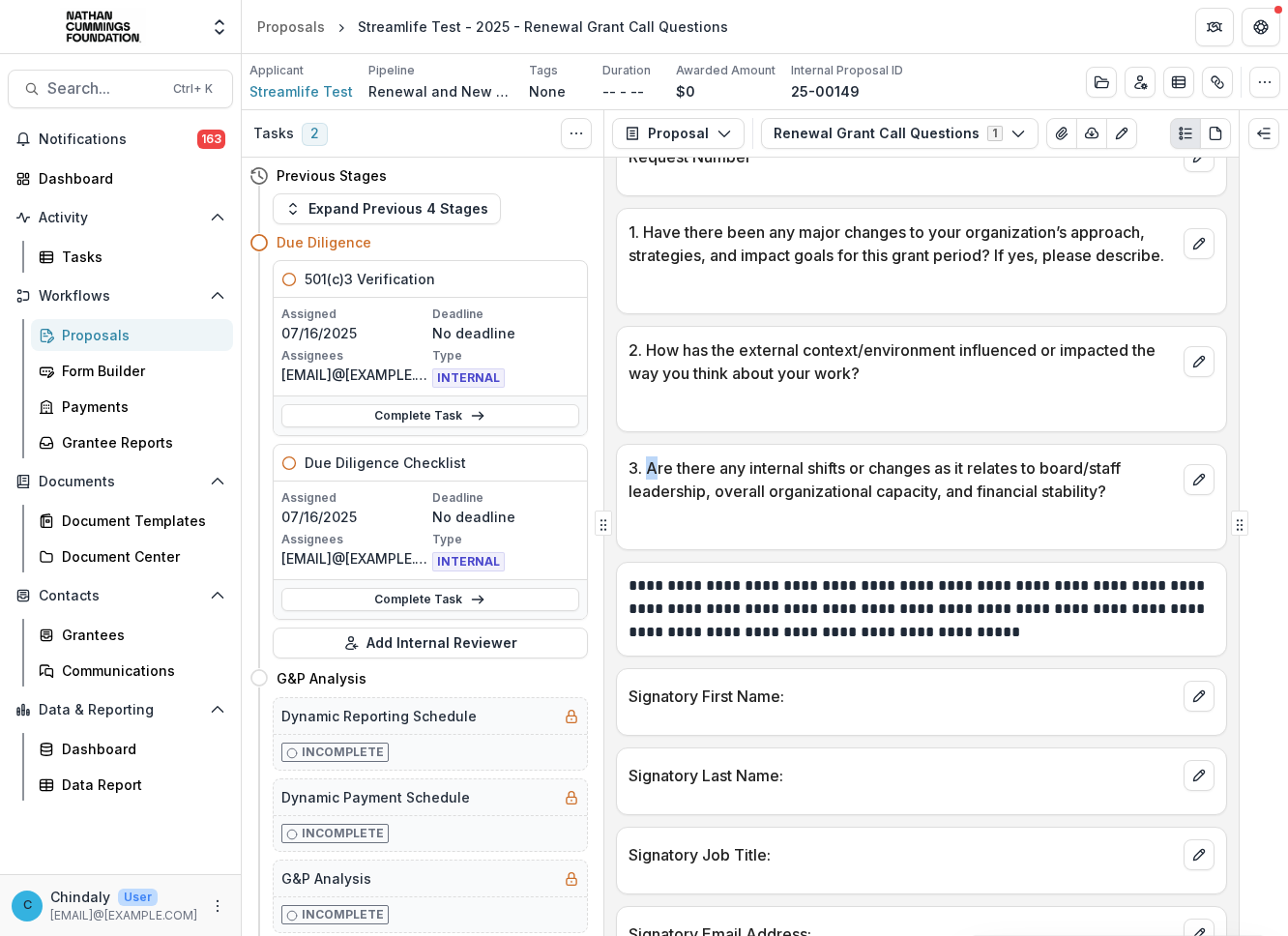 drag, startPoint x: 652, startPoint y: 501, endPoint x: 649, endPoint y: 486, distance: 15.297059 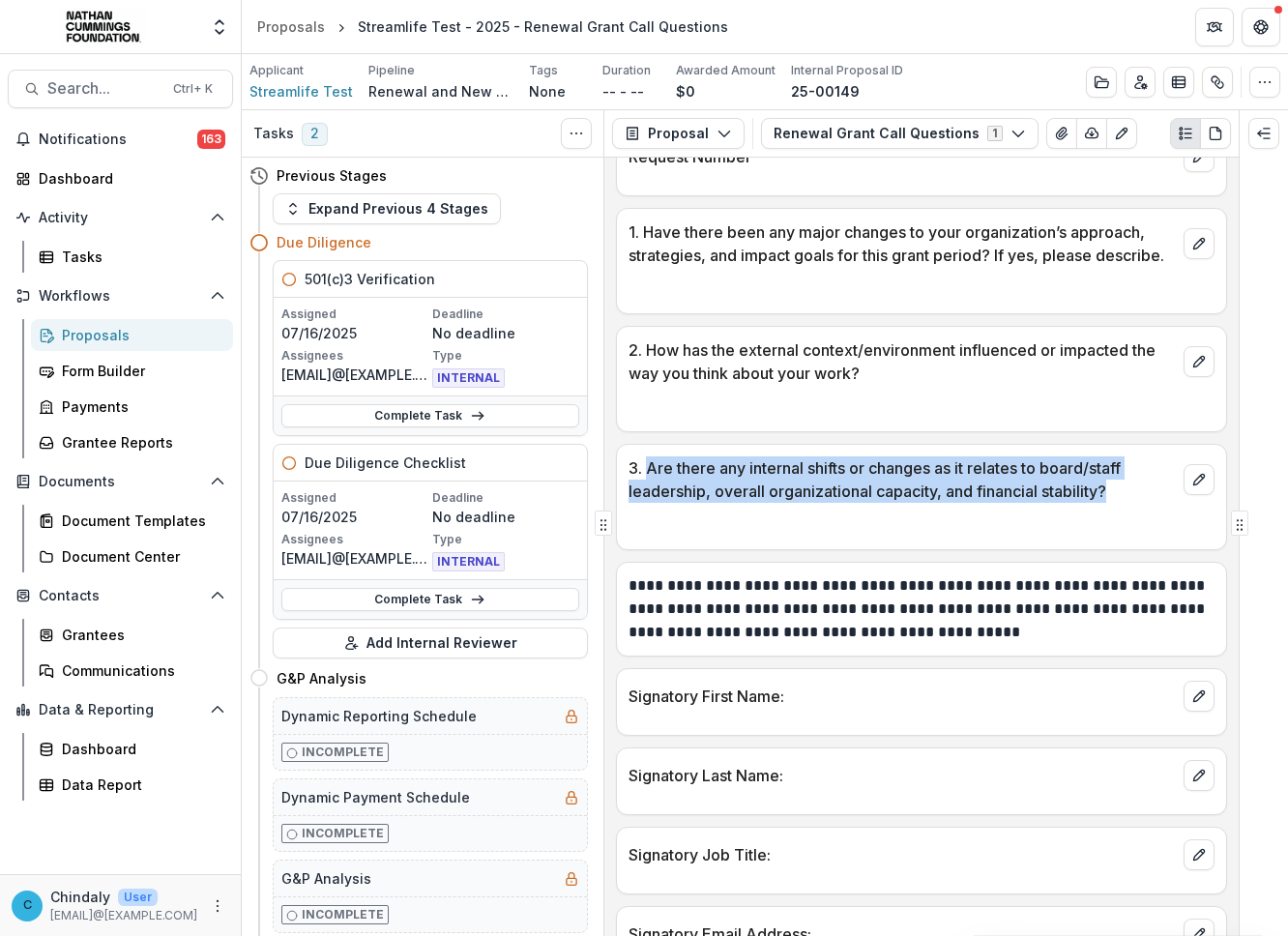 drag, startPoint x: 649, startPoint y: 488, endPoint x: 1129, endPoint y: 507, distance: 480.37589 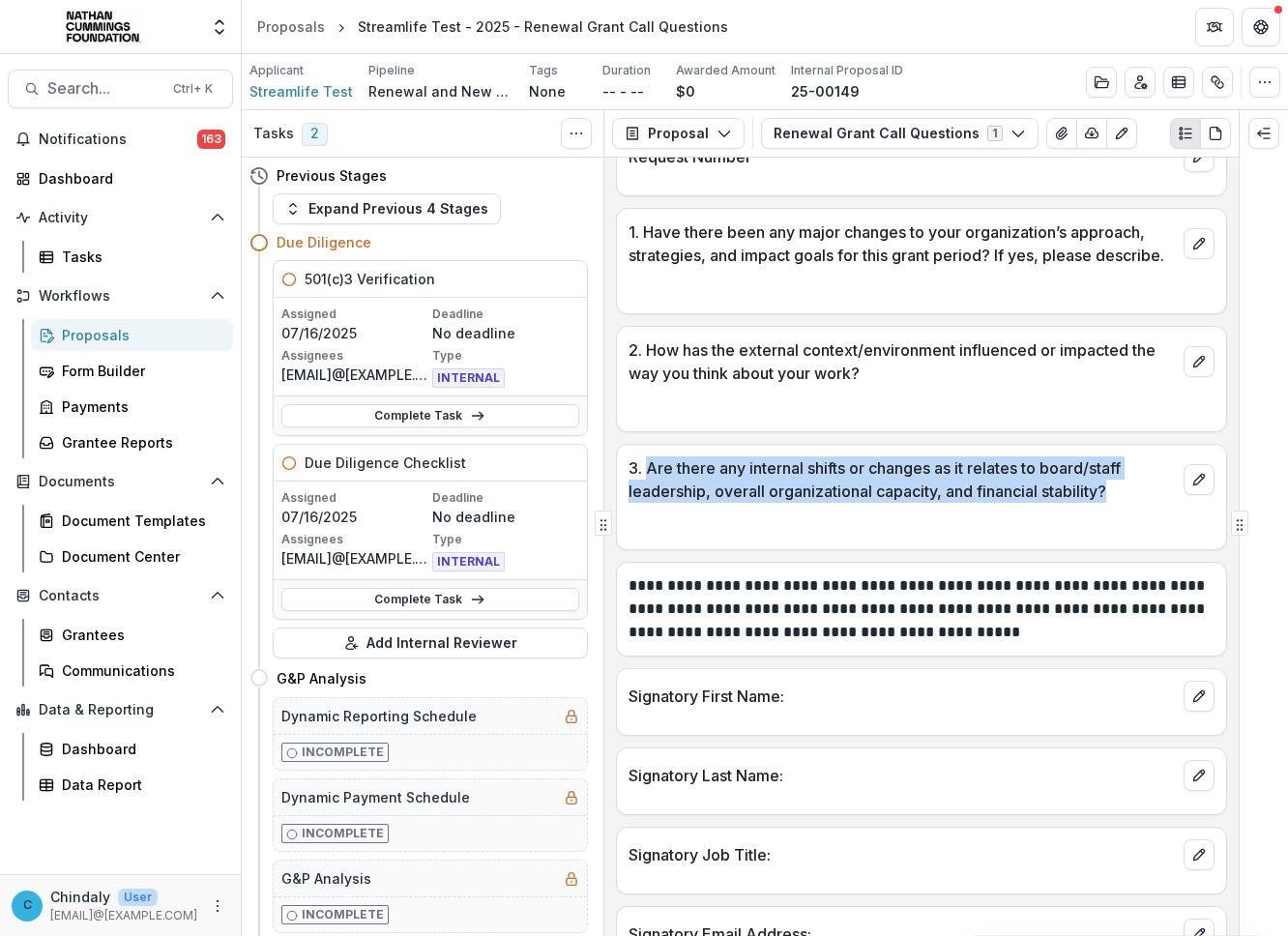 copy on "Are there any internal shifts or changes as it relates to board/staff leadership, overall organizational capacity, and financial stability?" 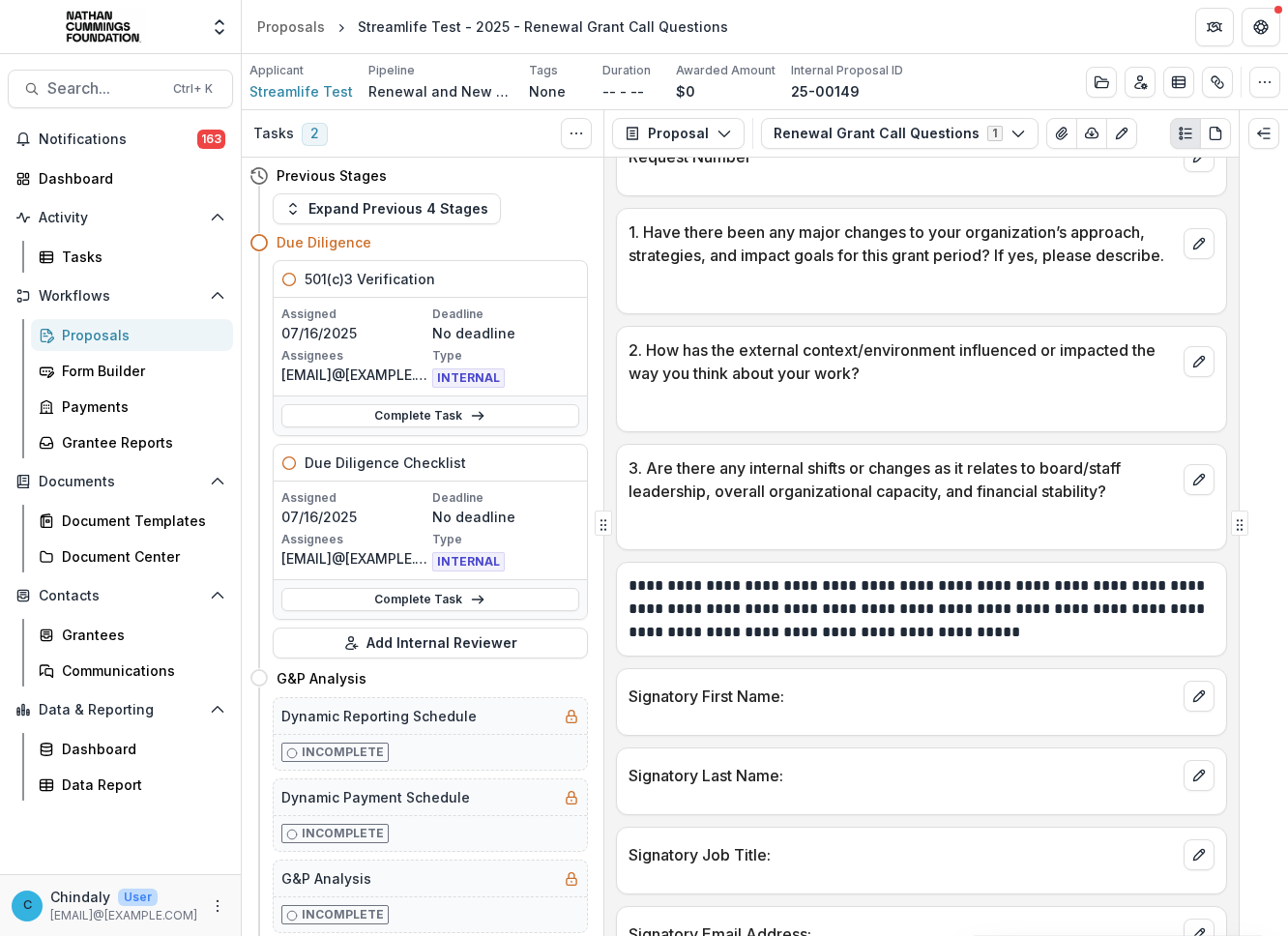 click on "**********" at bounding box center (919, 609) 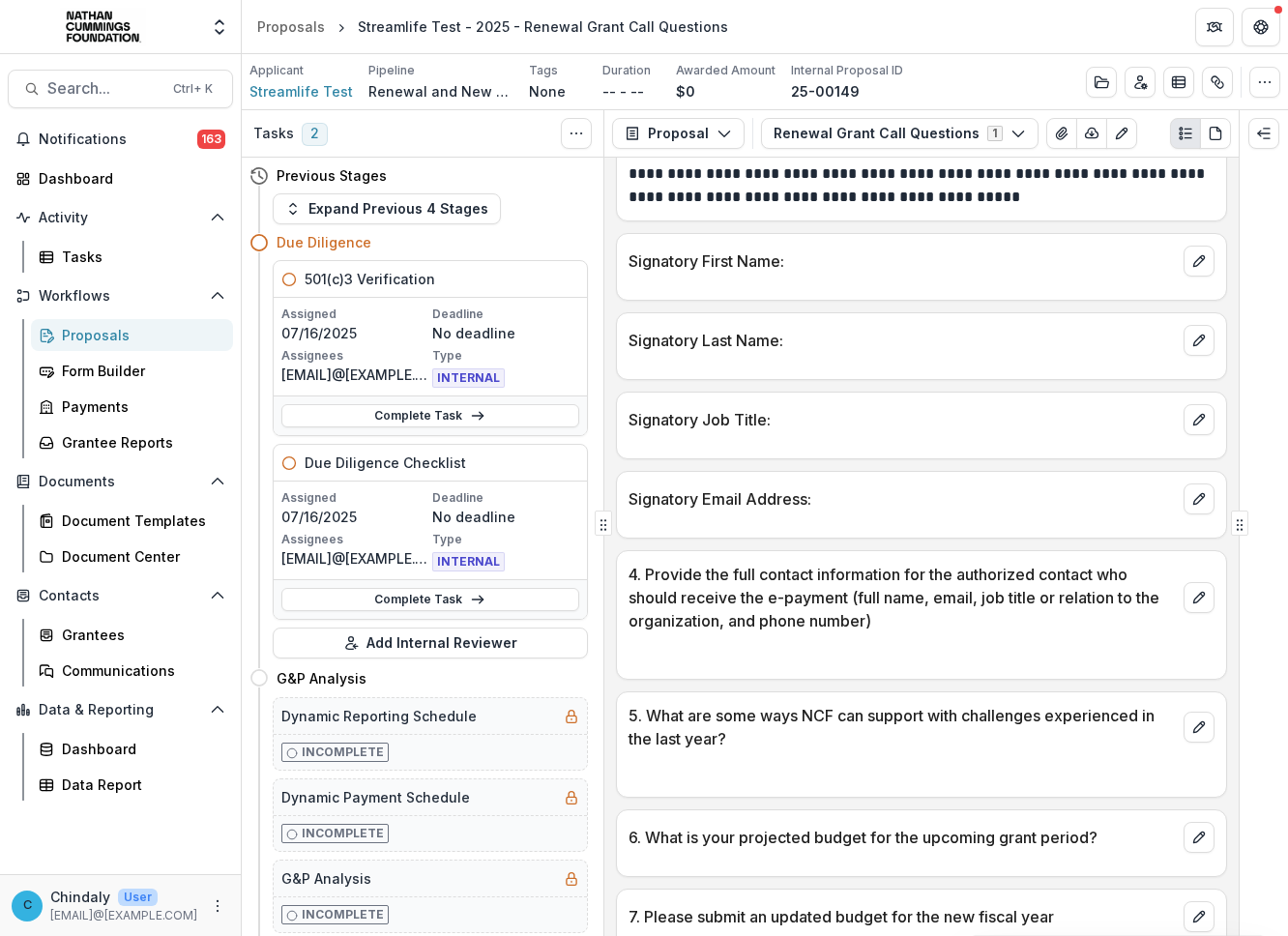 scroll, scrollTop: 1483, scrollLeft: 0, axis: vertical 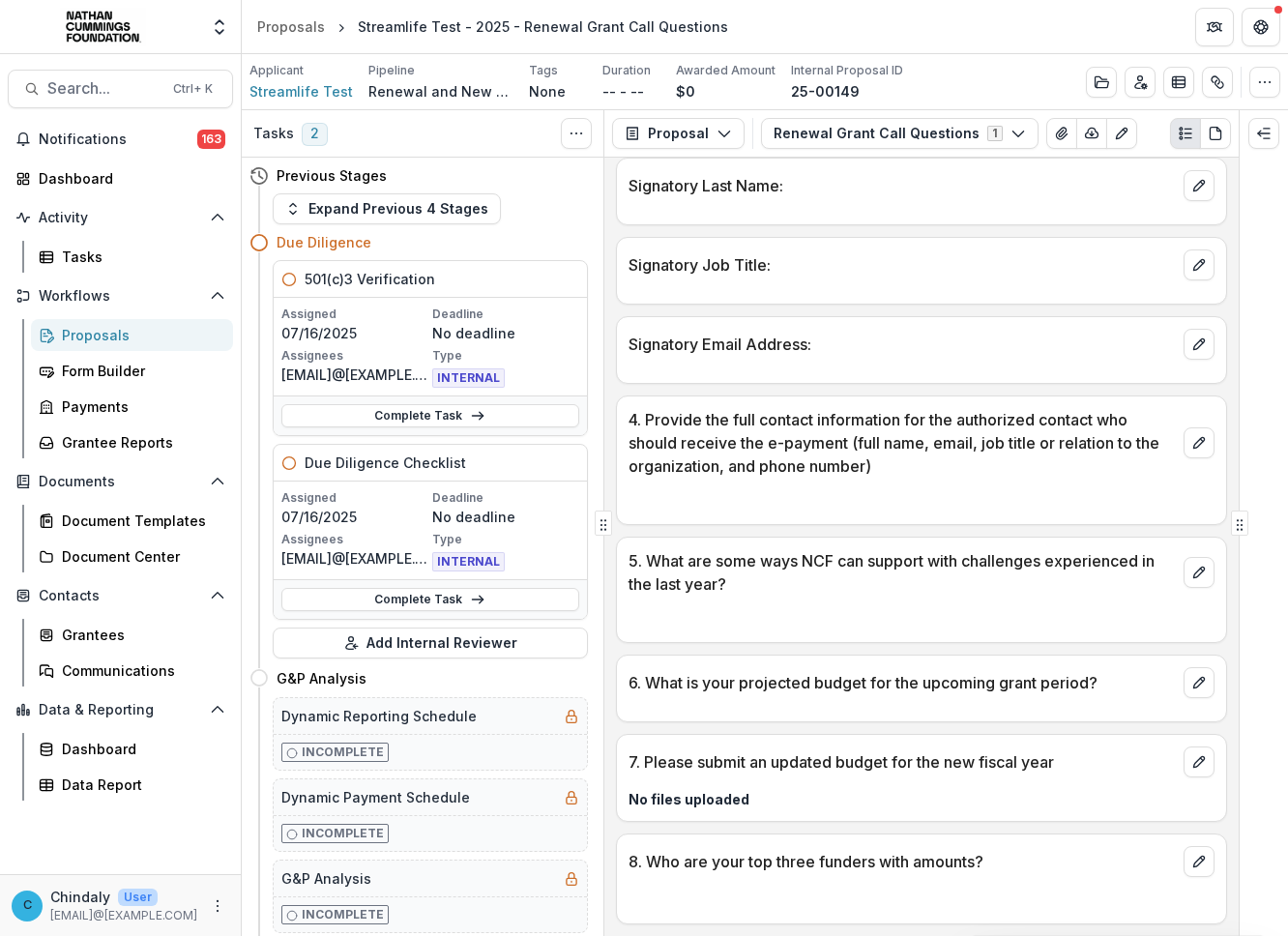 click on "5. What are some ways NCF can support with challenges experienced in the last year?" at bounding box center (902, 572) 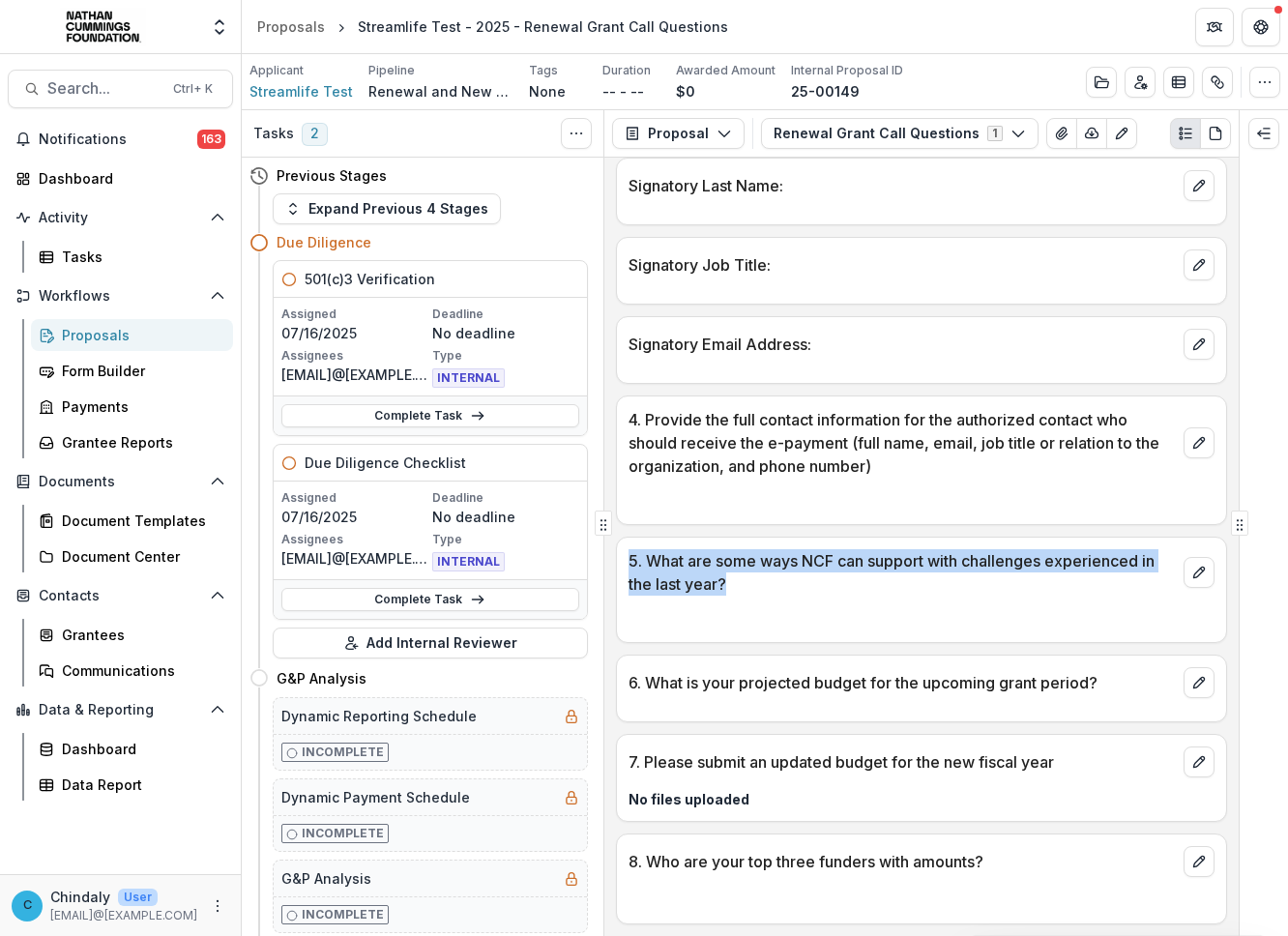 drag, startPoint x: 736, startPoint y: 585, endPoint x: 619, endPoint y: 561, distance: 119.43618 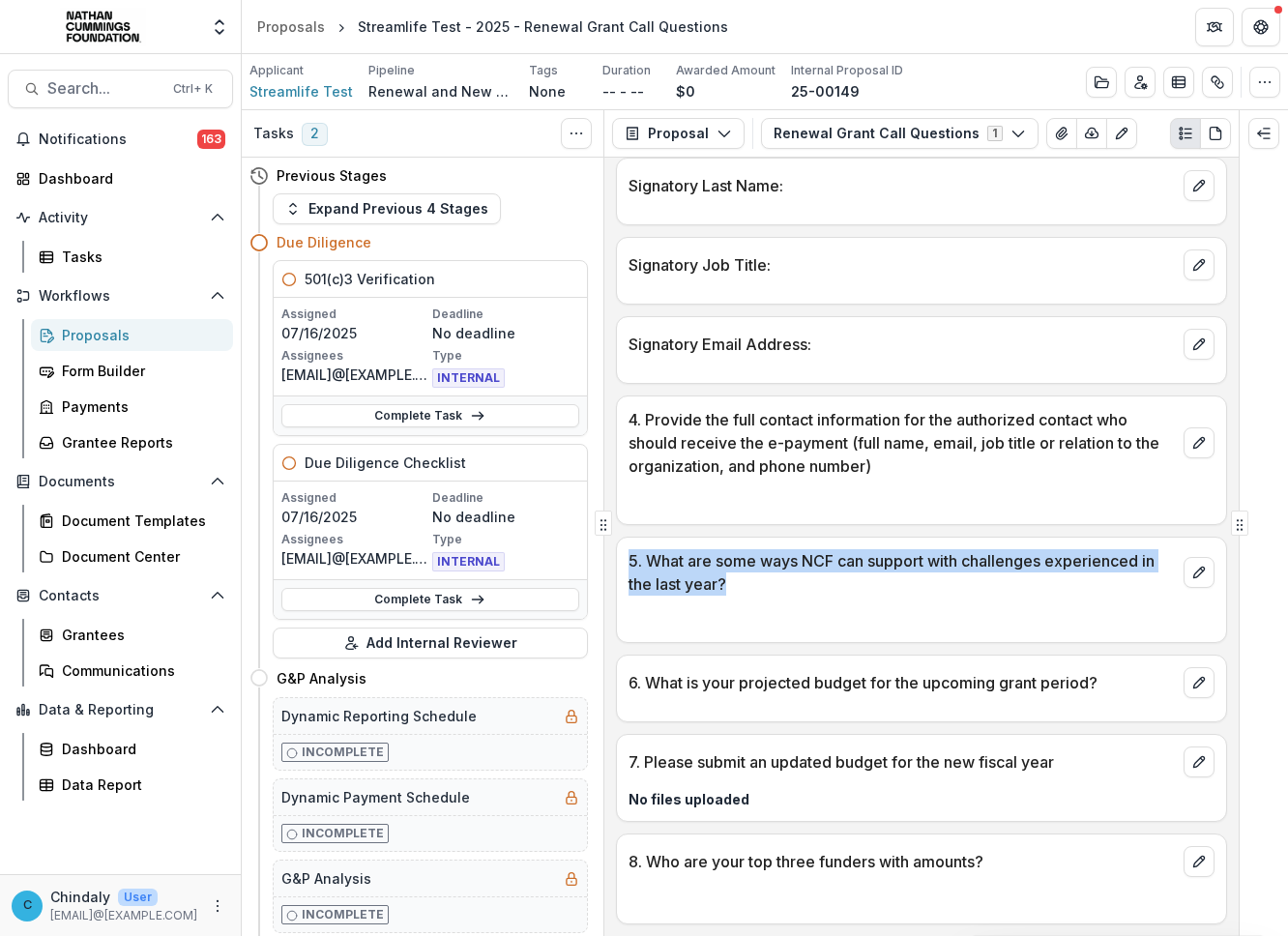 click on "No files uploaded" at bounding box center (922, 793) 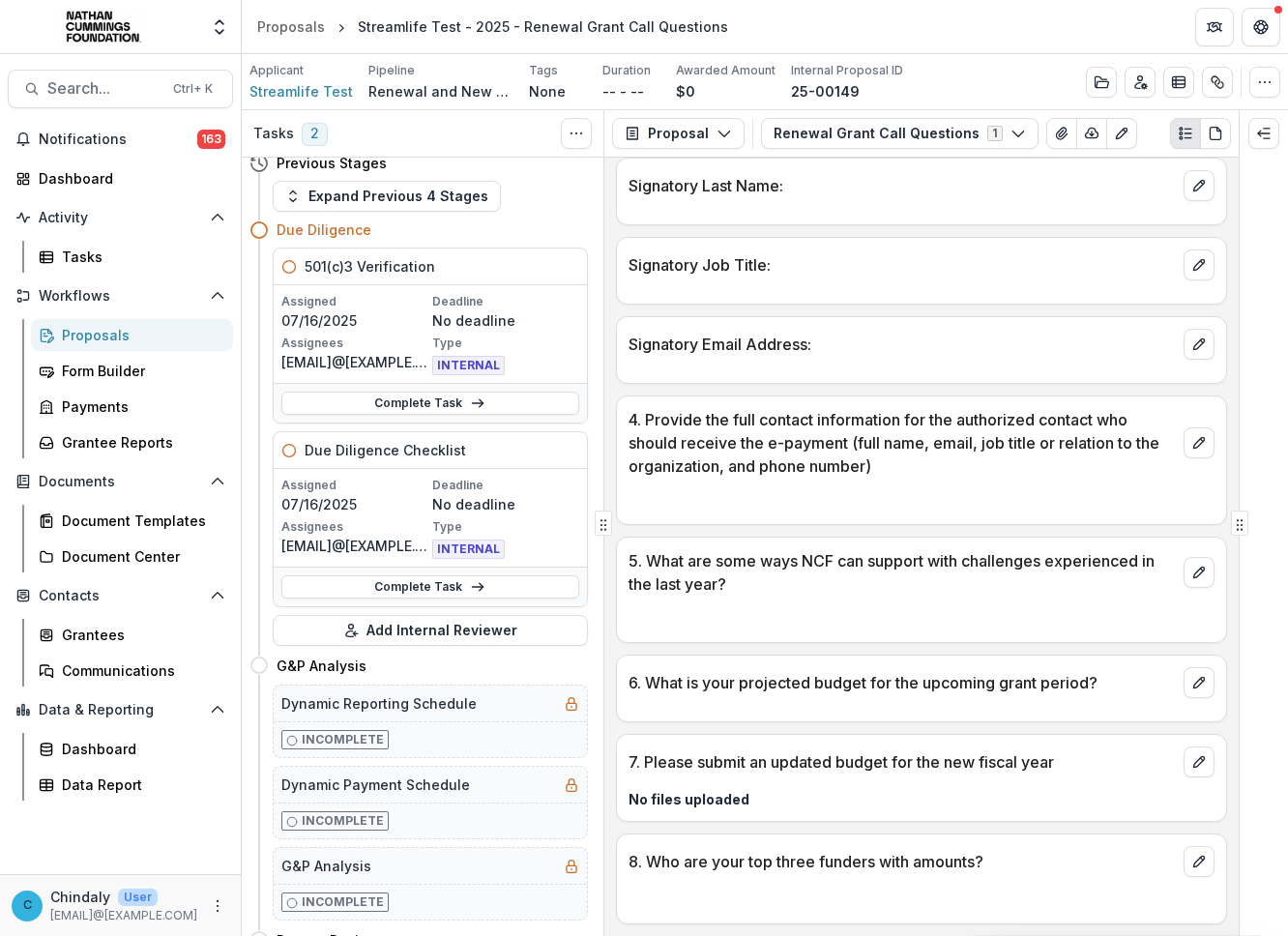 scroll, scrollTop: 14, scrollLeft: 0, axis: vertical 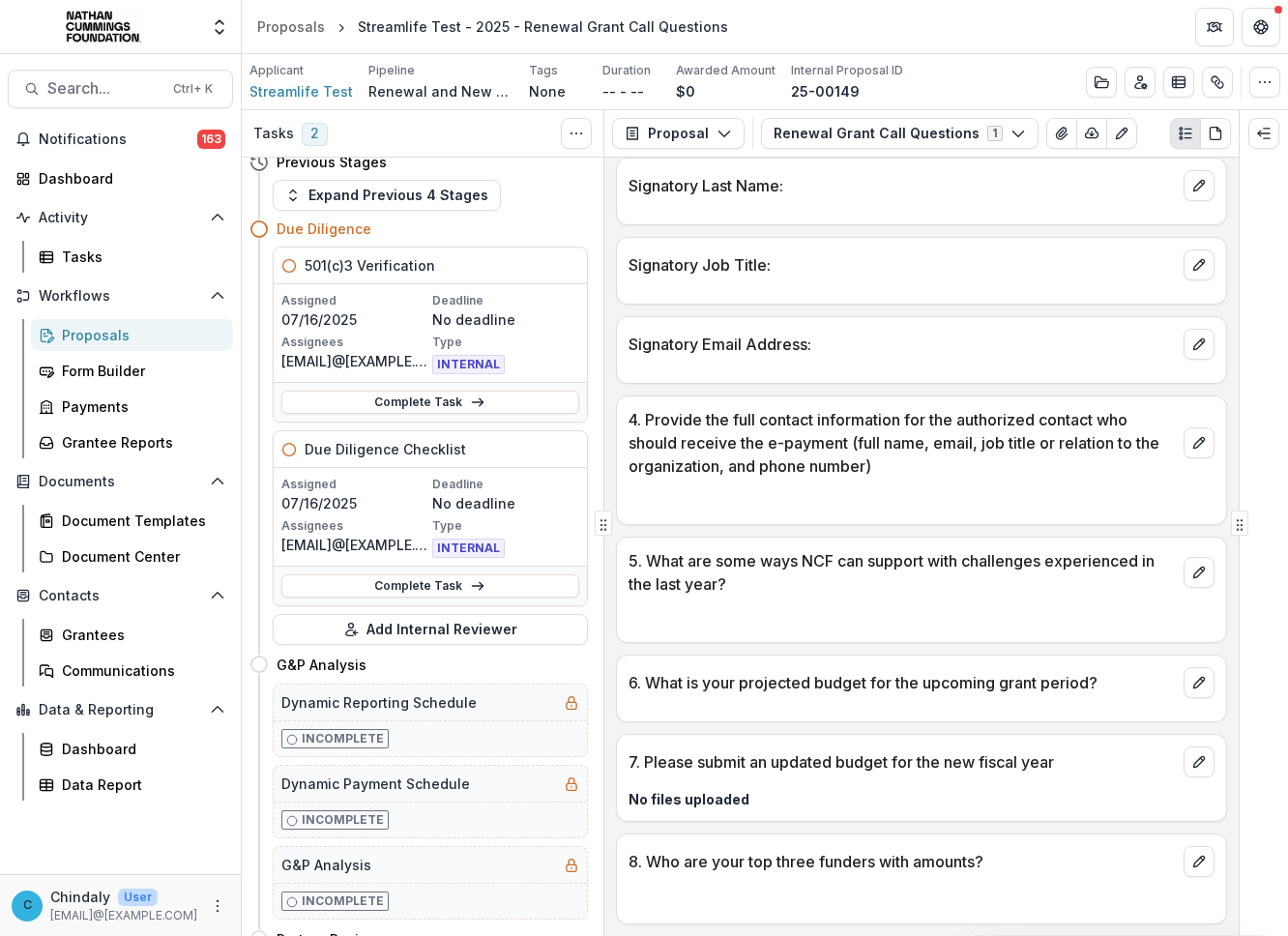 click at bounding box center (922, 495) 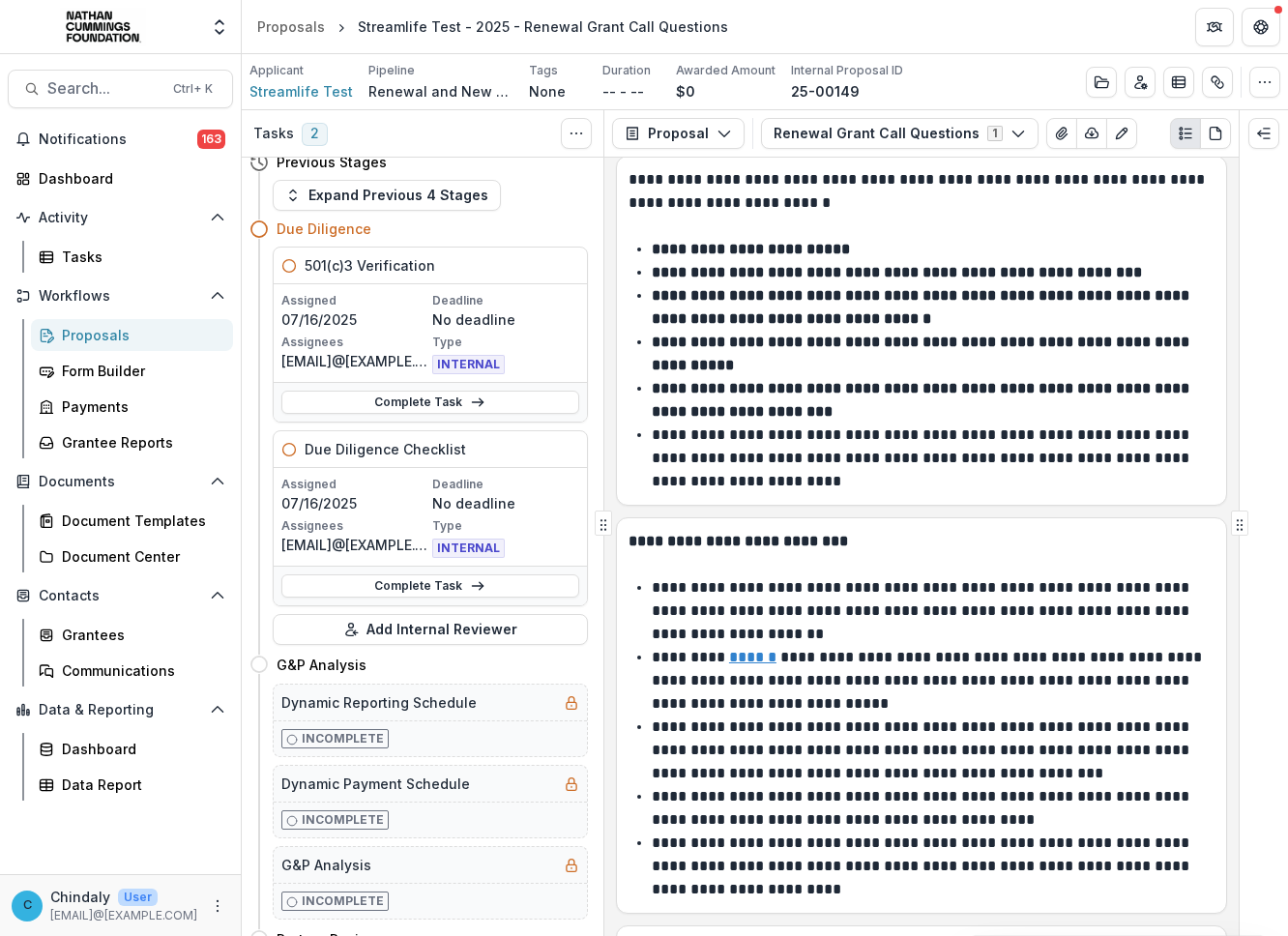 scroll, scrollTop: 0, scrollLeft: 0, axis: both 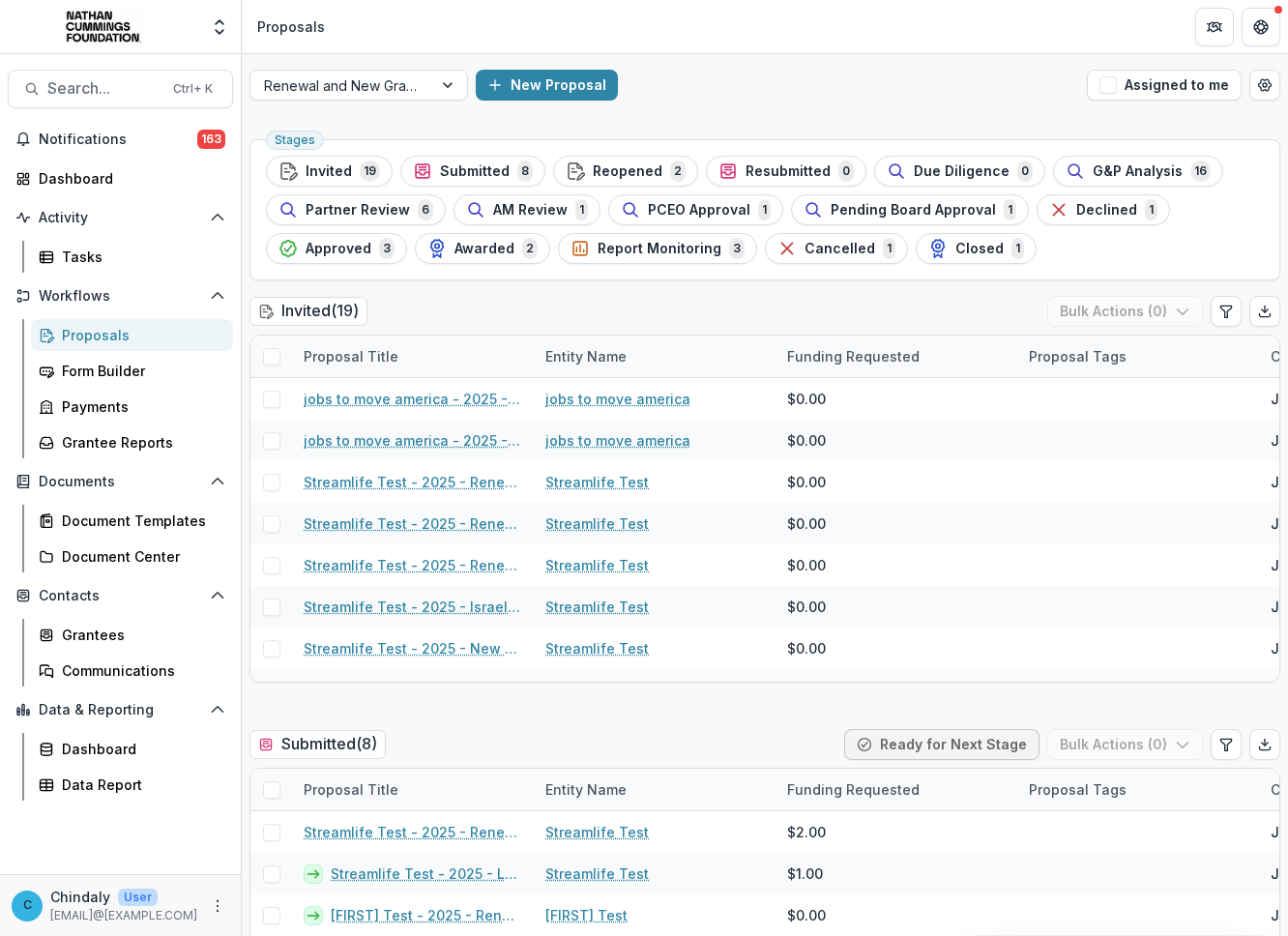 drag, startPoint x: 519, startPoint y: 83, endPoint x: 527, endPoint y: 24, distance: 59.539903 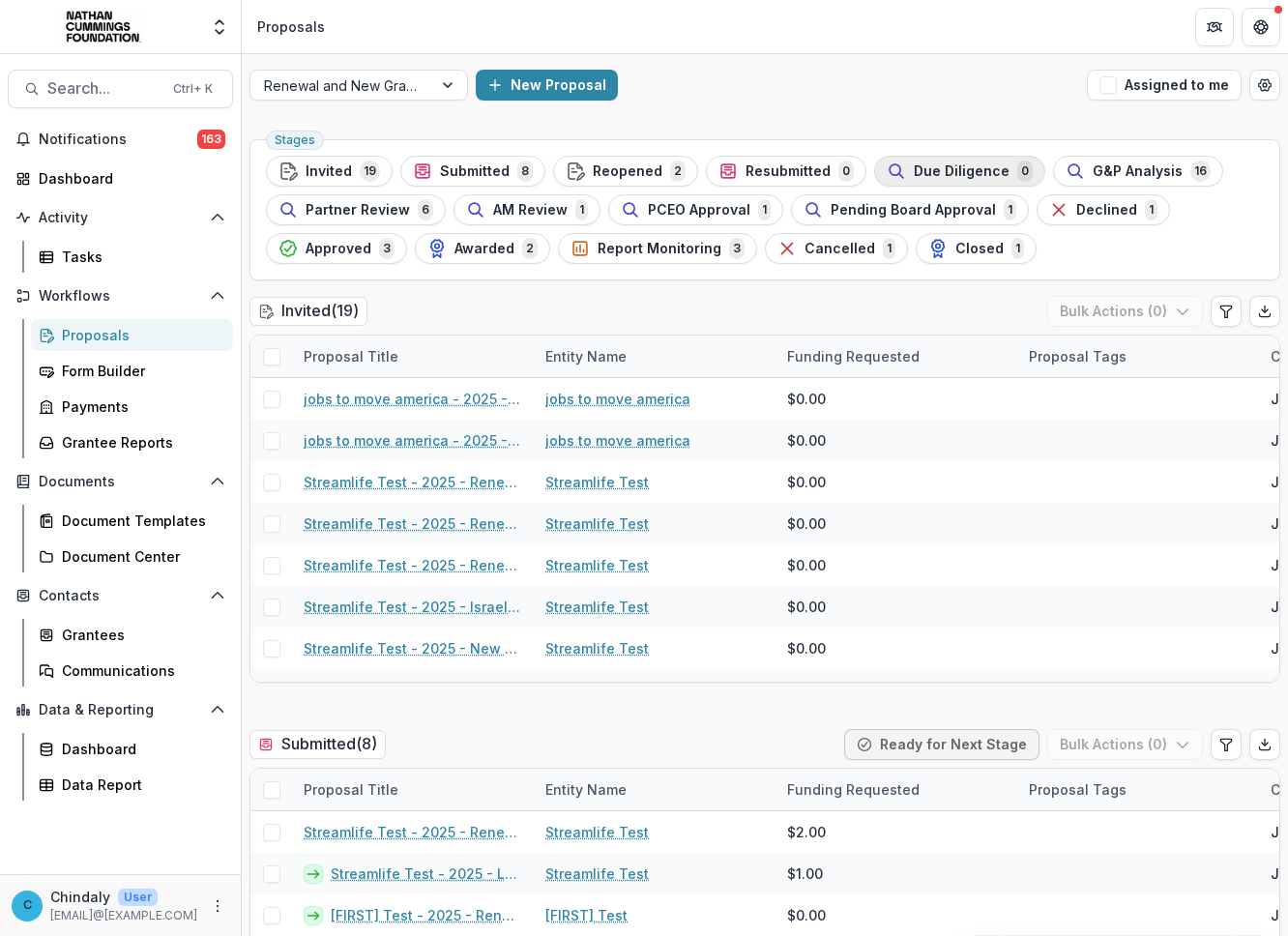click on "Due Diligence" at bounding box center [961, 171] 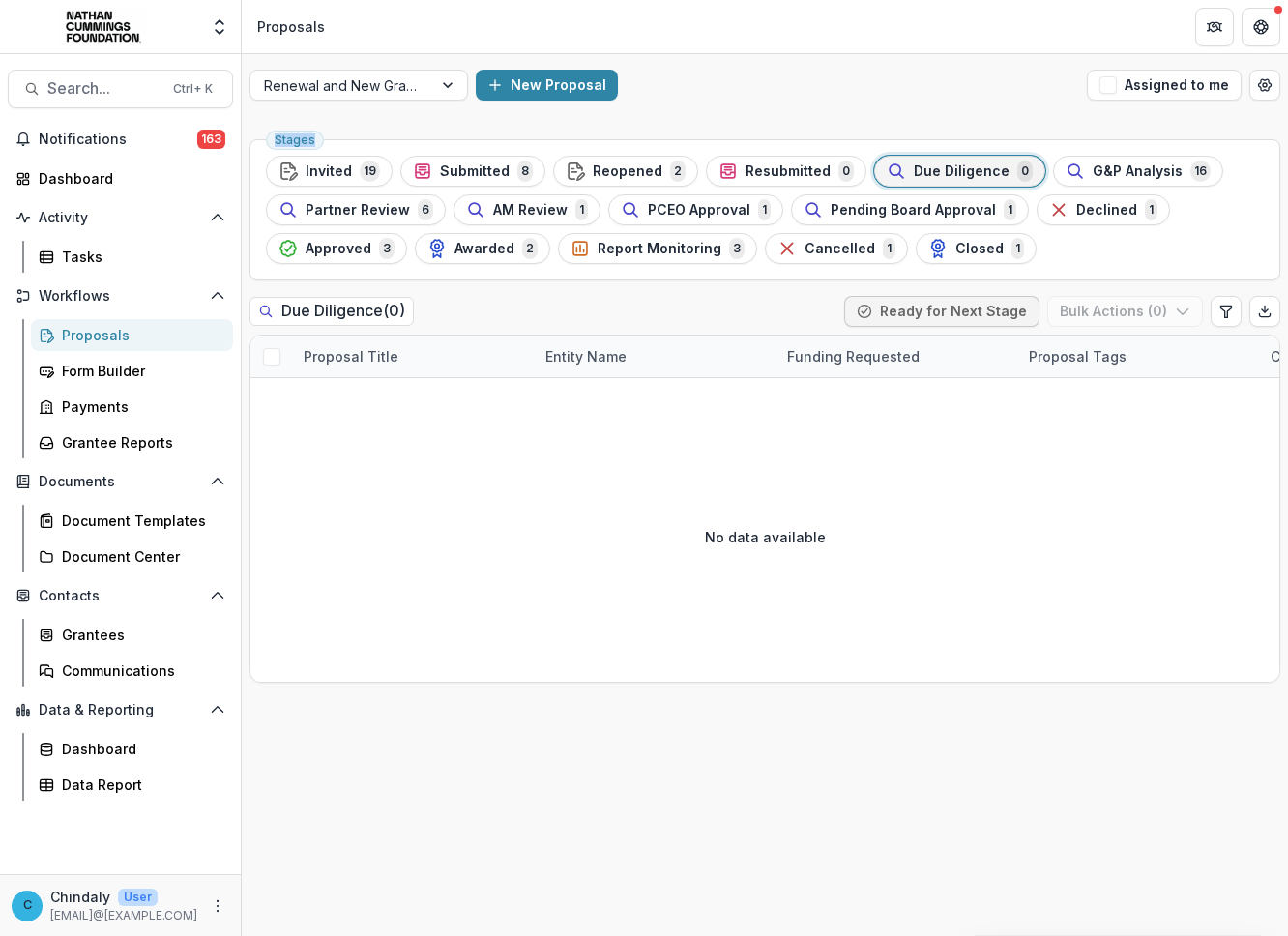 drag, startPoint x: 538, startPoint y: 101, endPoint x: 992, endPoint y: 153, distance: 456.96827 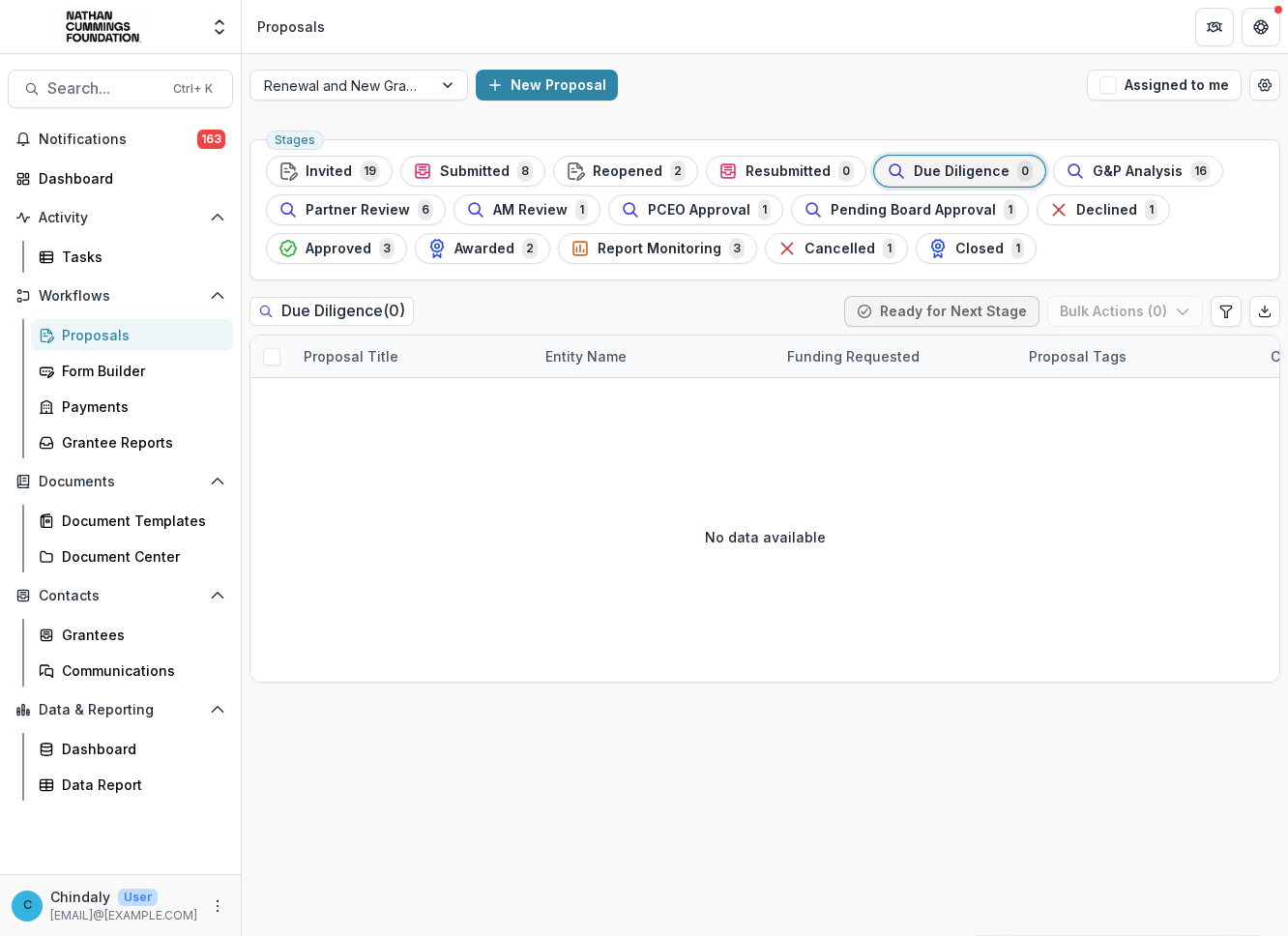 drag, startPoint x: 992, startPoint y: 153, endPoint x: 761, endPoint y: 118, distance: 233.63647 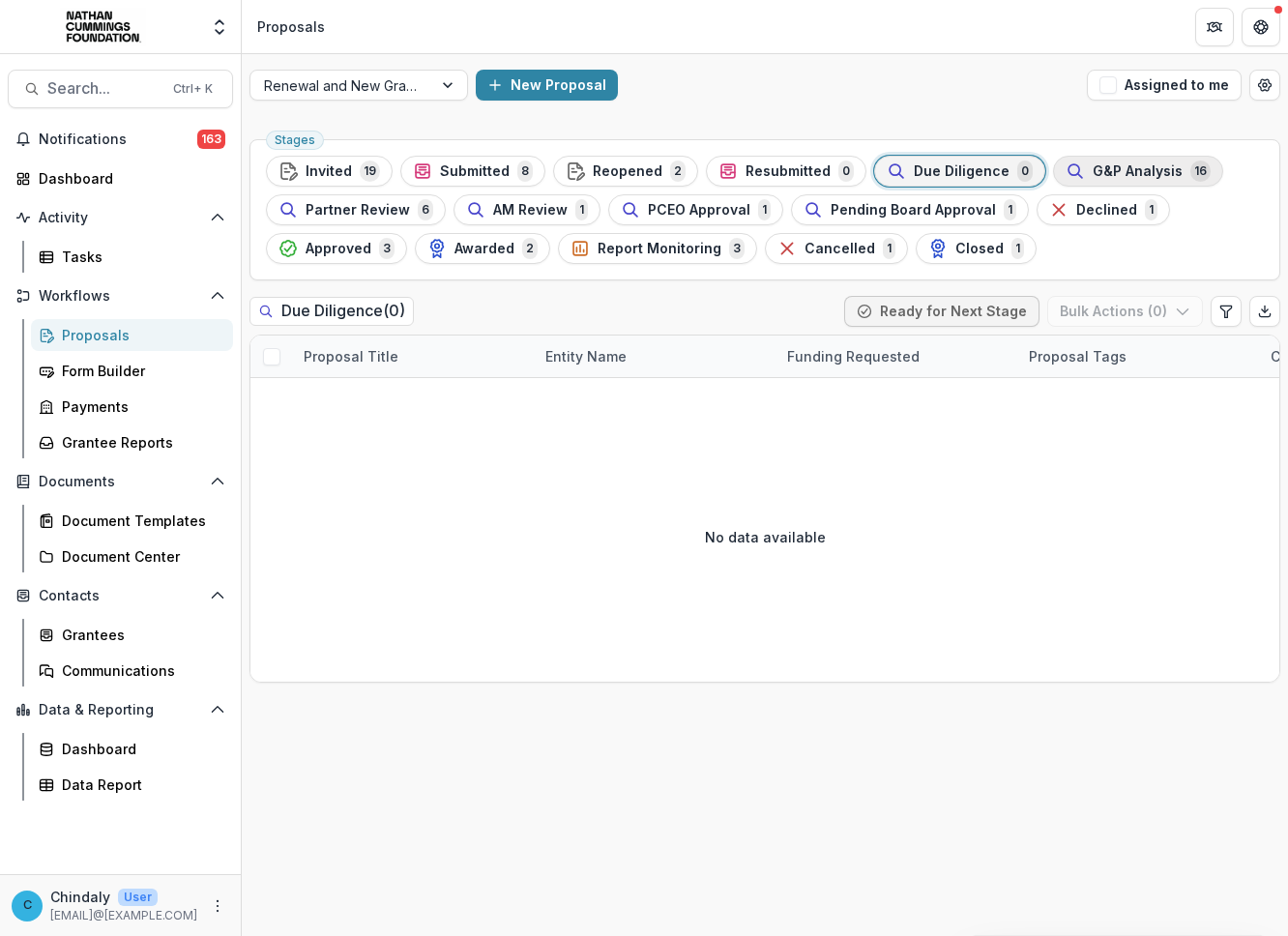 click on "G&P Analysis" at bounding box center (1137, 171) 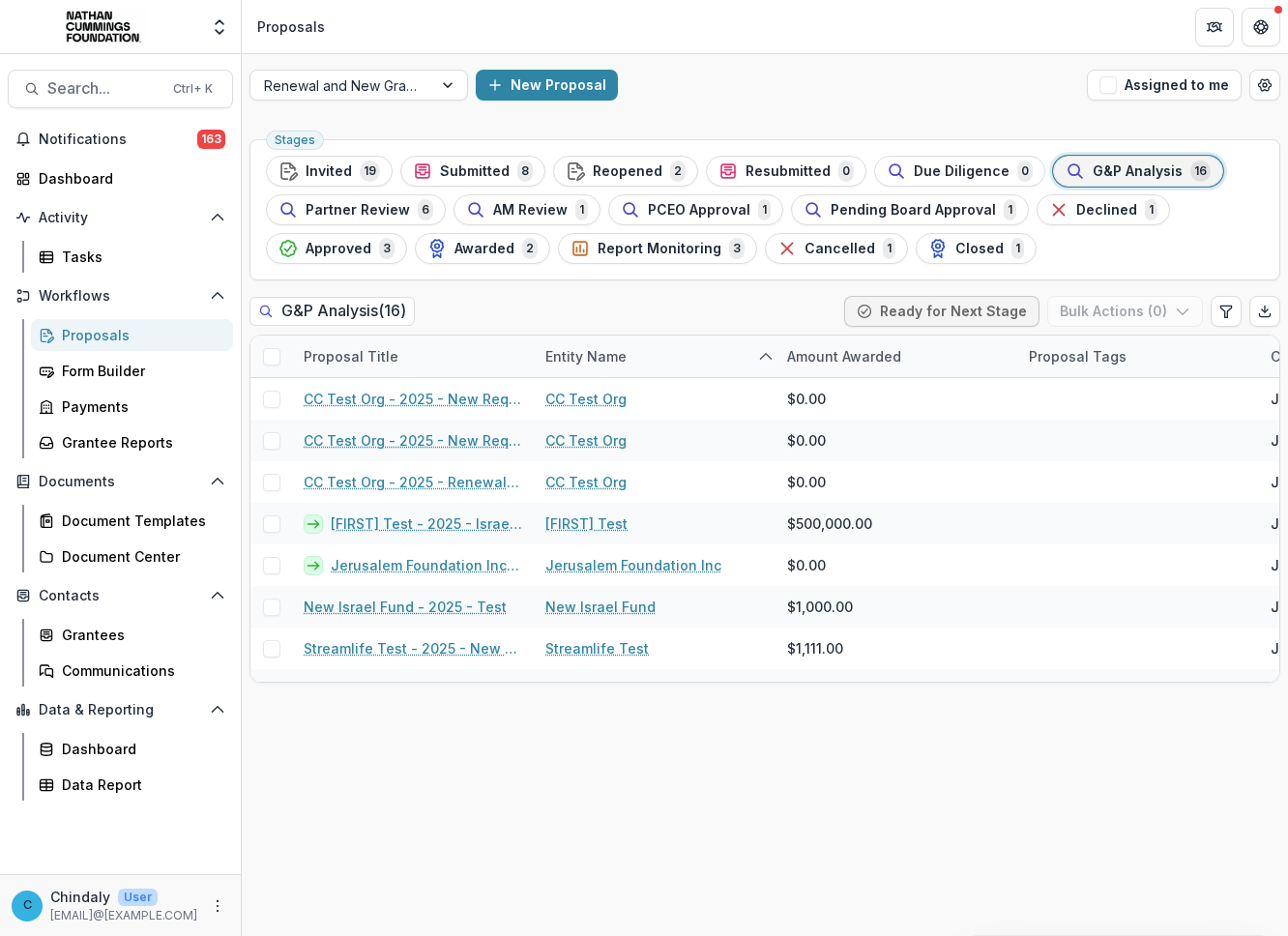 click on "Renewal and New Grants Pipeline New Proposal Assigned to me" at bounding box center [765, 85] 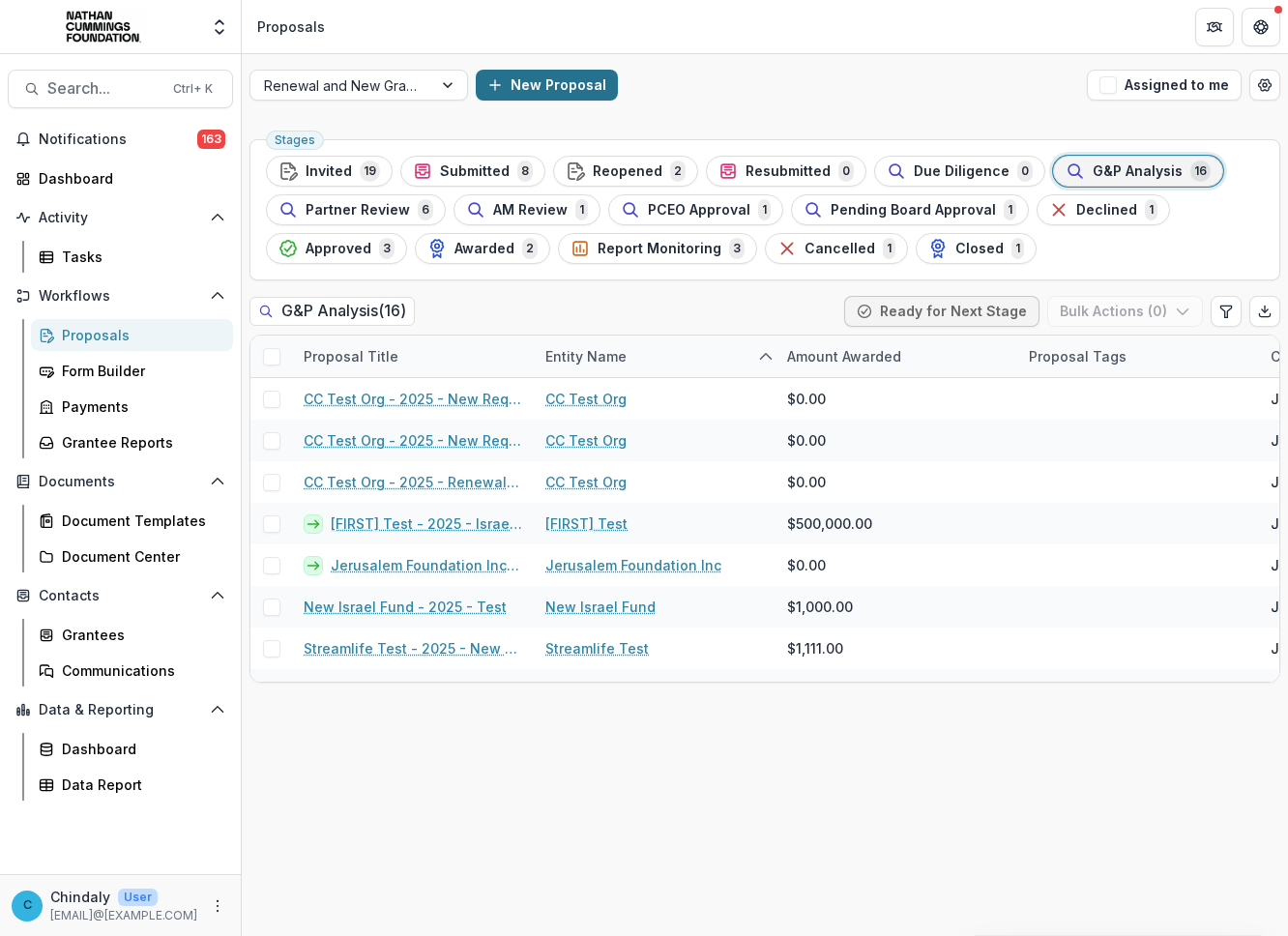 click on "New Proposal" at bounding box center [546, 85] 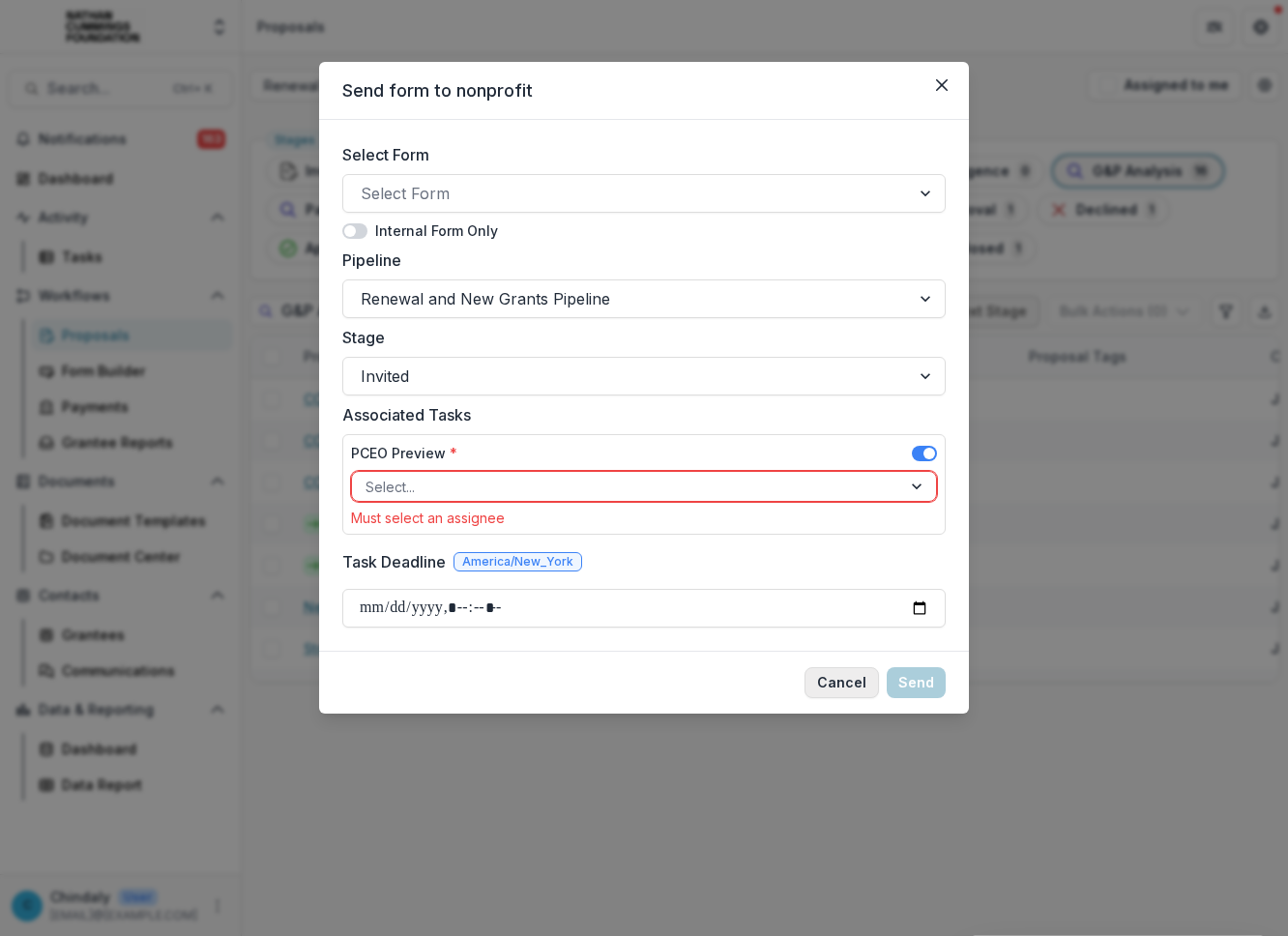 click on "Cancel" at bounding box center (841, 683) 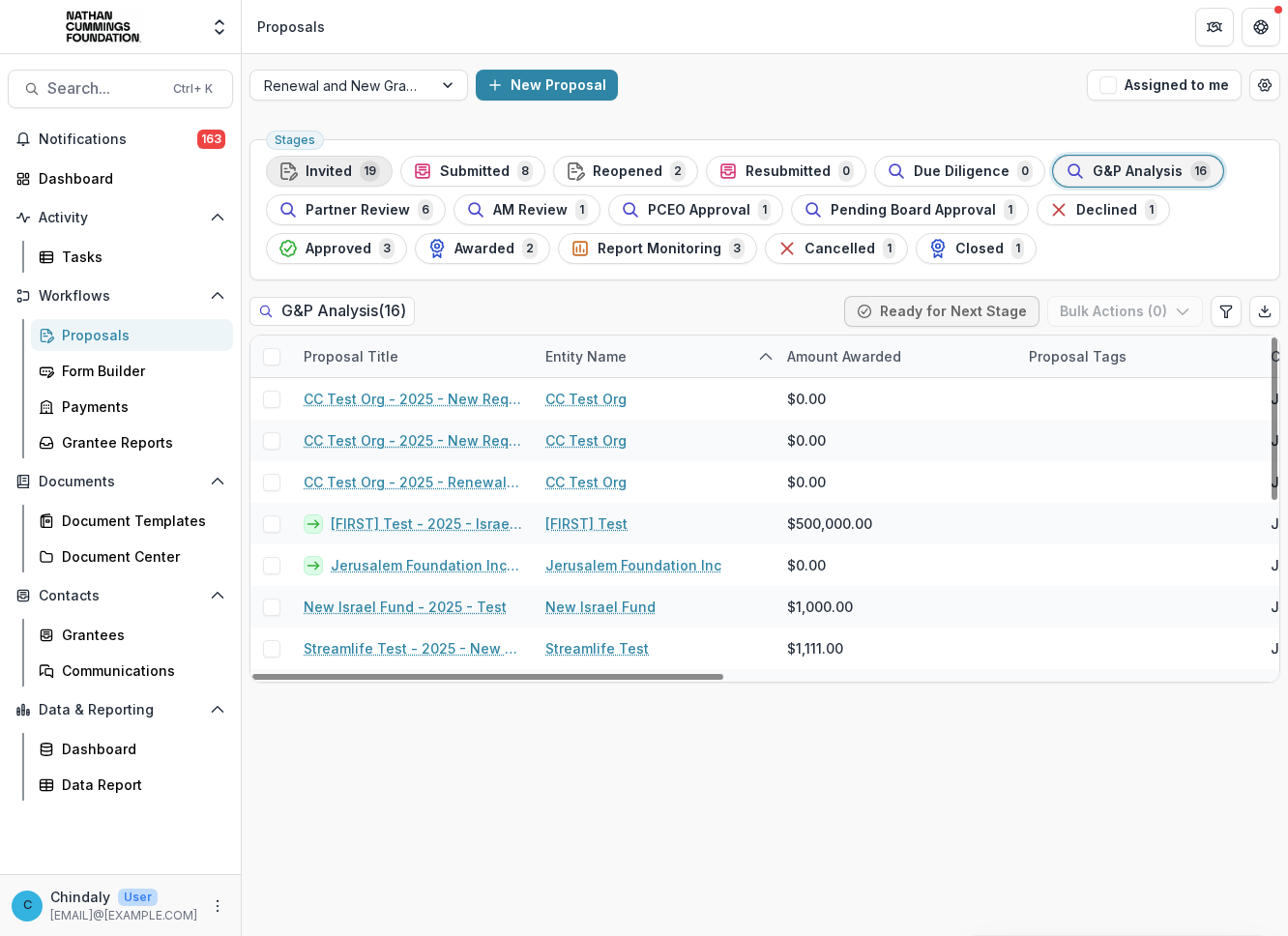 click on "Invited" at bounding box center [329, 171] 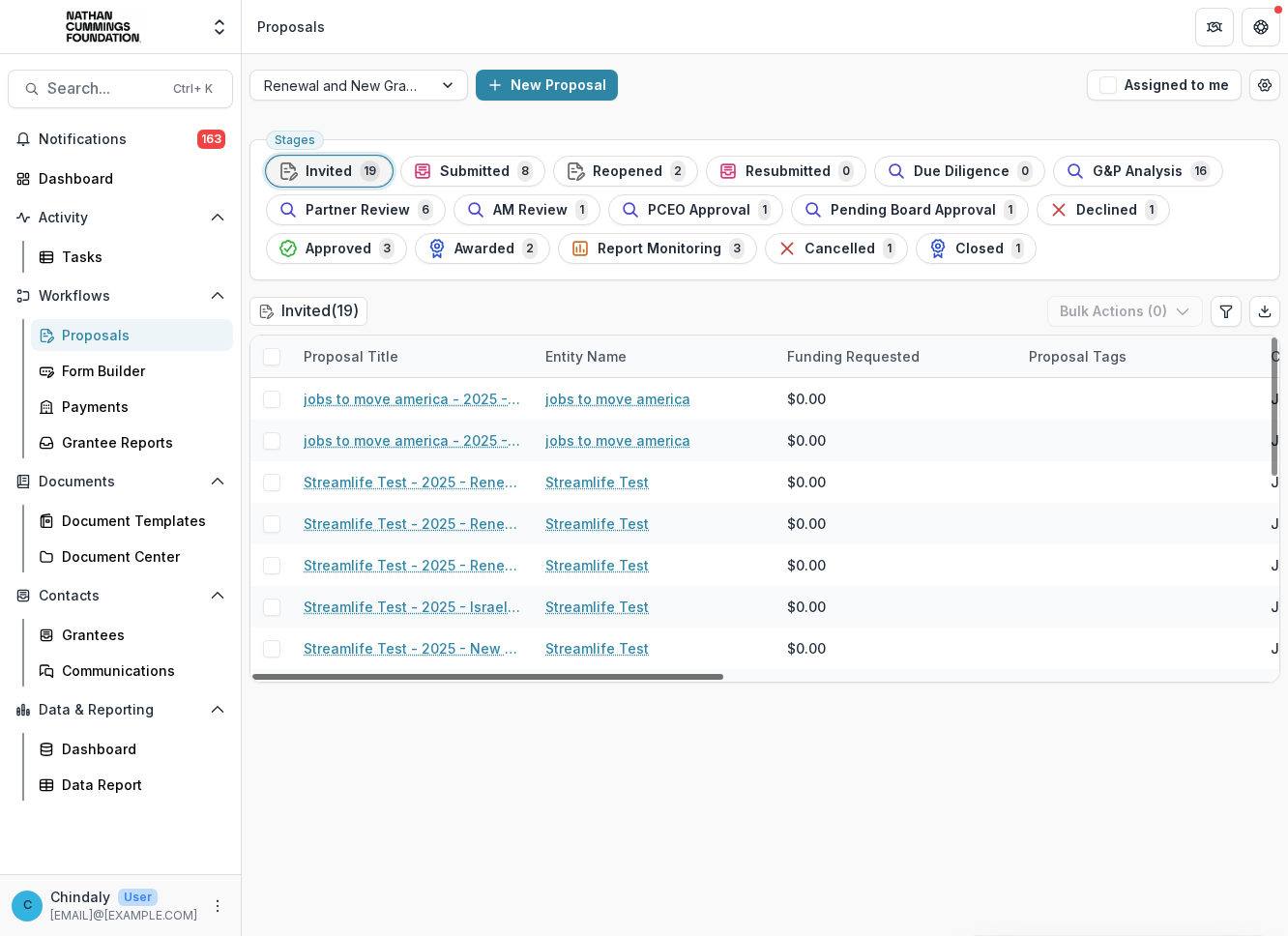 click at bounding box center [487, 677] 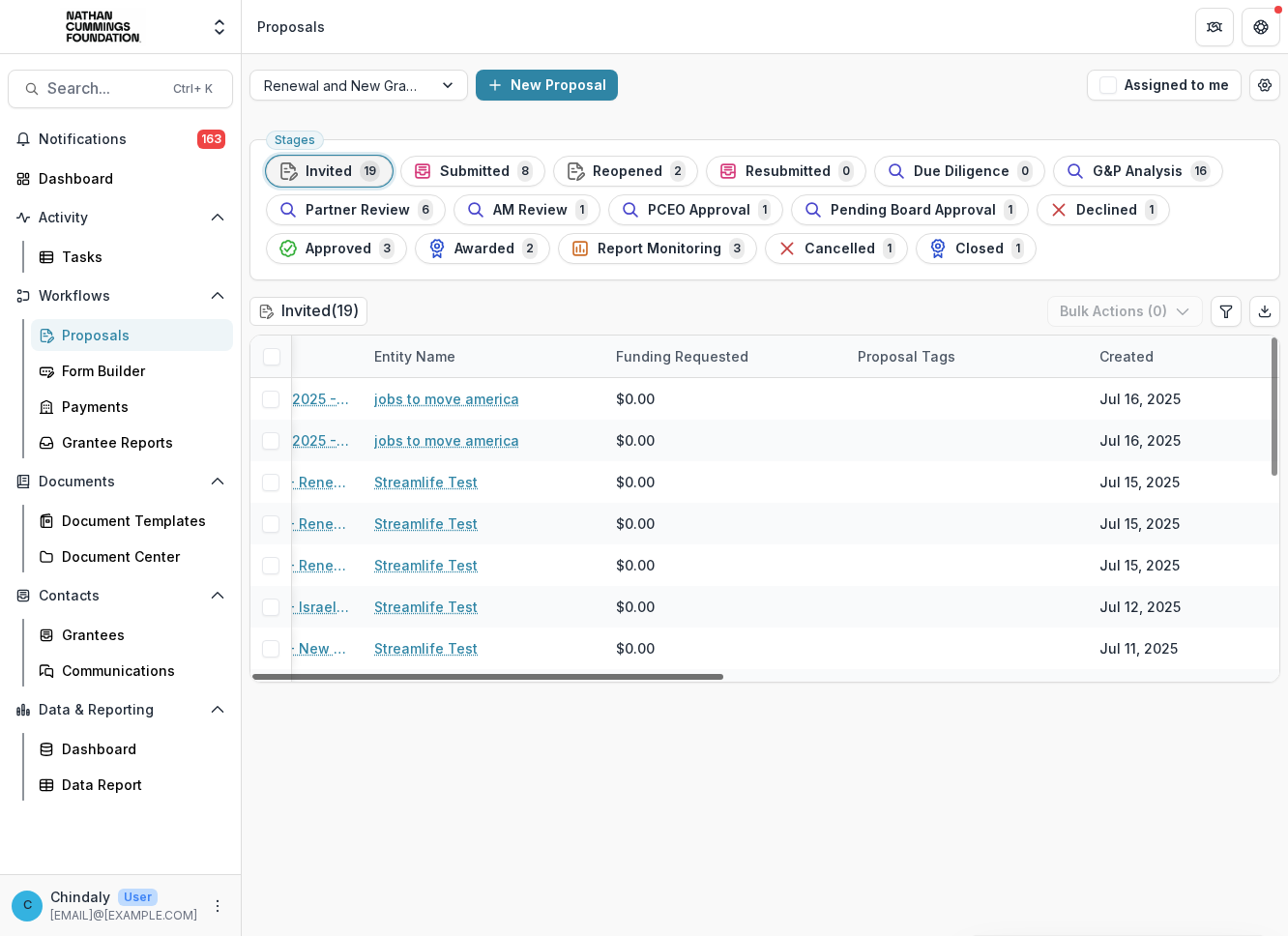 scroll, scrollTop: 0, scrollLeft: 0, axis: both 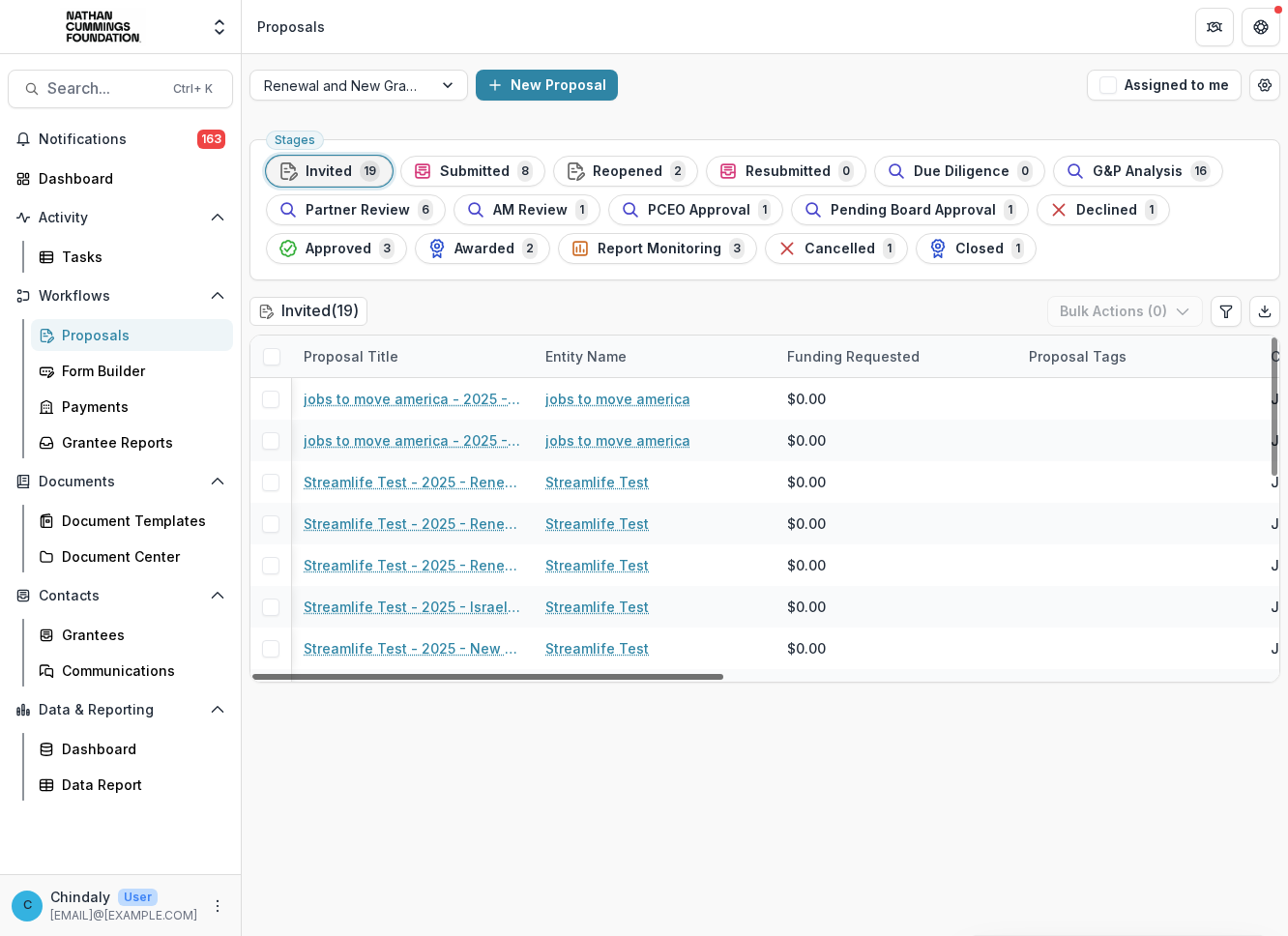 drag, startPoint x: 514, startPoint y: 674, endPoint x: 446, endPoint y: 677, distance: 68.066144 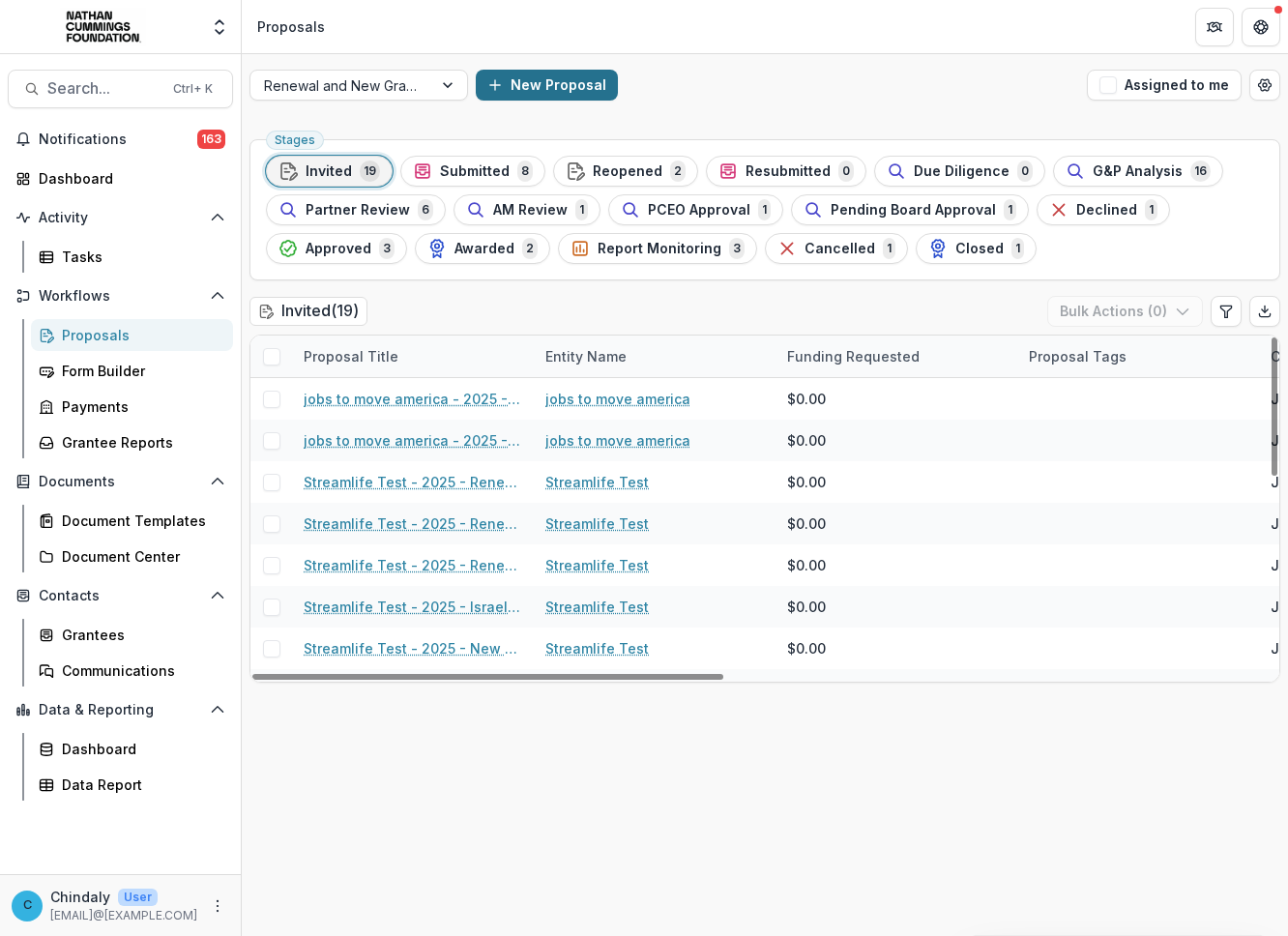 click on "New Proposal" at bounding box center [546, 85] 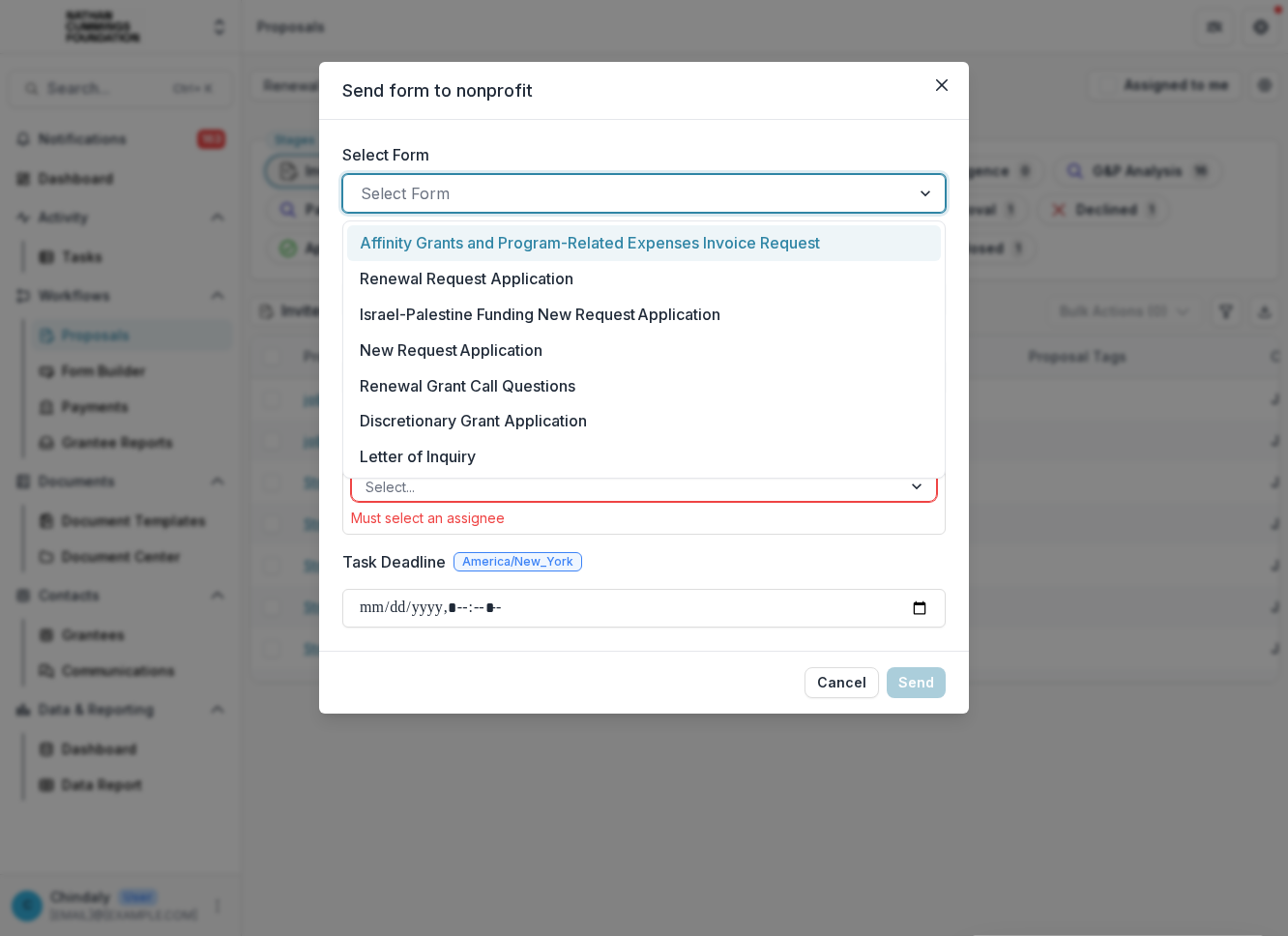 click at bounding box center [627, 193] 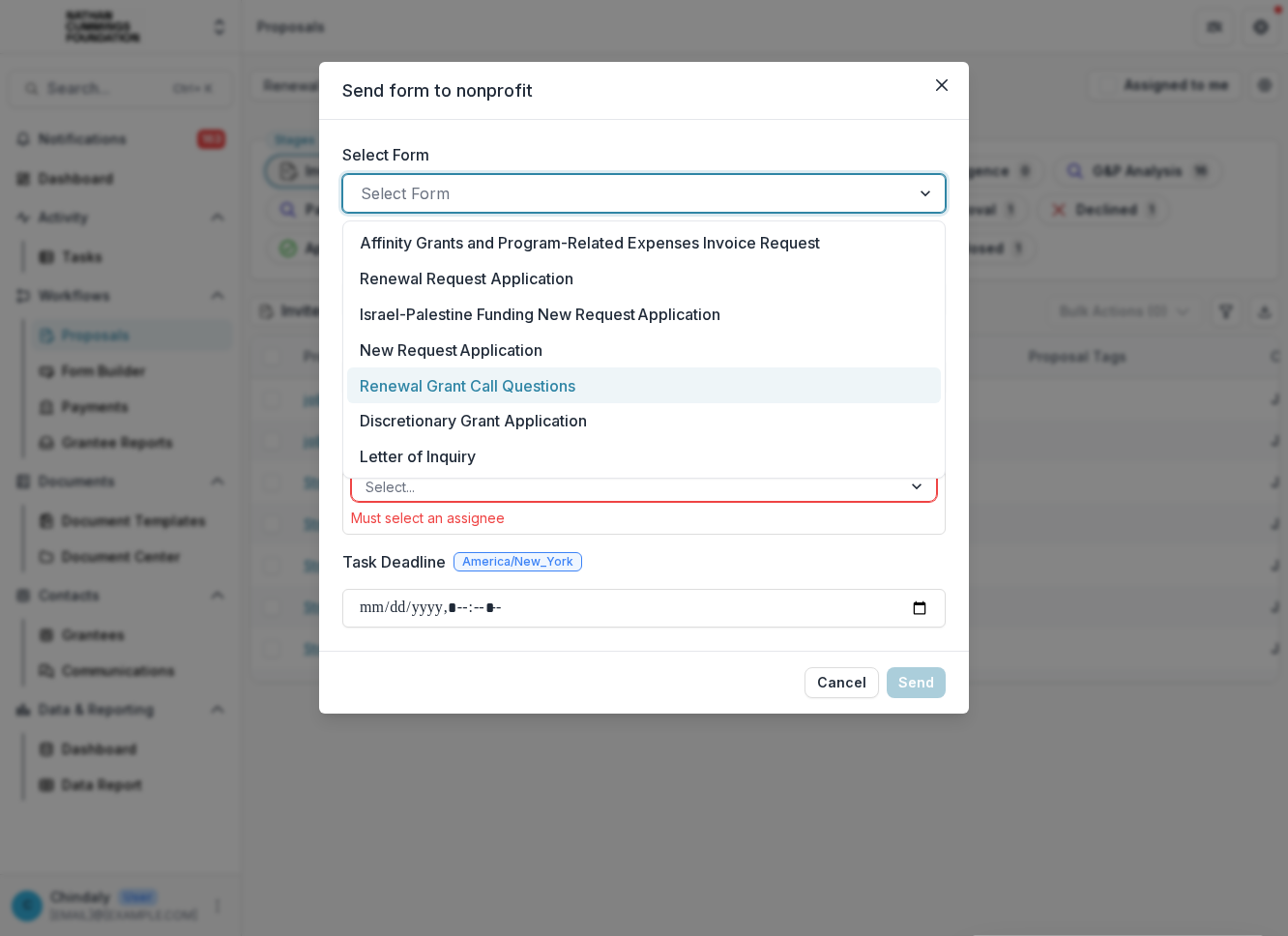 click on "Renewal Grant Call Questions" at bounding box center (467, 386) 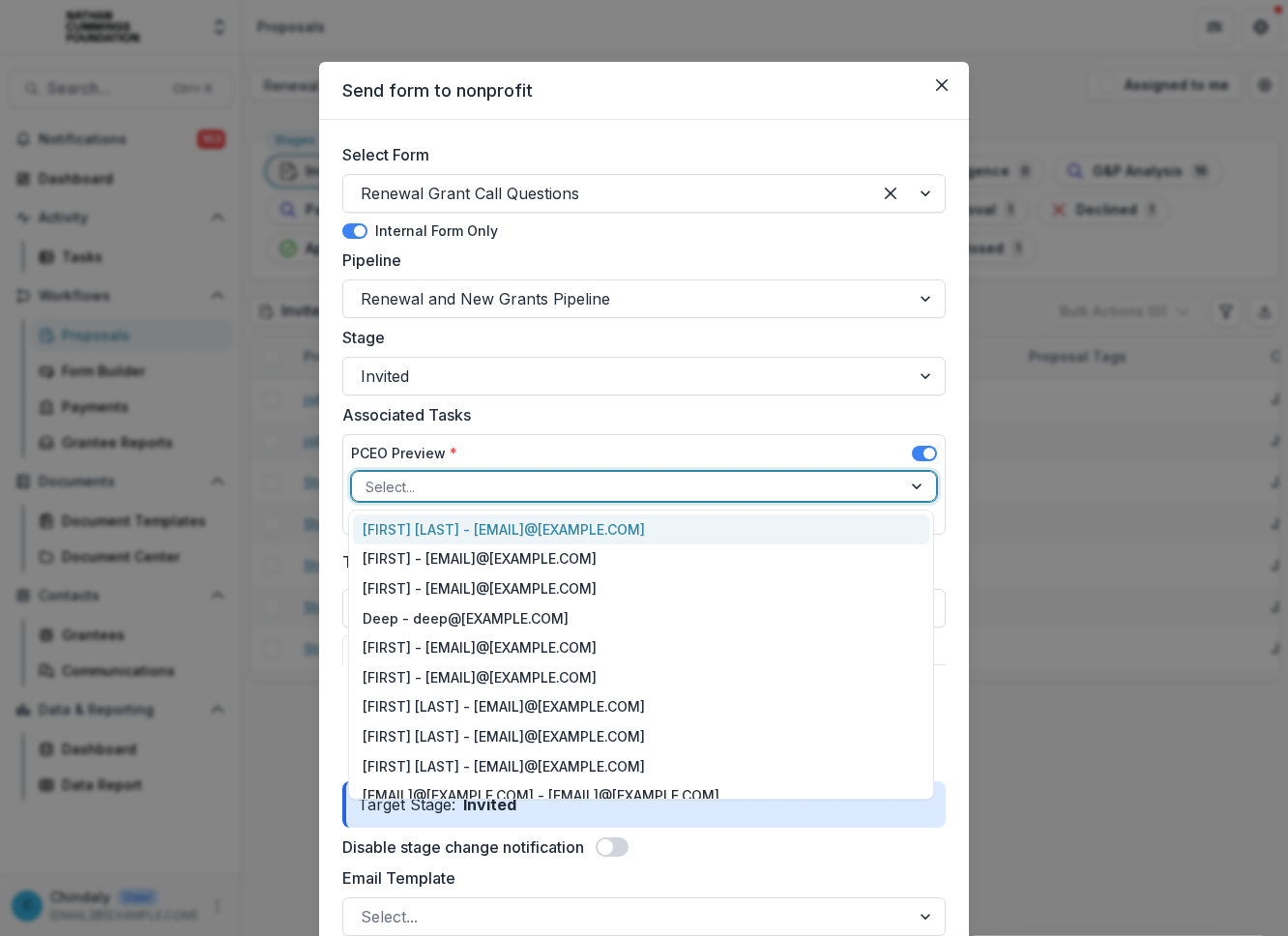 click at bounding box center (627, 486) 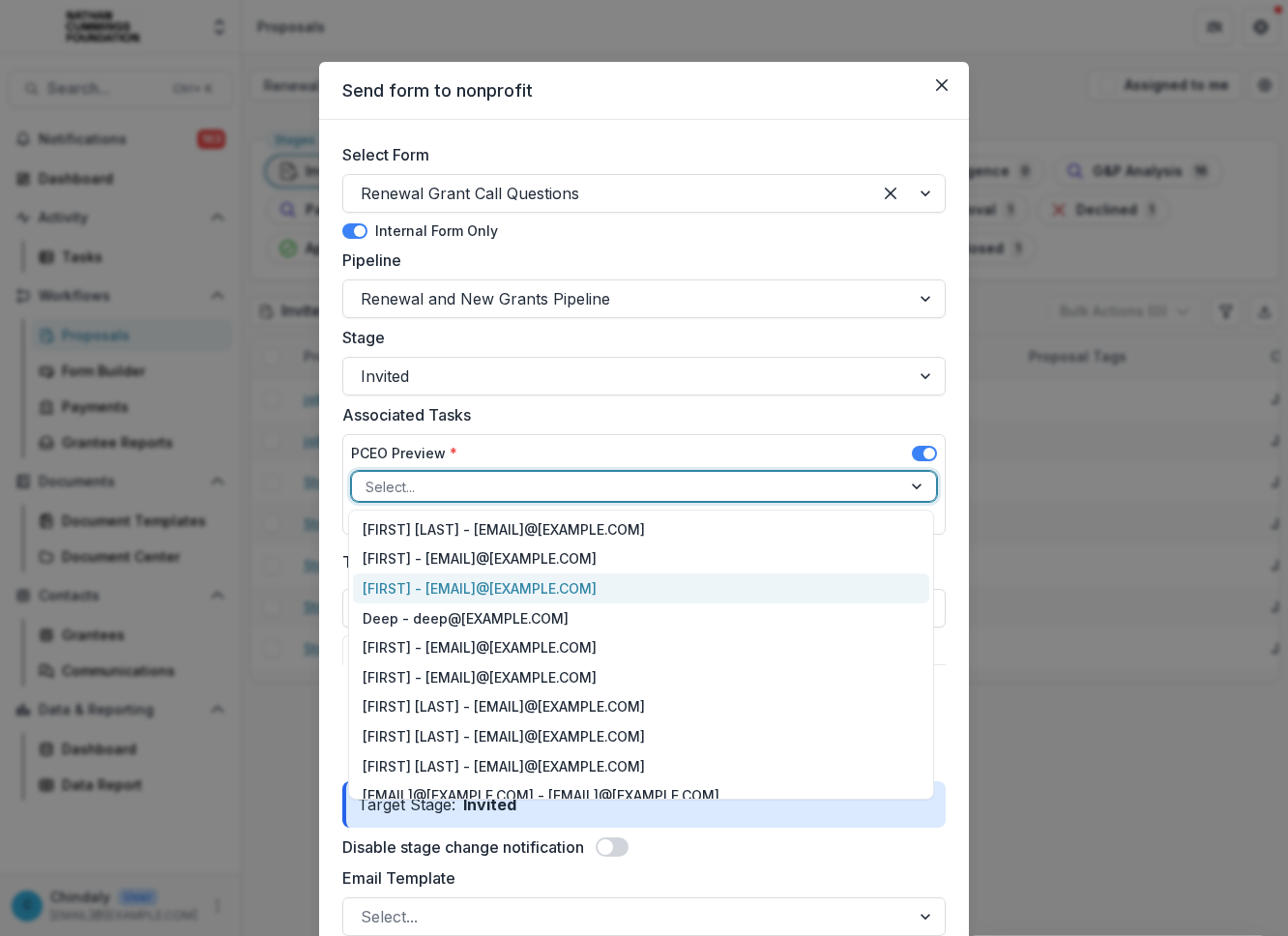 click on "[LAST] - [EMAIL]" at bounding box center [641, 588] 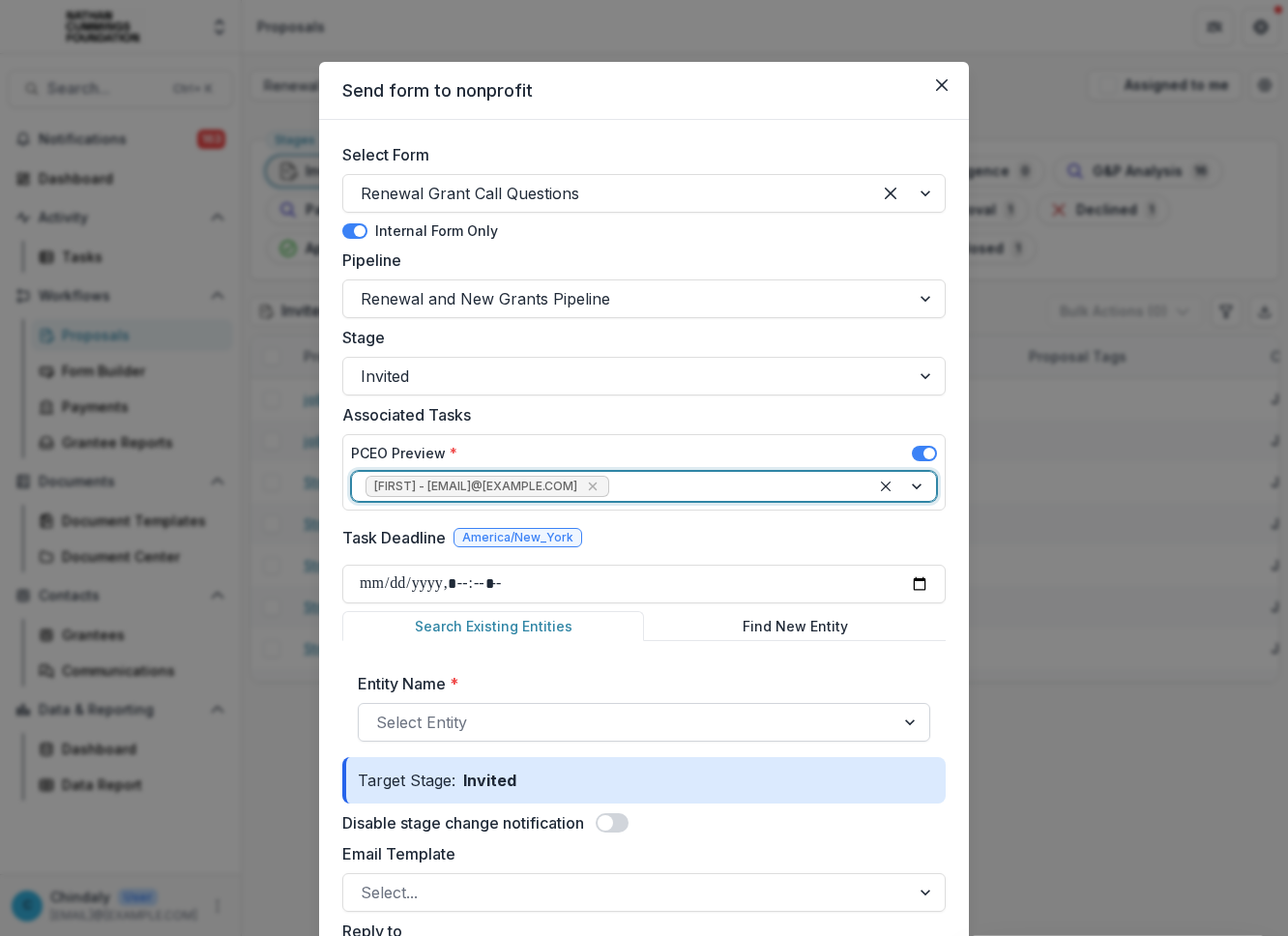click at bounding box center (627, 722) 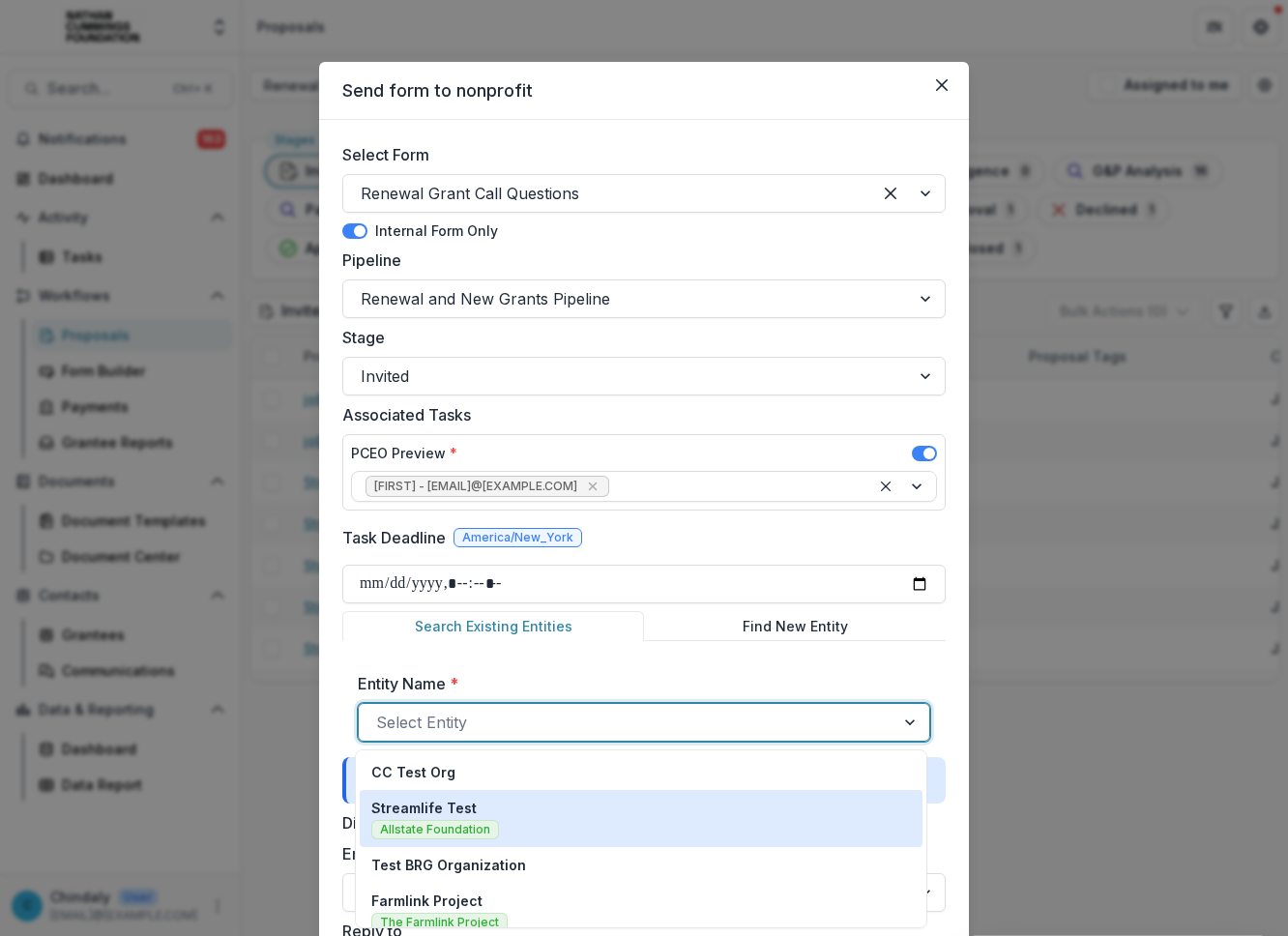 click on "Allstate Foundation" at bounding box center (435, 830) 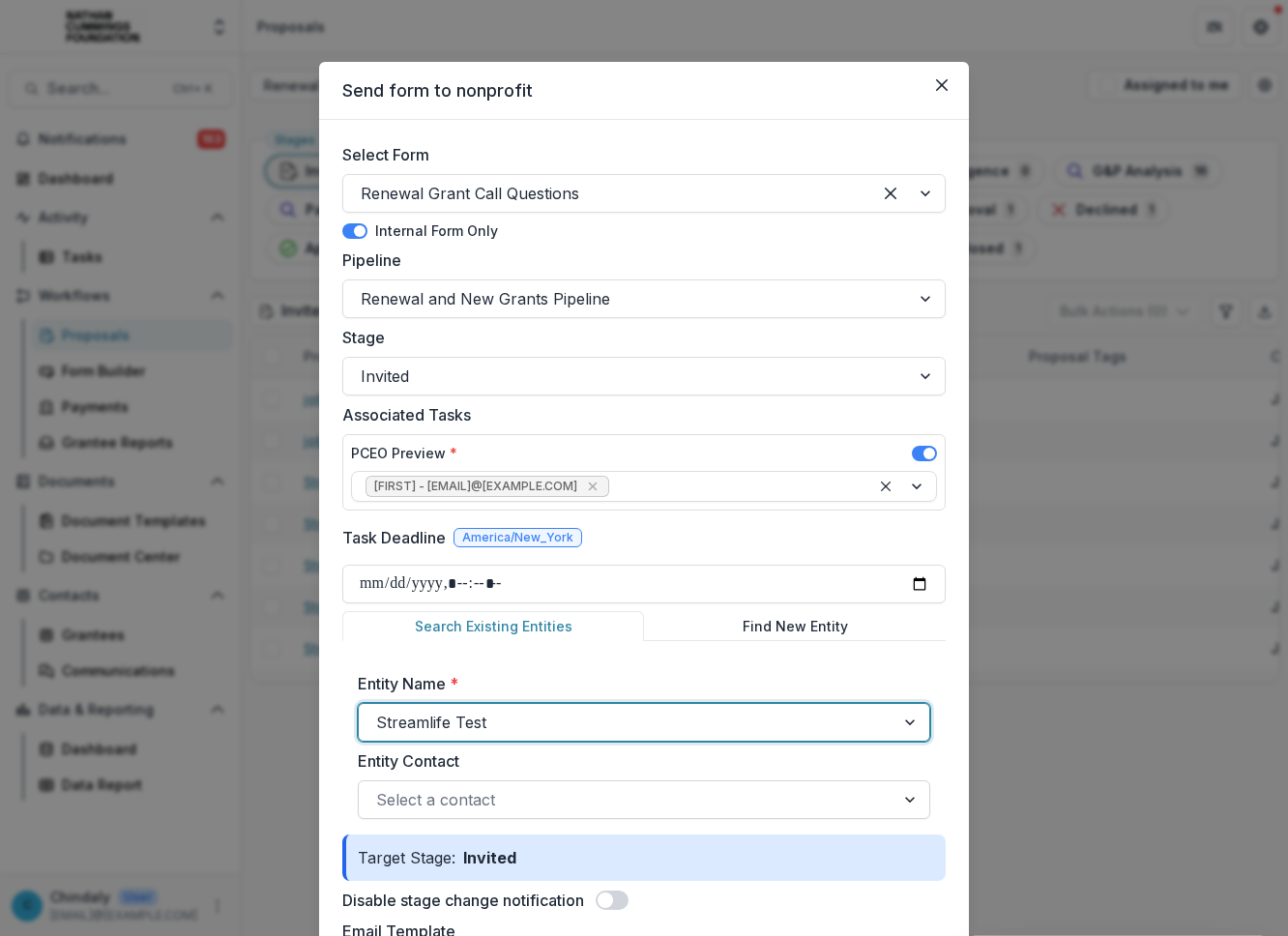 click at bounding box center (627, 800) 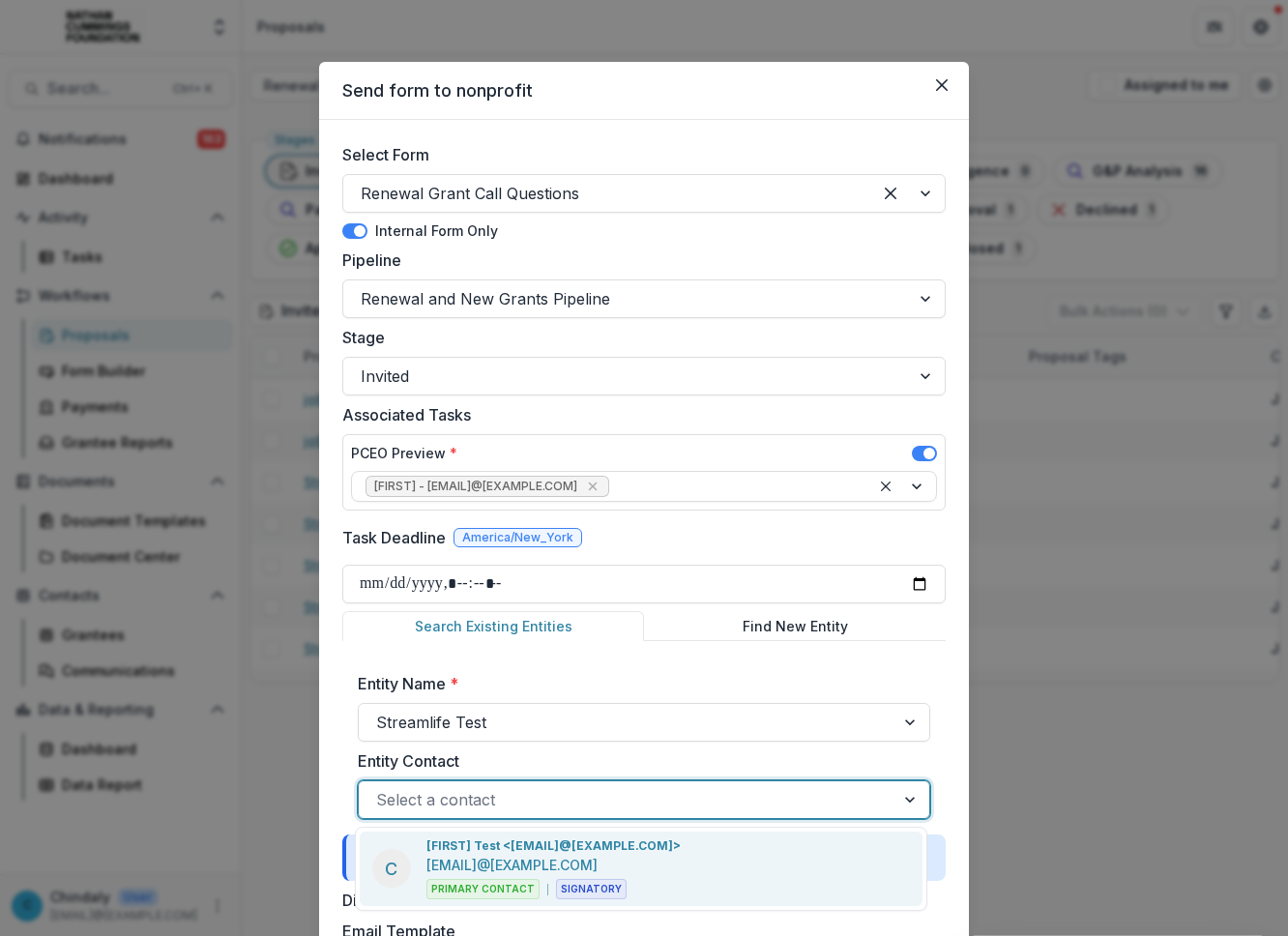 click on "[EMAIL]" at bounding box center [452, 864] 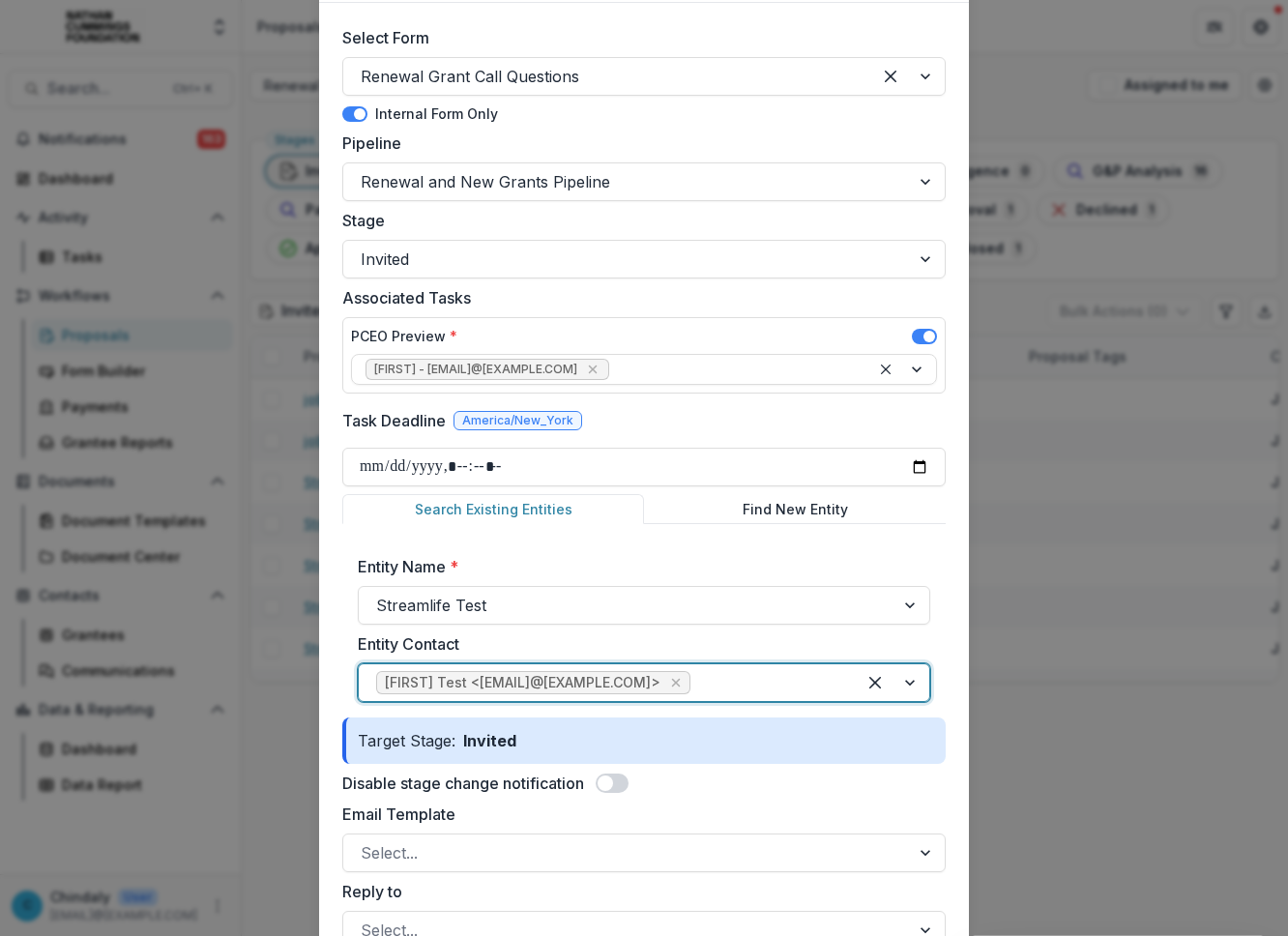 scroll, scrollTop: 0, scrollLeft: 0, axis: both 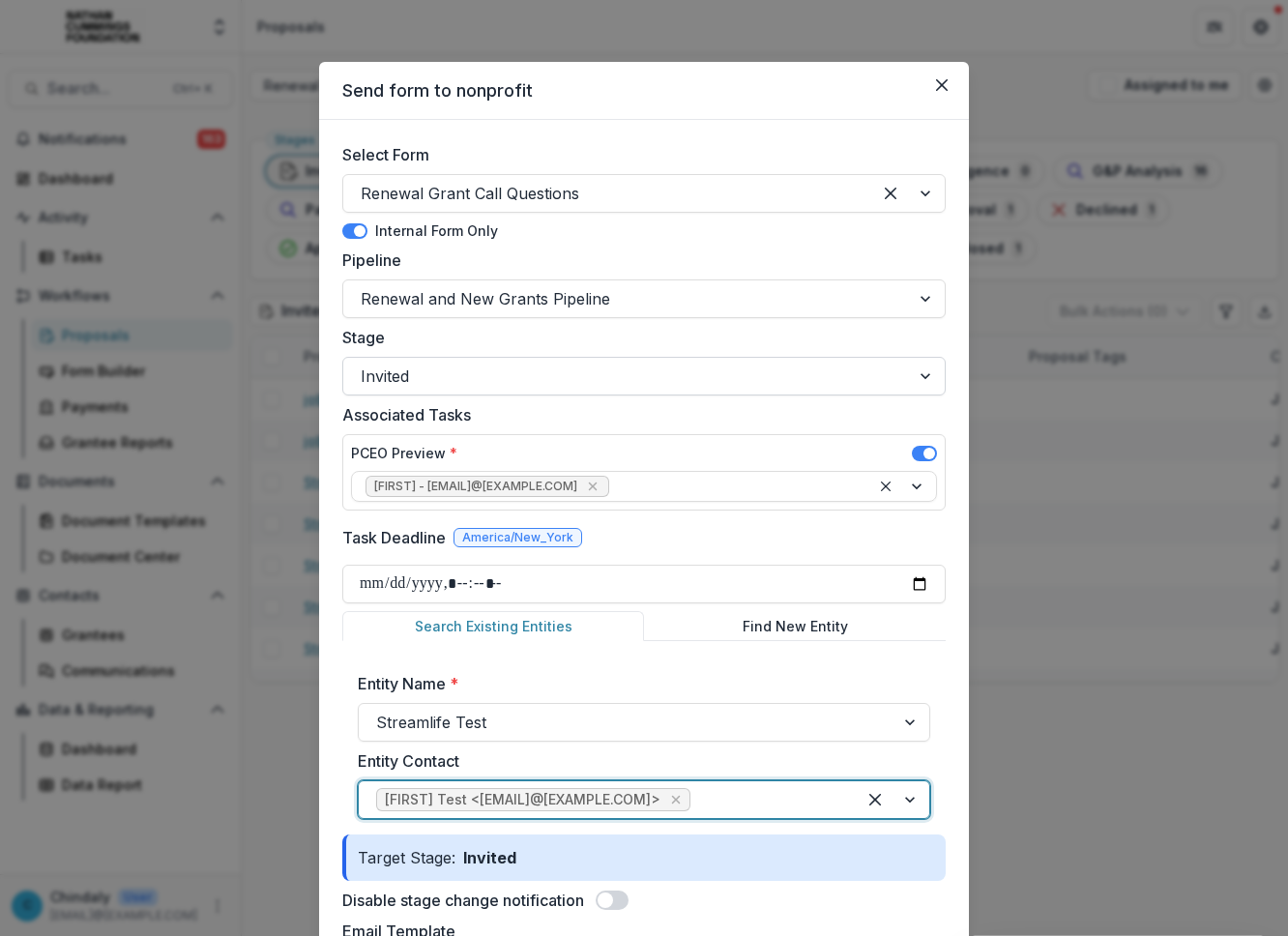 click at bounding box center [627, 376] 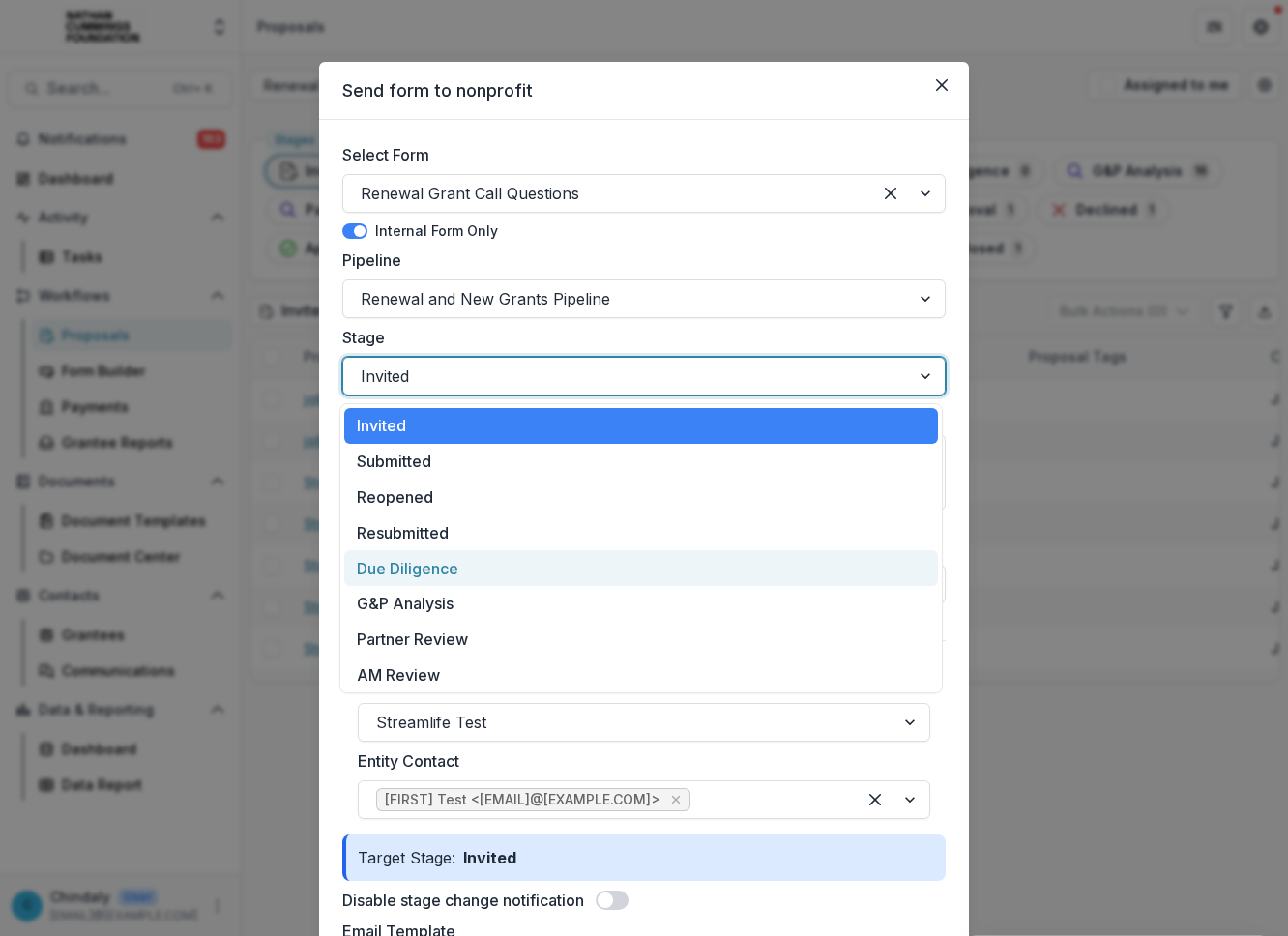 click on "Due Diligence" at bounding box center [641, 568] 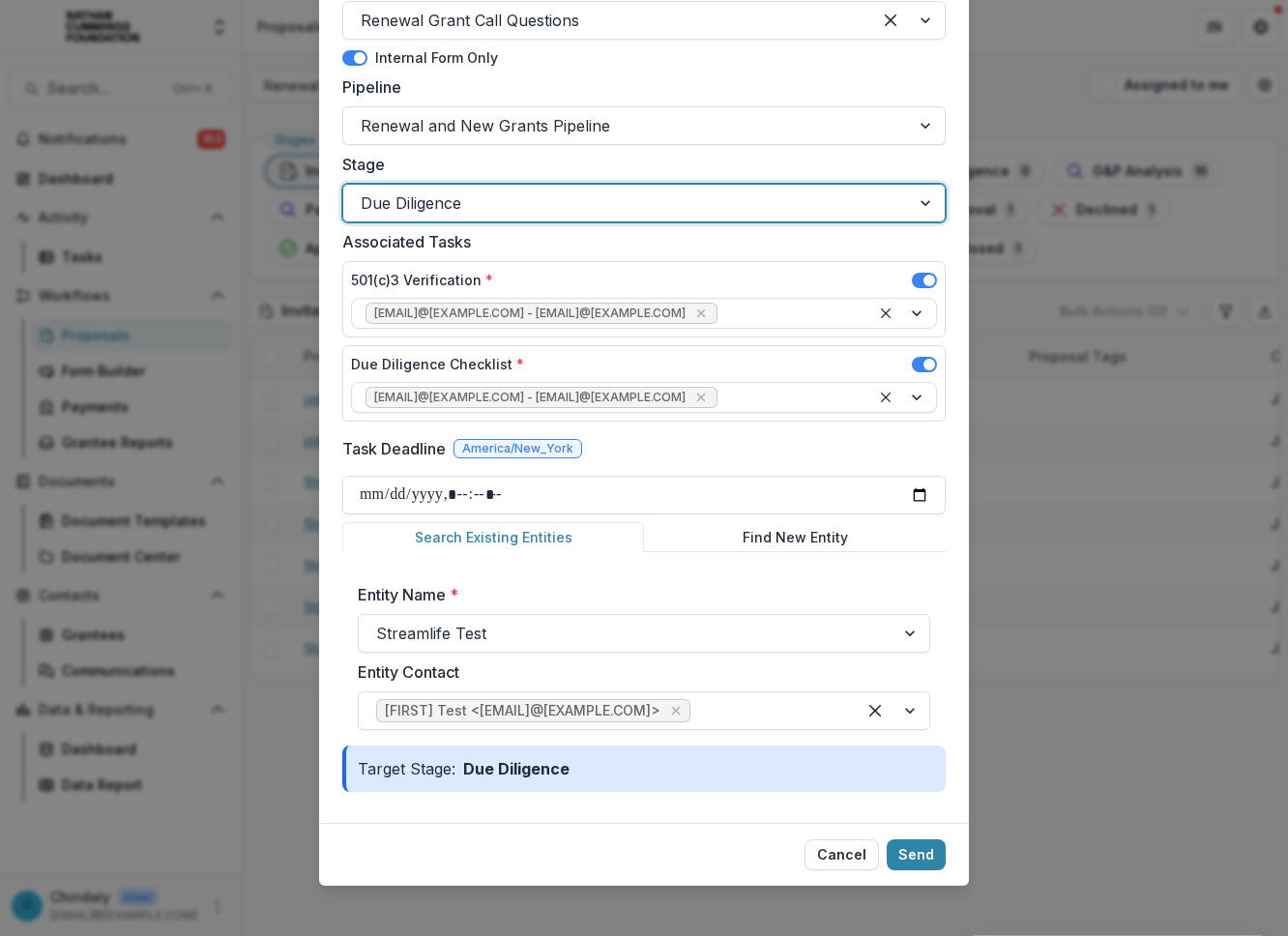 scroll, scrollTop: 185, scrollLeft: 0, axis: vertical 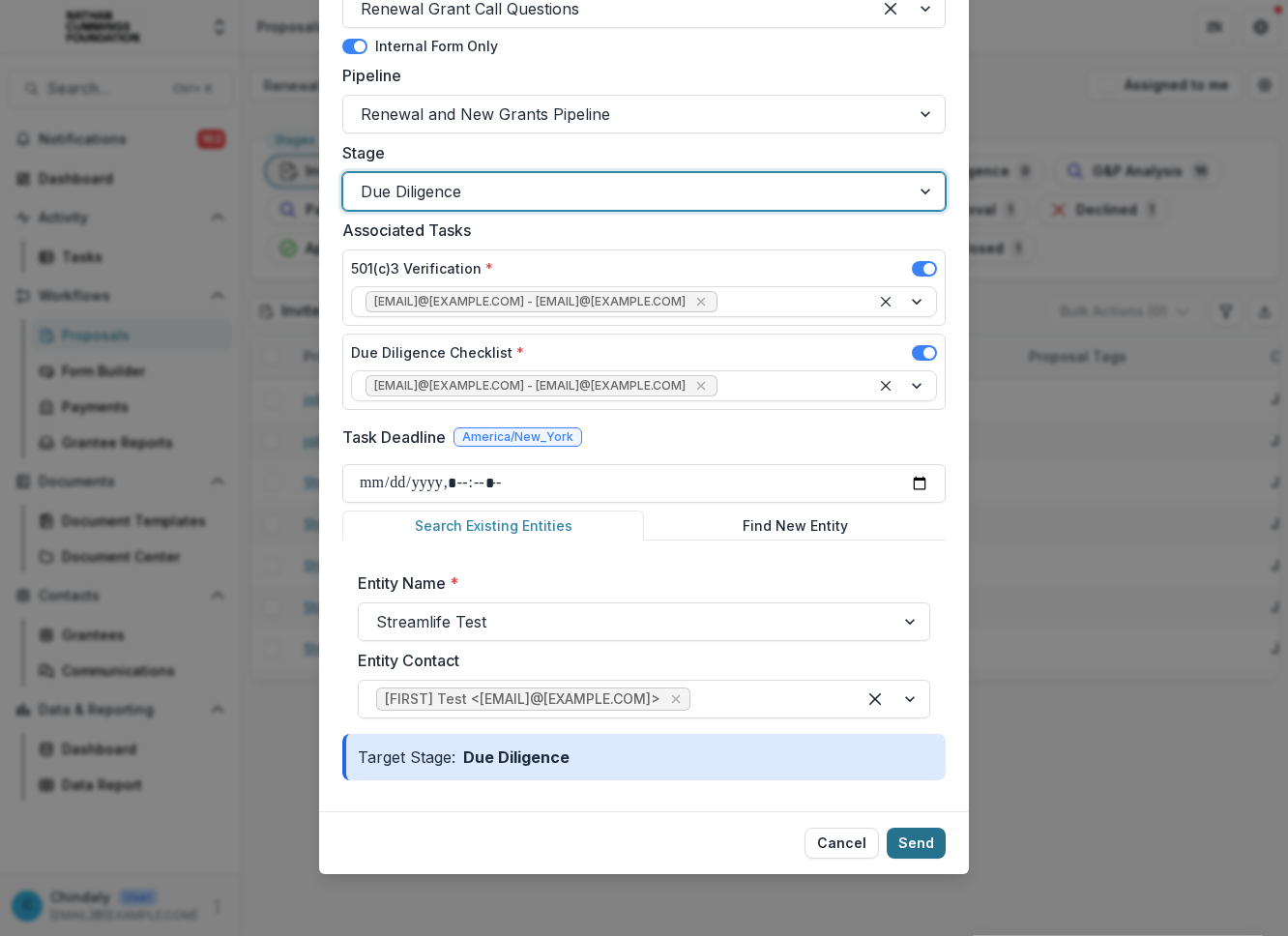 click on "Send" at bounding box center [916, 843] 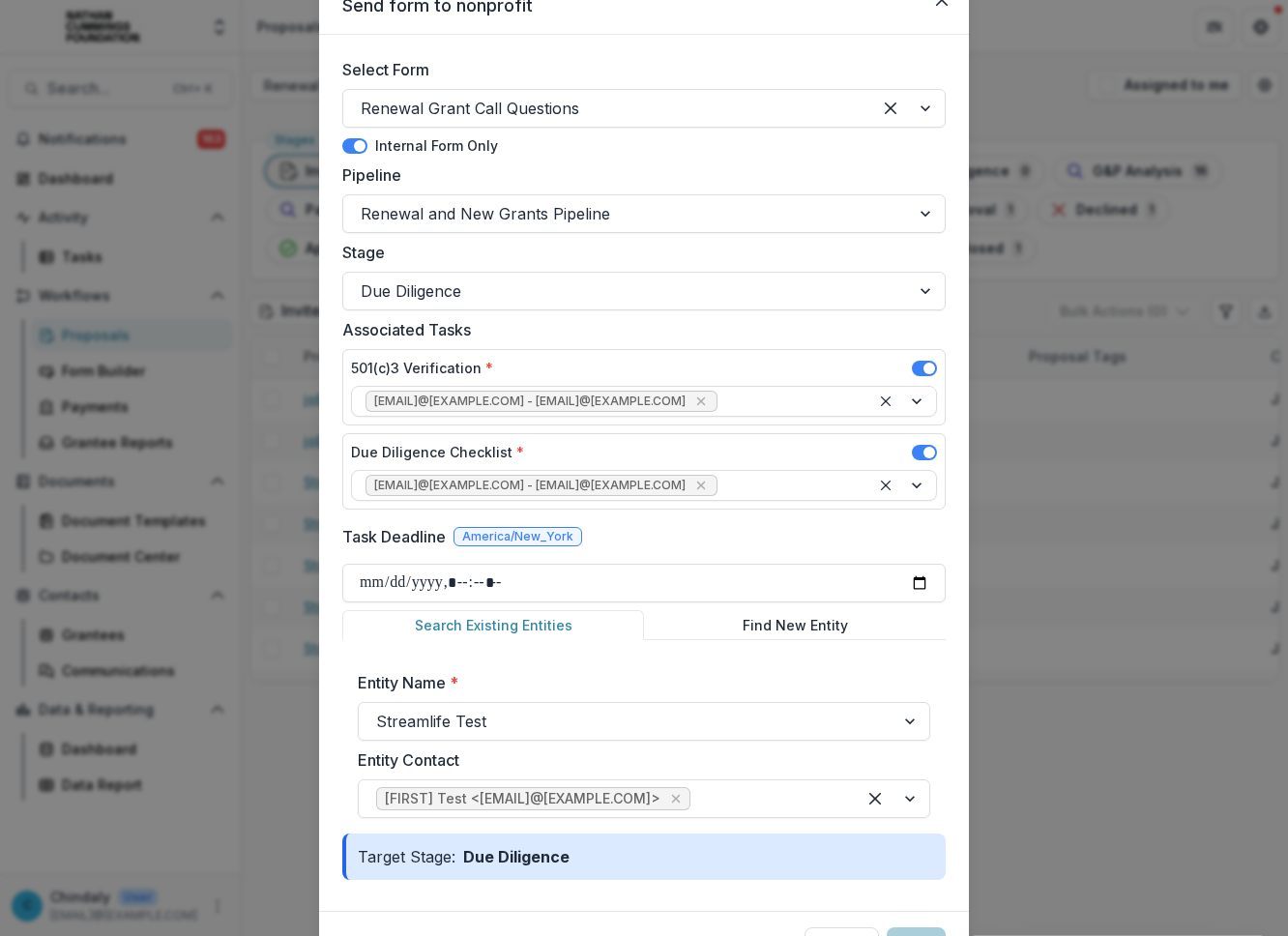scroll, scrollTop: 185, scrollLeft: 0, axis: vertical 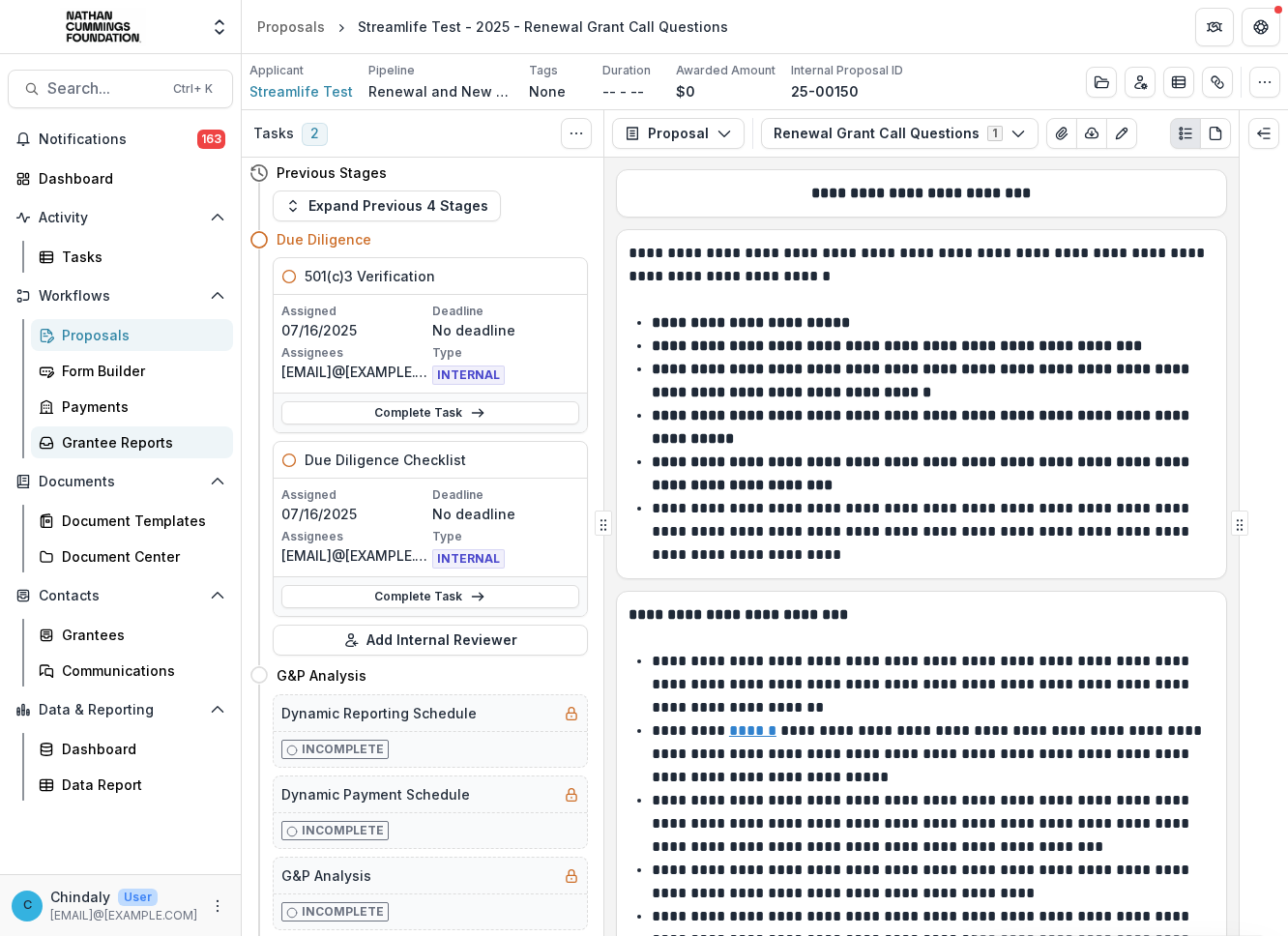 click on "Grantee Reports" at bounding box center (139, 442) 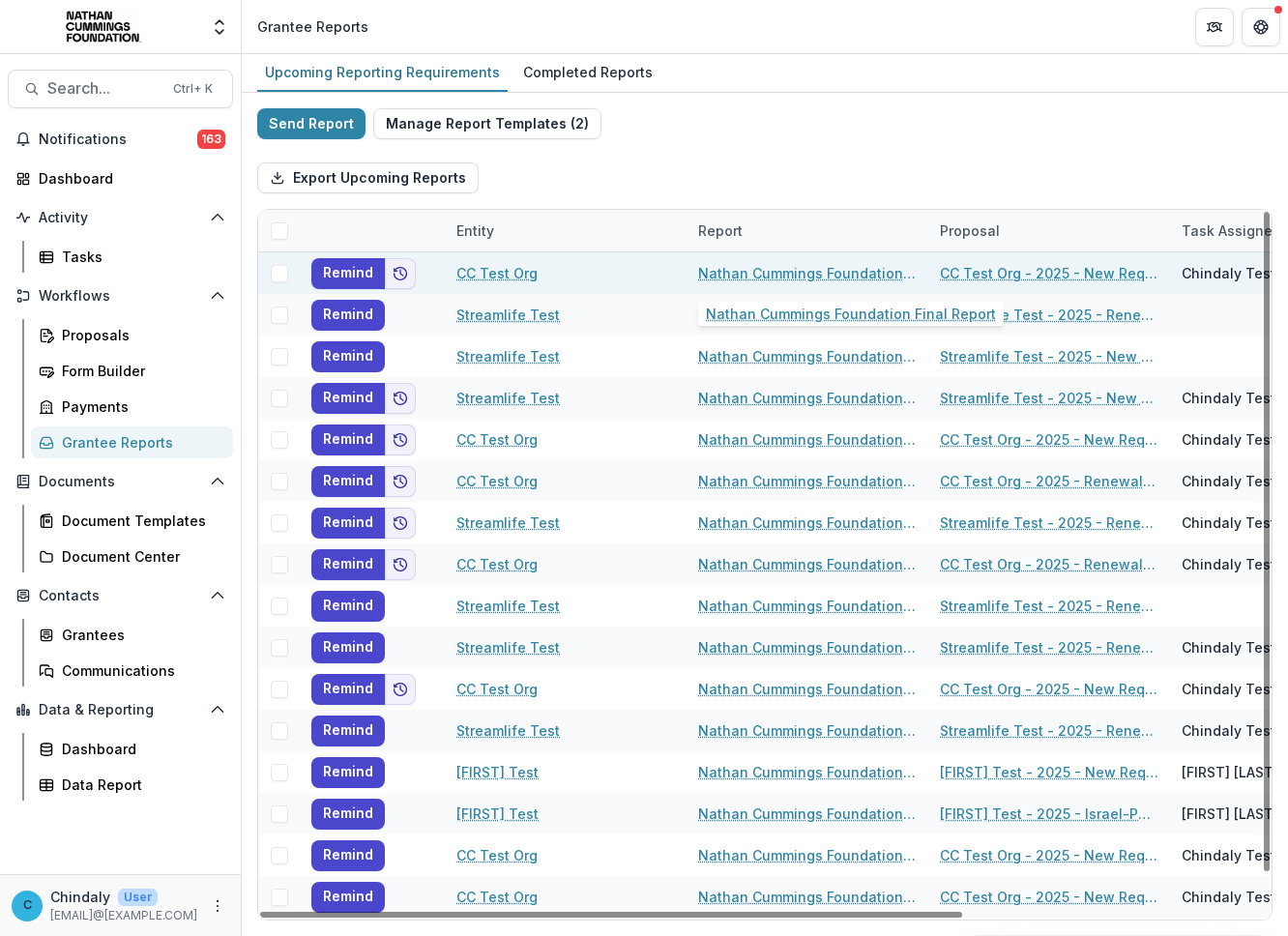 click on "Nathan Cummings Foundation Final Report" at bounding box center (807, 273) 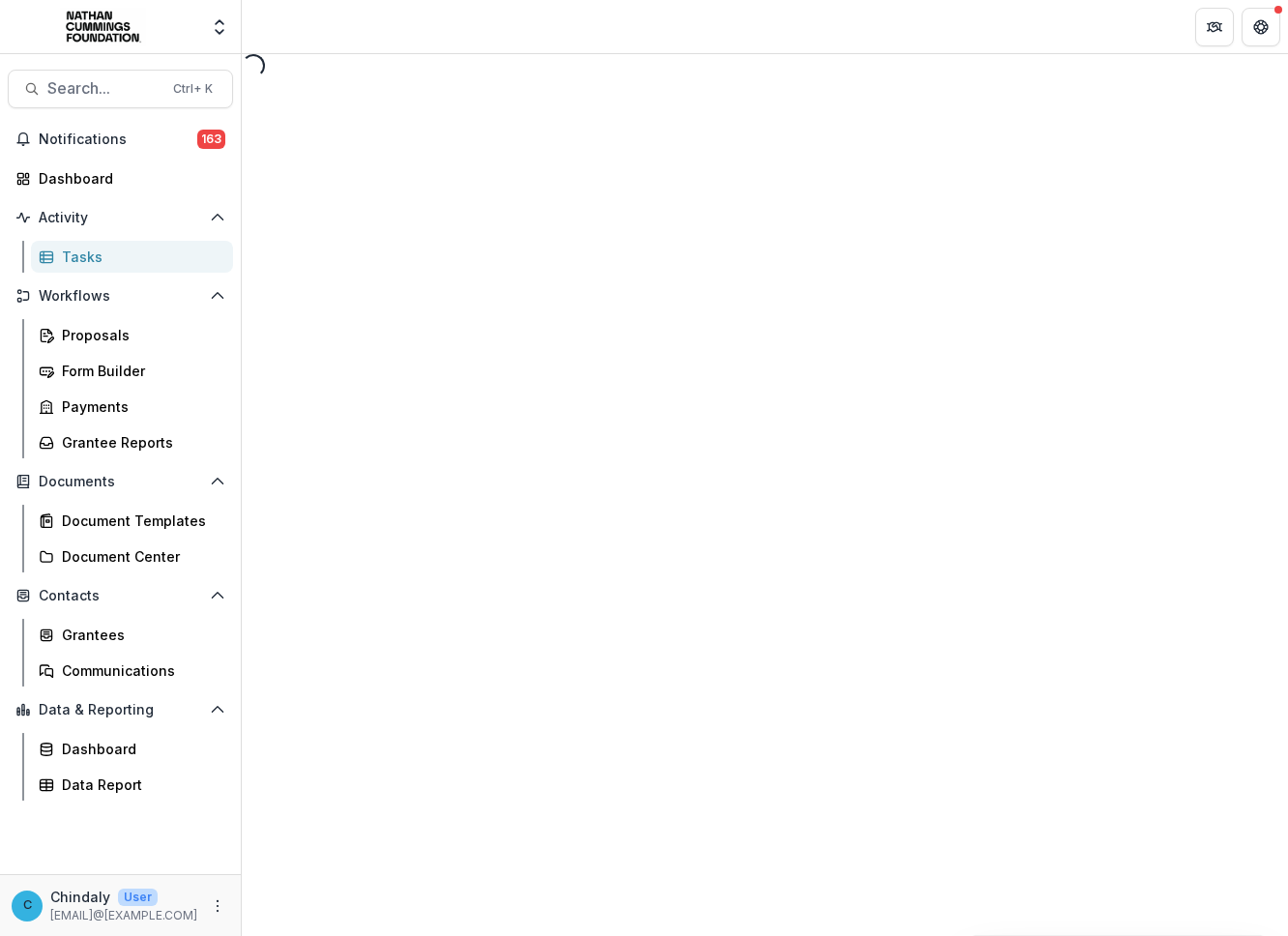select on "********" 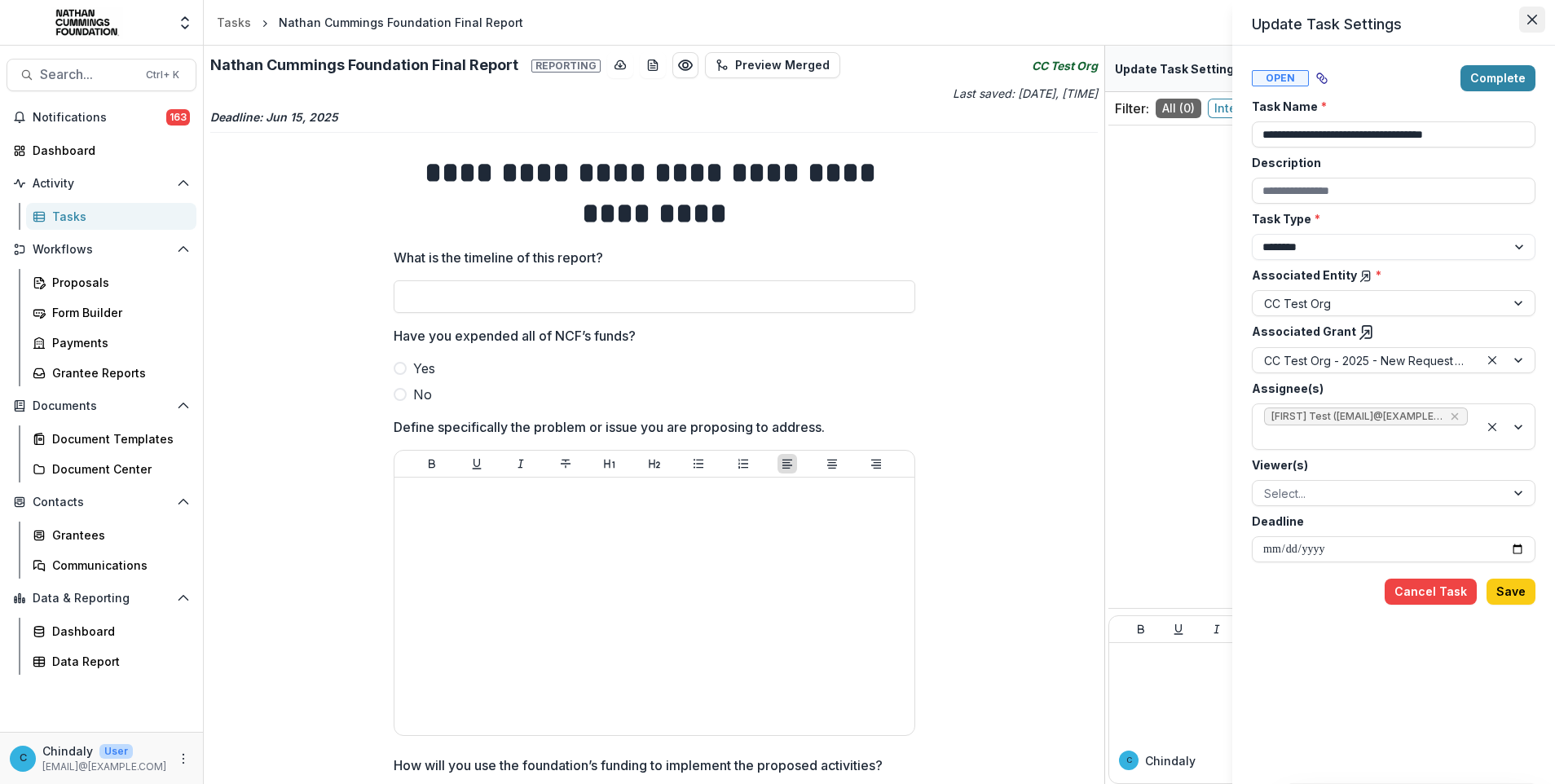 click 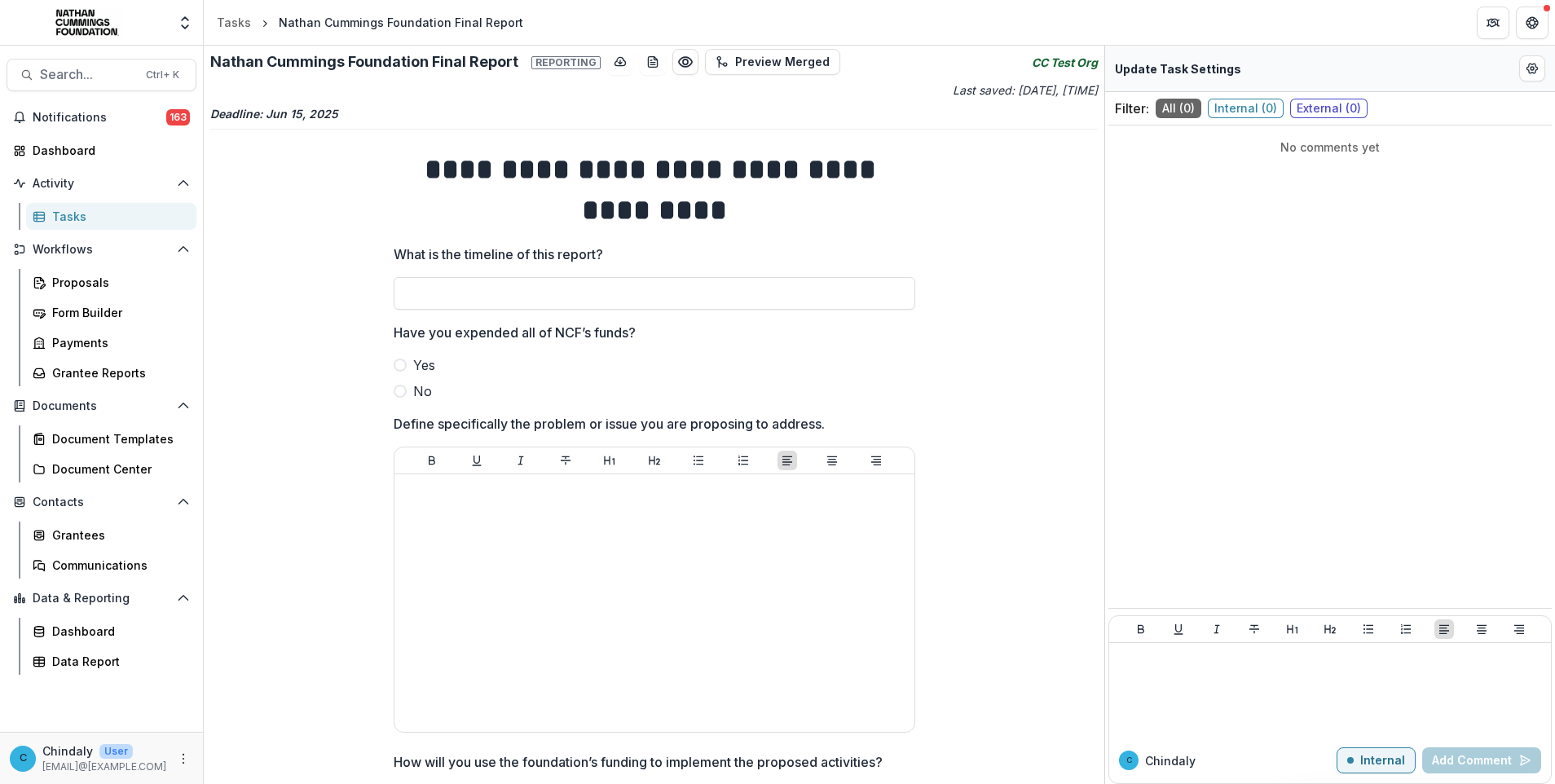 scroll, scrollTop: 0, scrollLeft: 0, axis: both 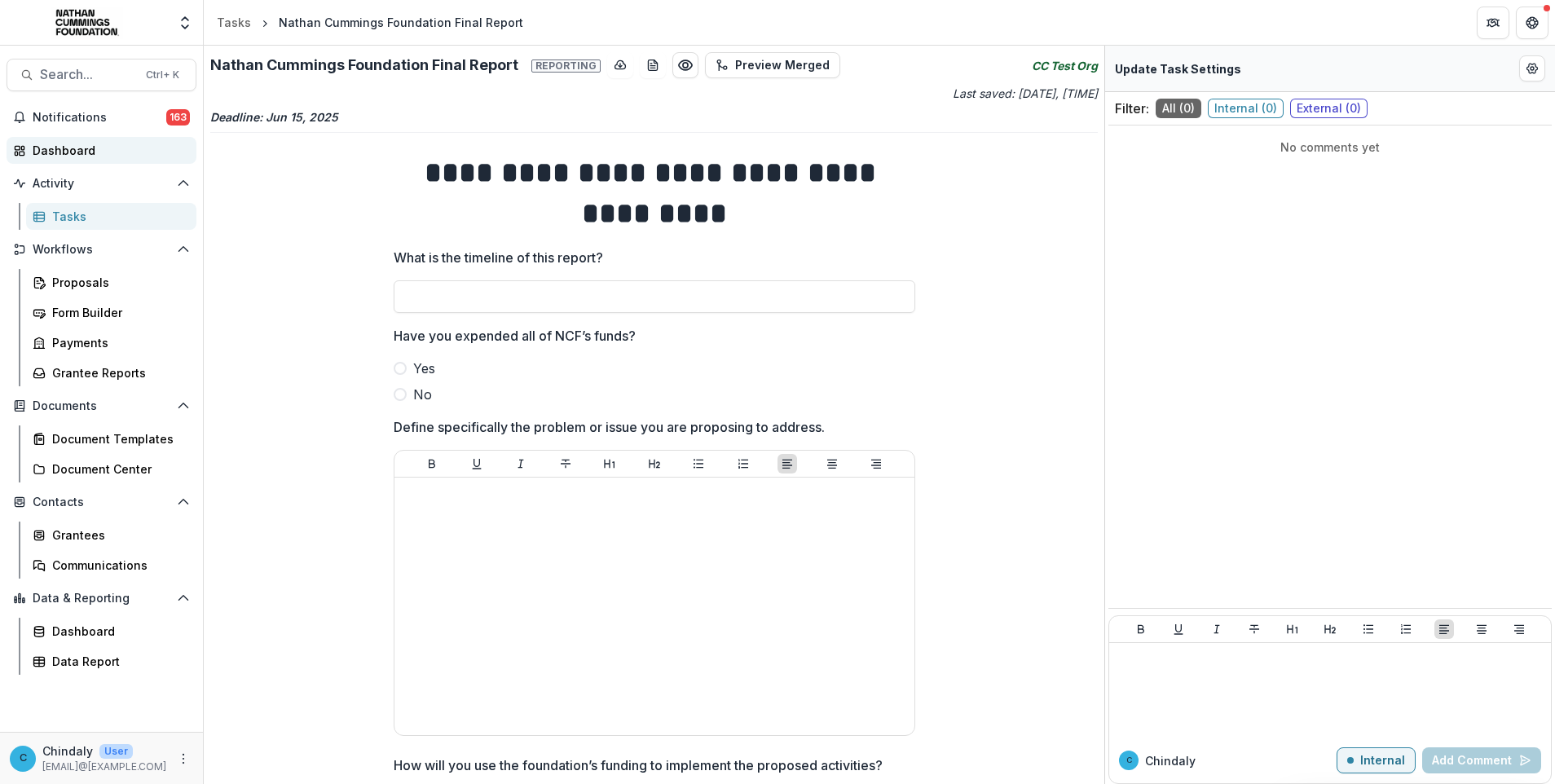 click on "Dashboard" at bounding box center [108, 150] 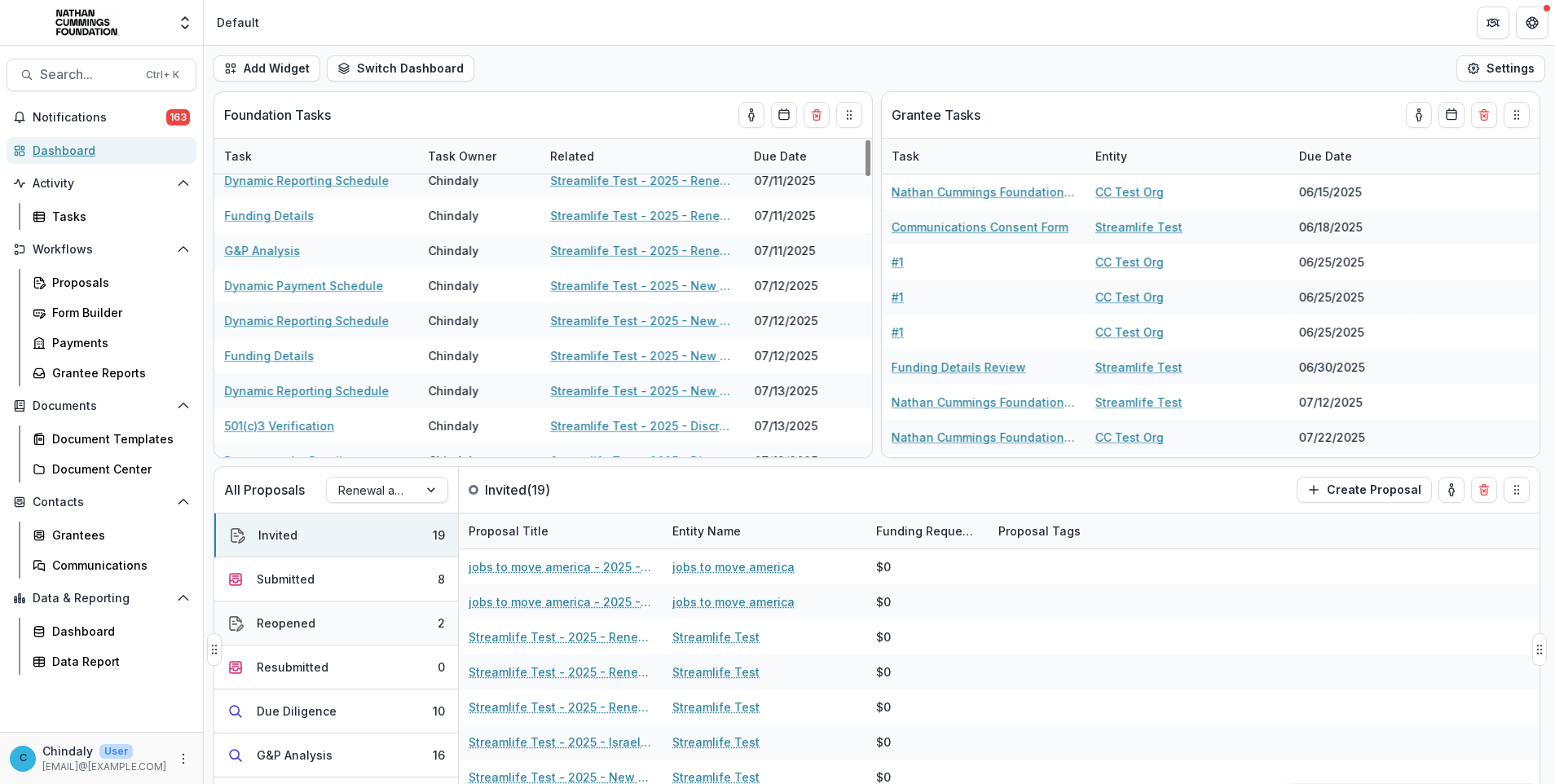 scroll, scrollTop: 610, scrollLeft: 0, axis: vertical 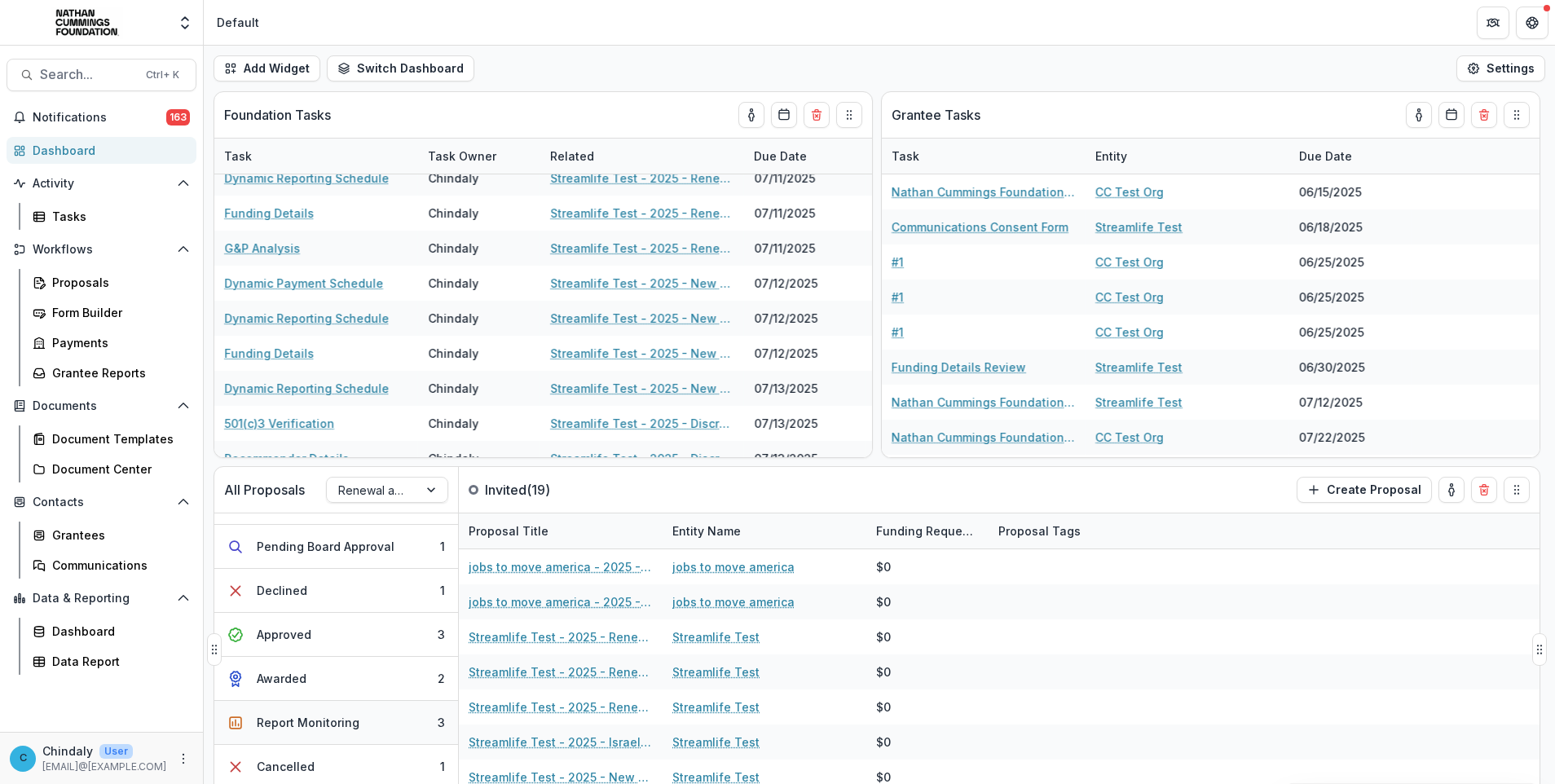 click on "Report Monitoring" at bounding box center [308, 722] 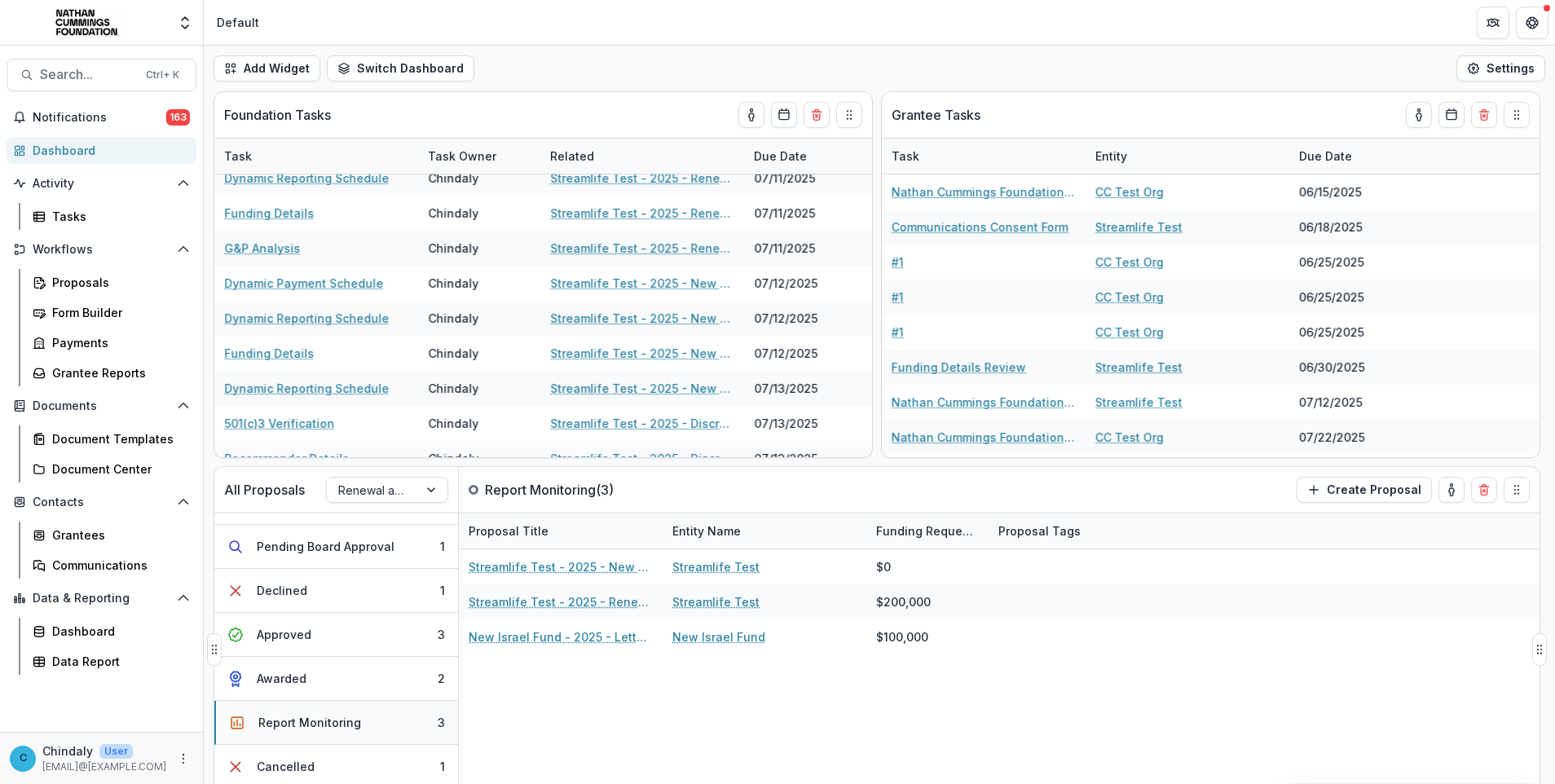 click on "Report Monitoring" at bounding box center (310, 722) 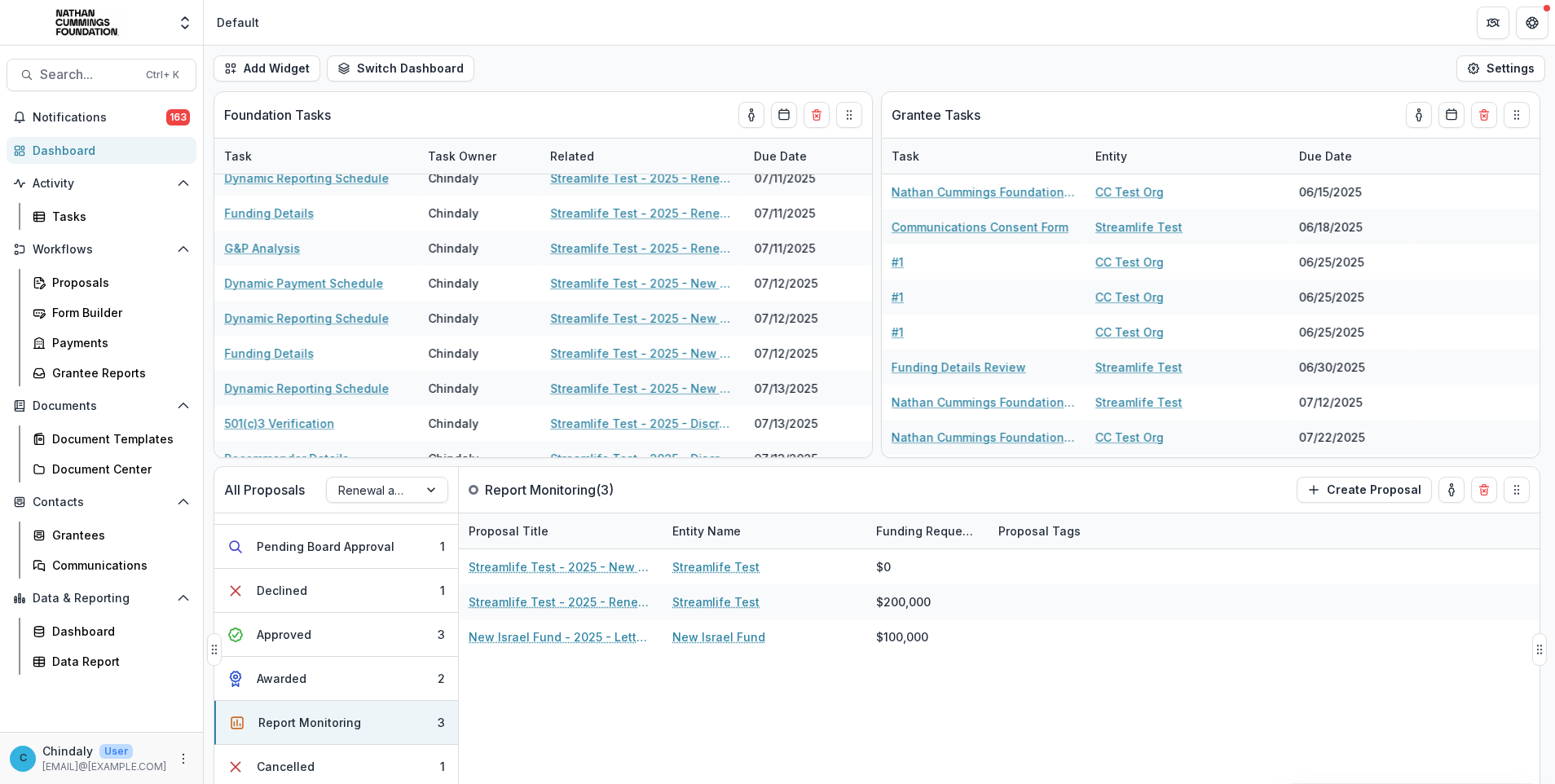 drag, startPoint x: 659, startPoint y: 536, endPoint x: 701, endPoint y: 539, distance: 42.107007 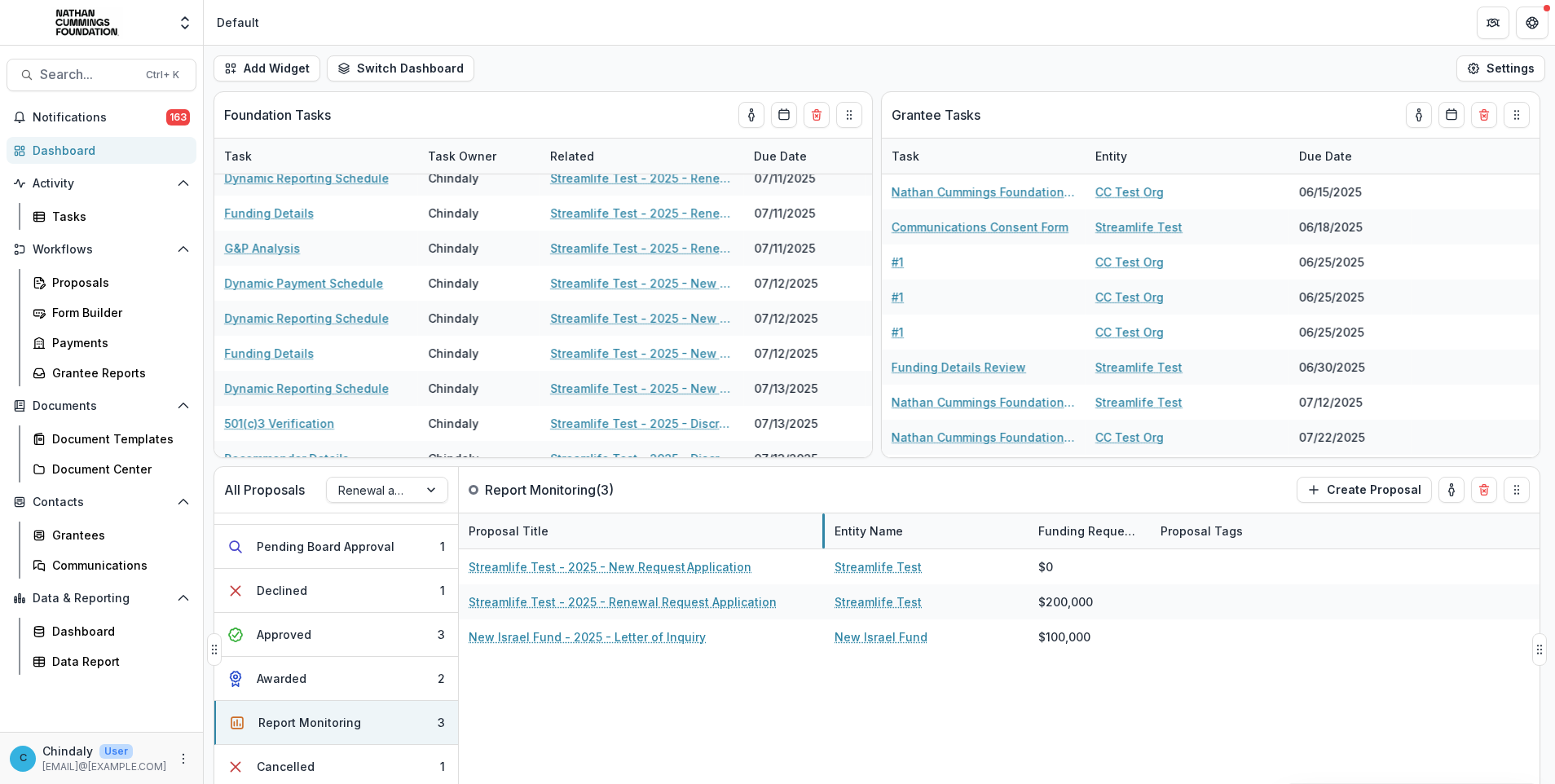 drag, startPoint x: 661, startPoint y: 536, endPoint x: 823, endPoint y: 535, distance: 162.00309 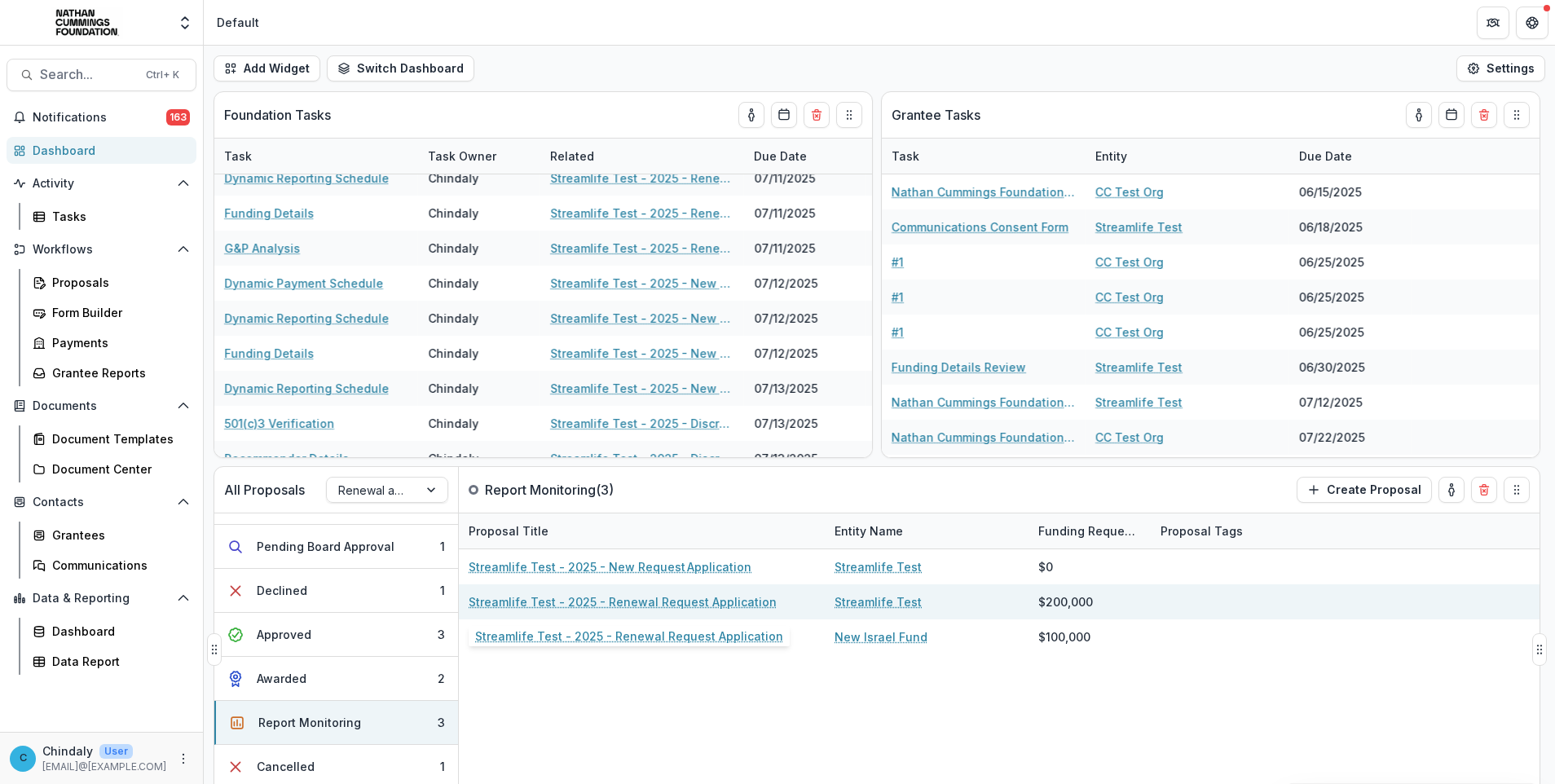 click on "Streamlife Test - 2025 - Renewal Request Application" at bounding box center [623, 601] 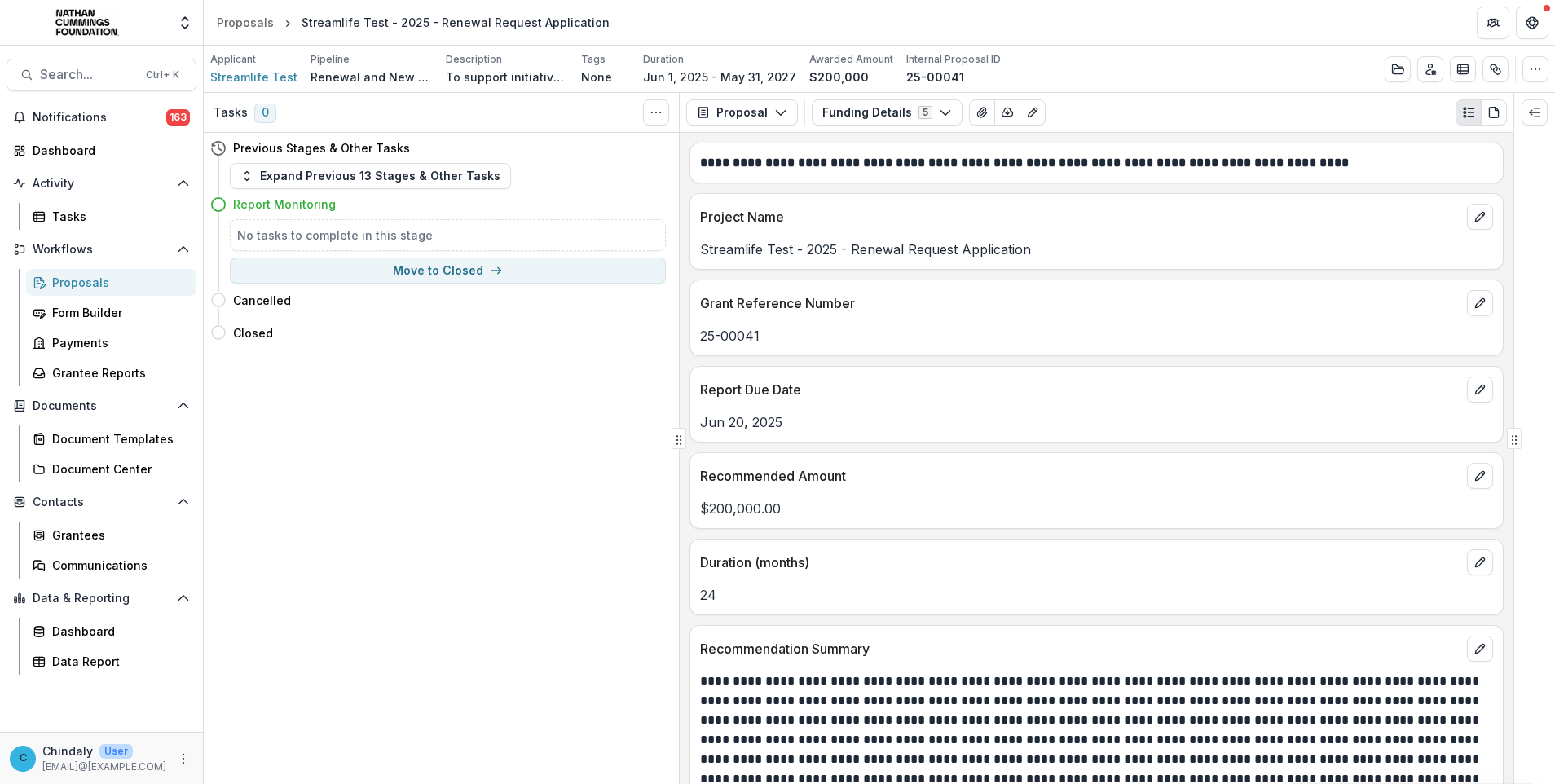 click on "Report Monitoring" at bounding box center (284, 204) 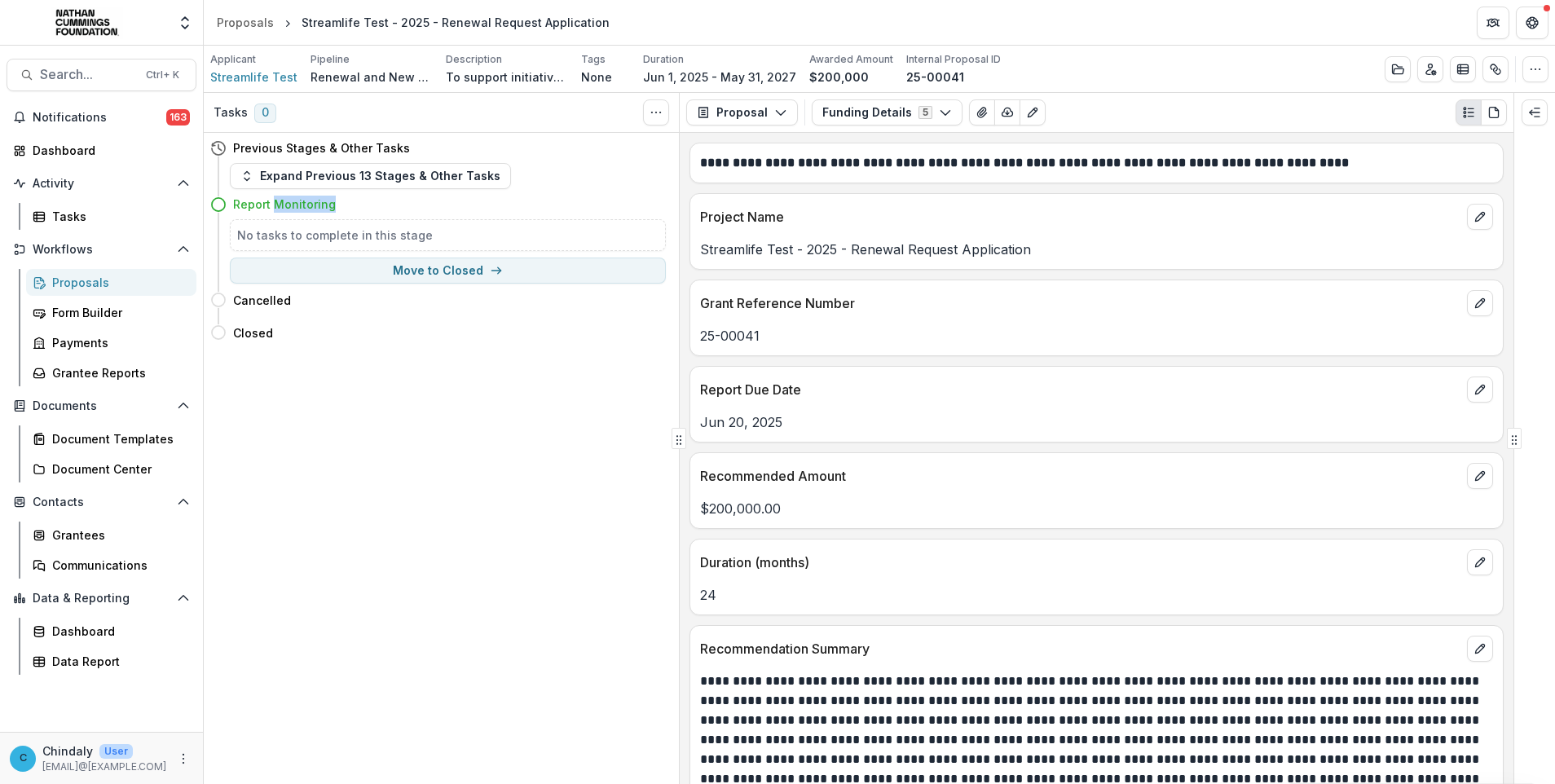 click on "Report Monitoring" at bounding box center [284, 204] 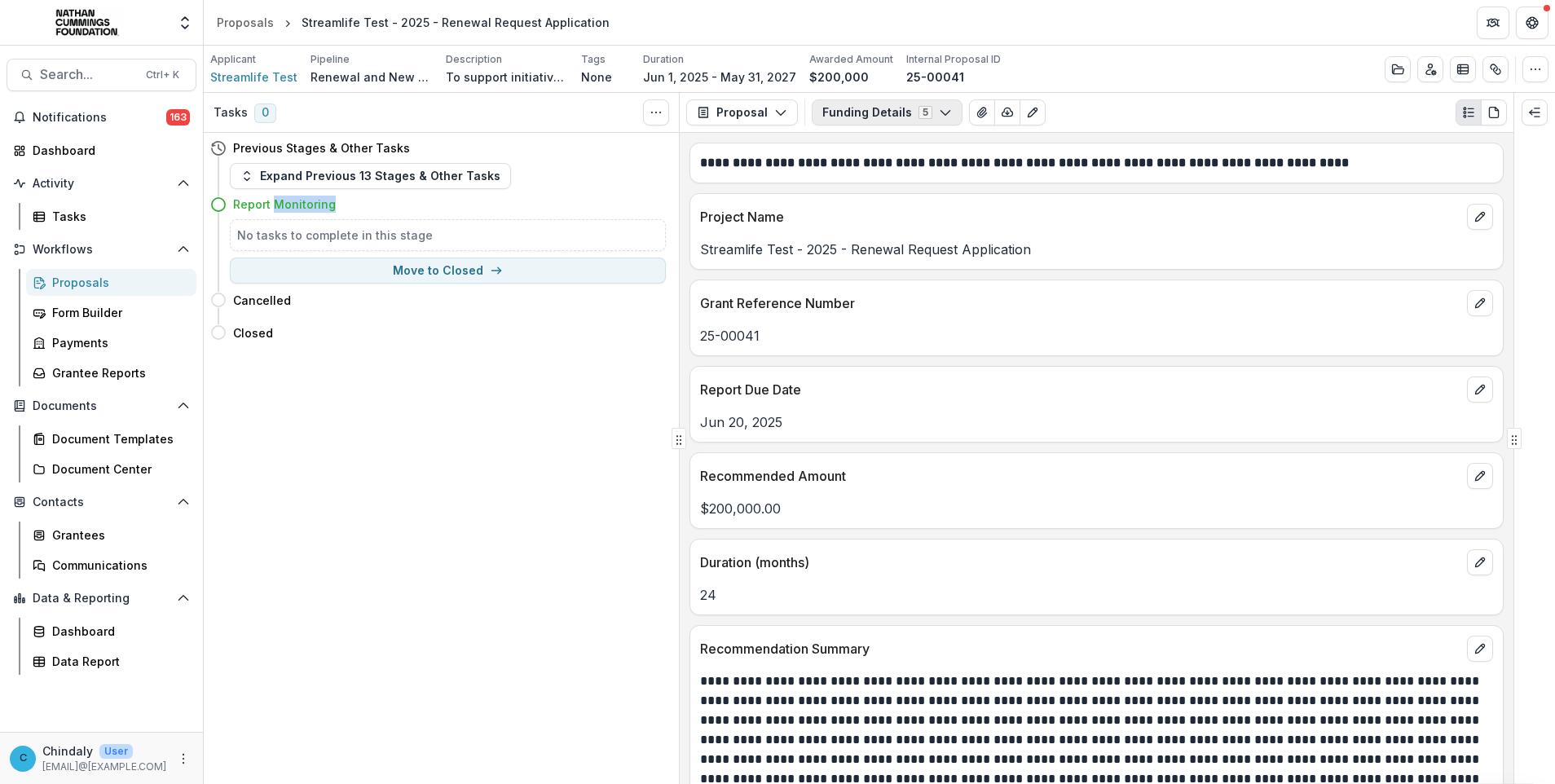 click on "Funding Details 5" at bounding box center [887, 112] 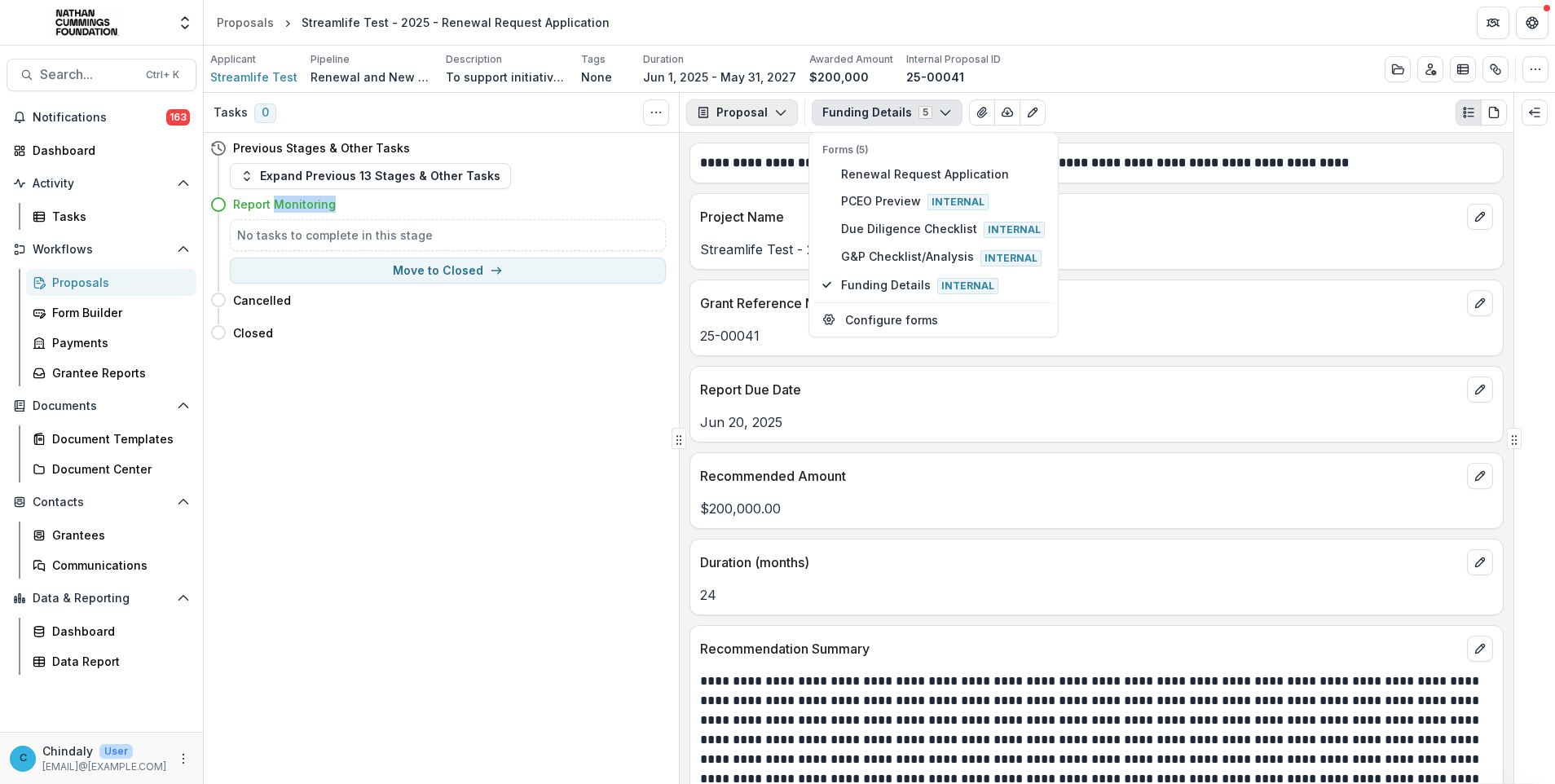 click on "Proposal" at bounding box center (742, 112) 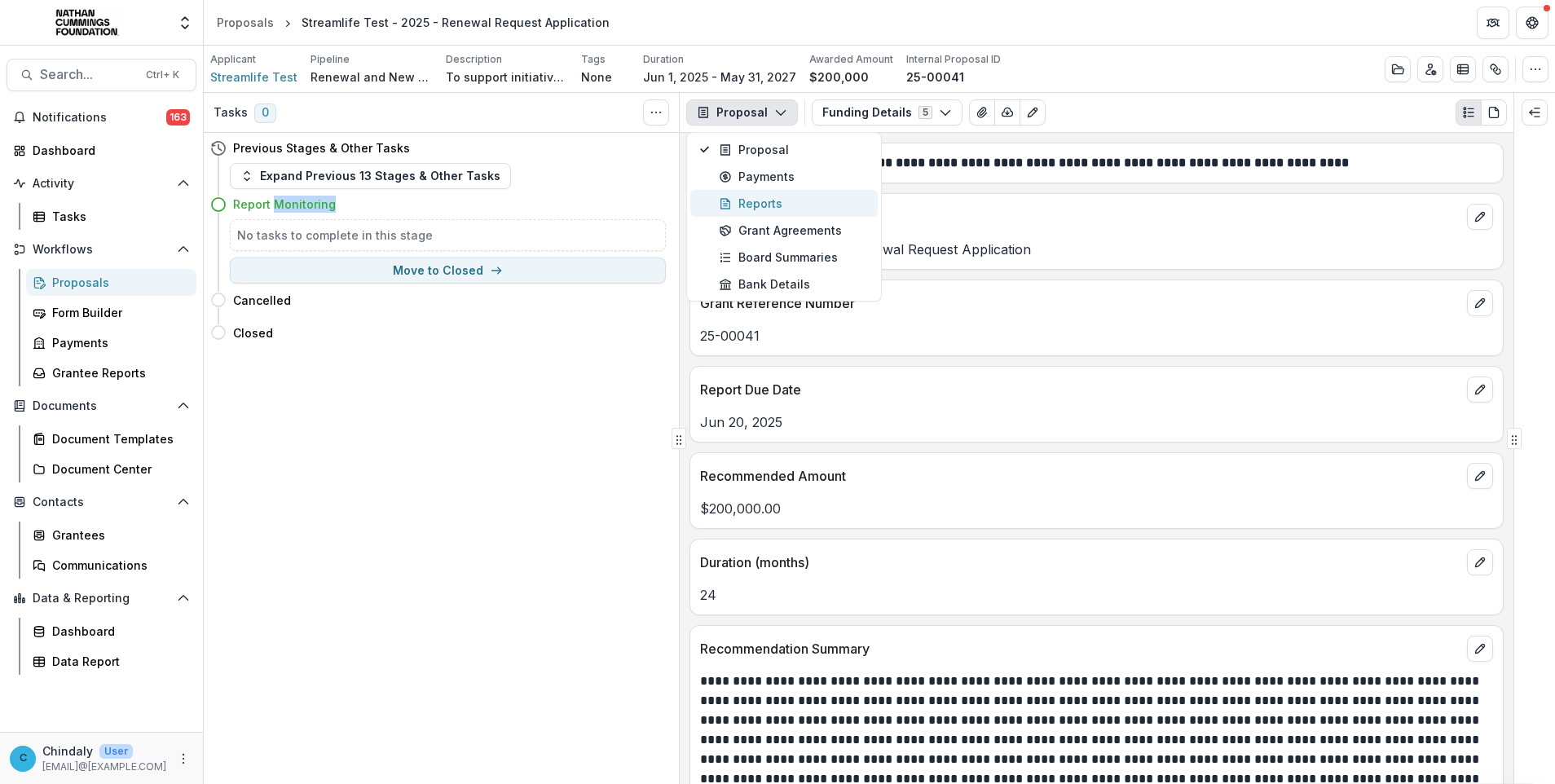 click on "Reports" at bounding box center [793, 203] 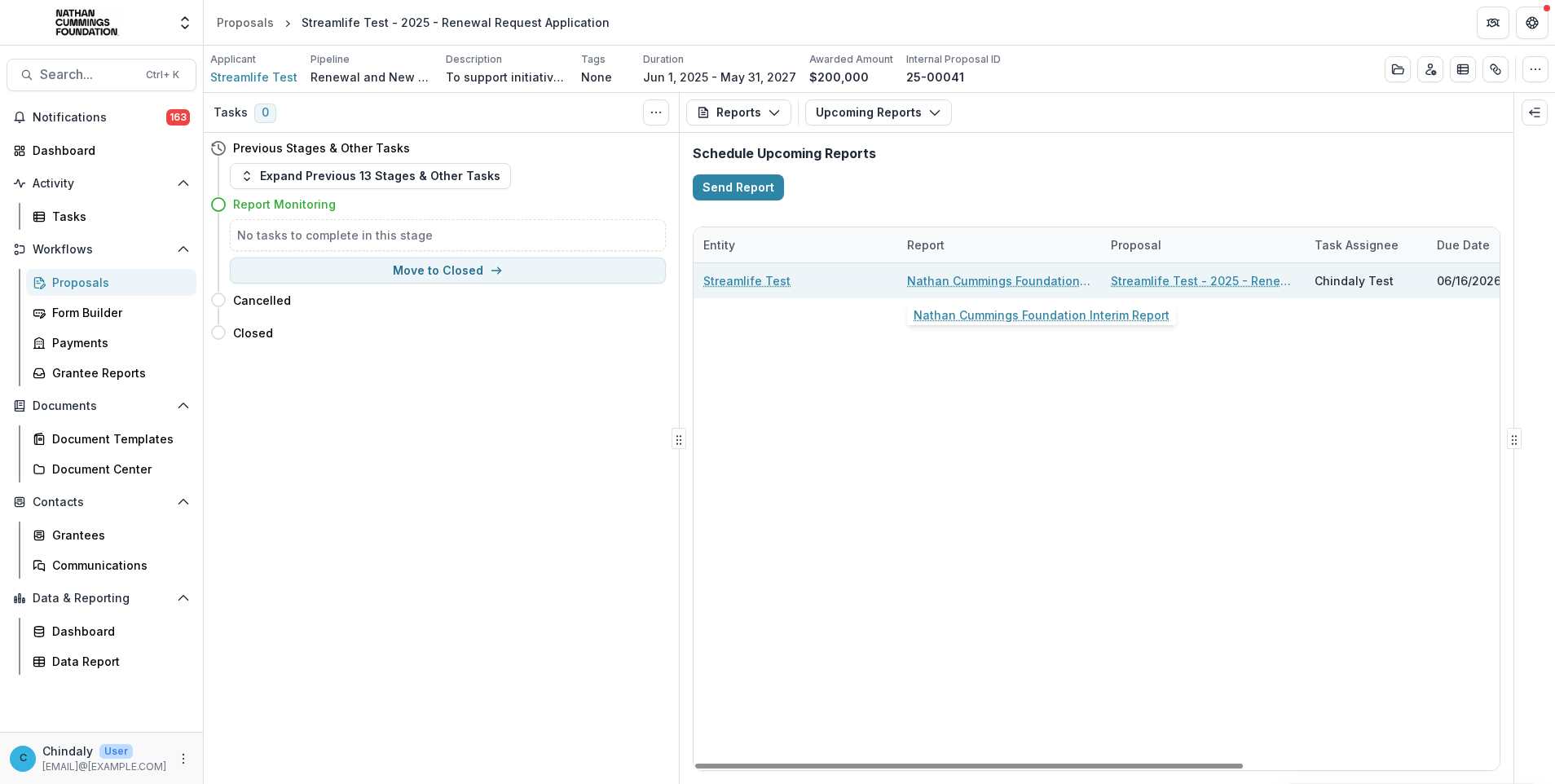 click on "Nathan Cummings Foundation Interim Report" at bounding box center [999, 280] 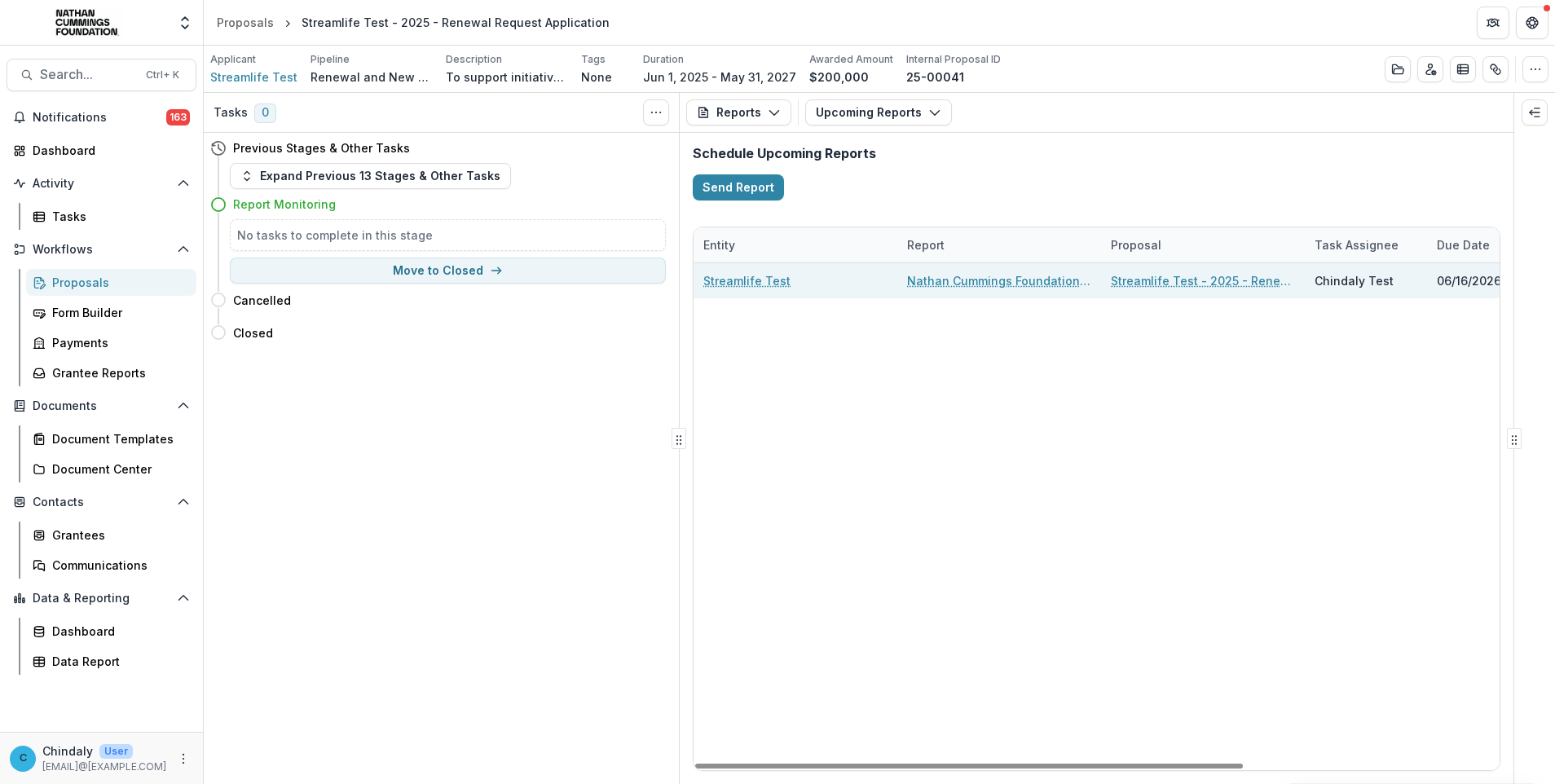 click on "Nathan Cummings Foundation Interim Report" at bounding box center (999, 280) 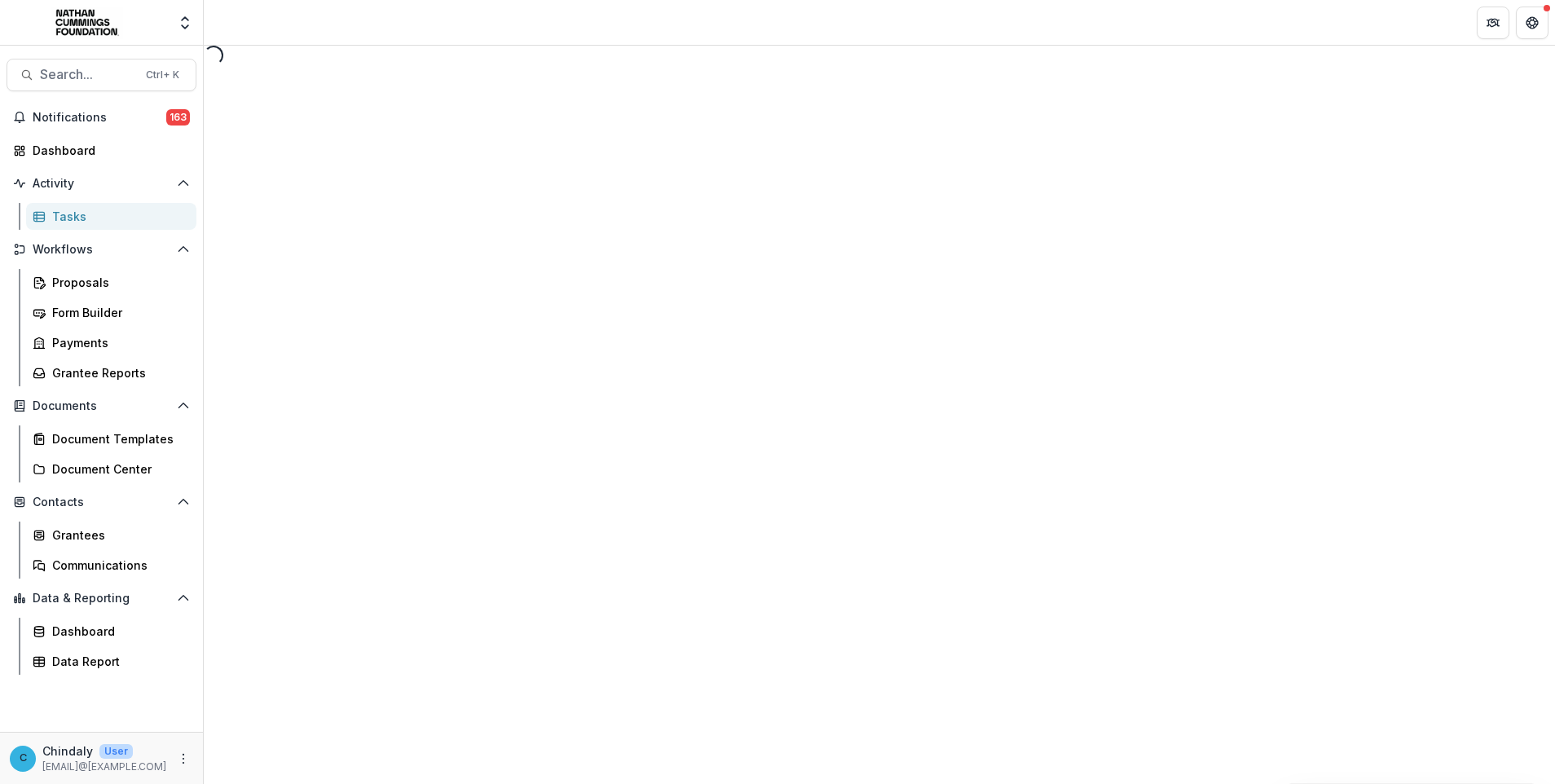 select on "********" 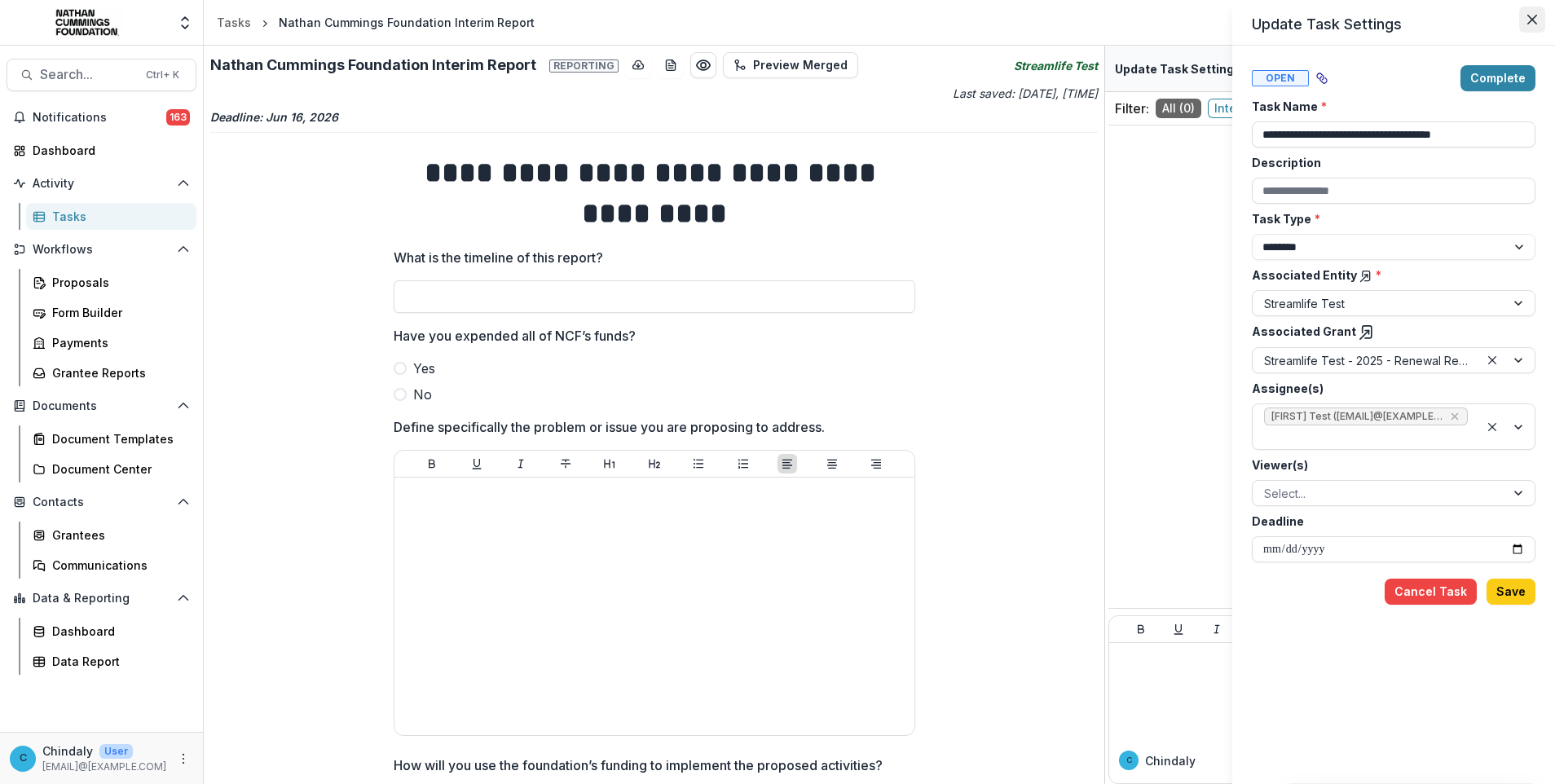 click 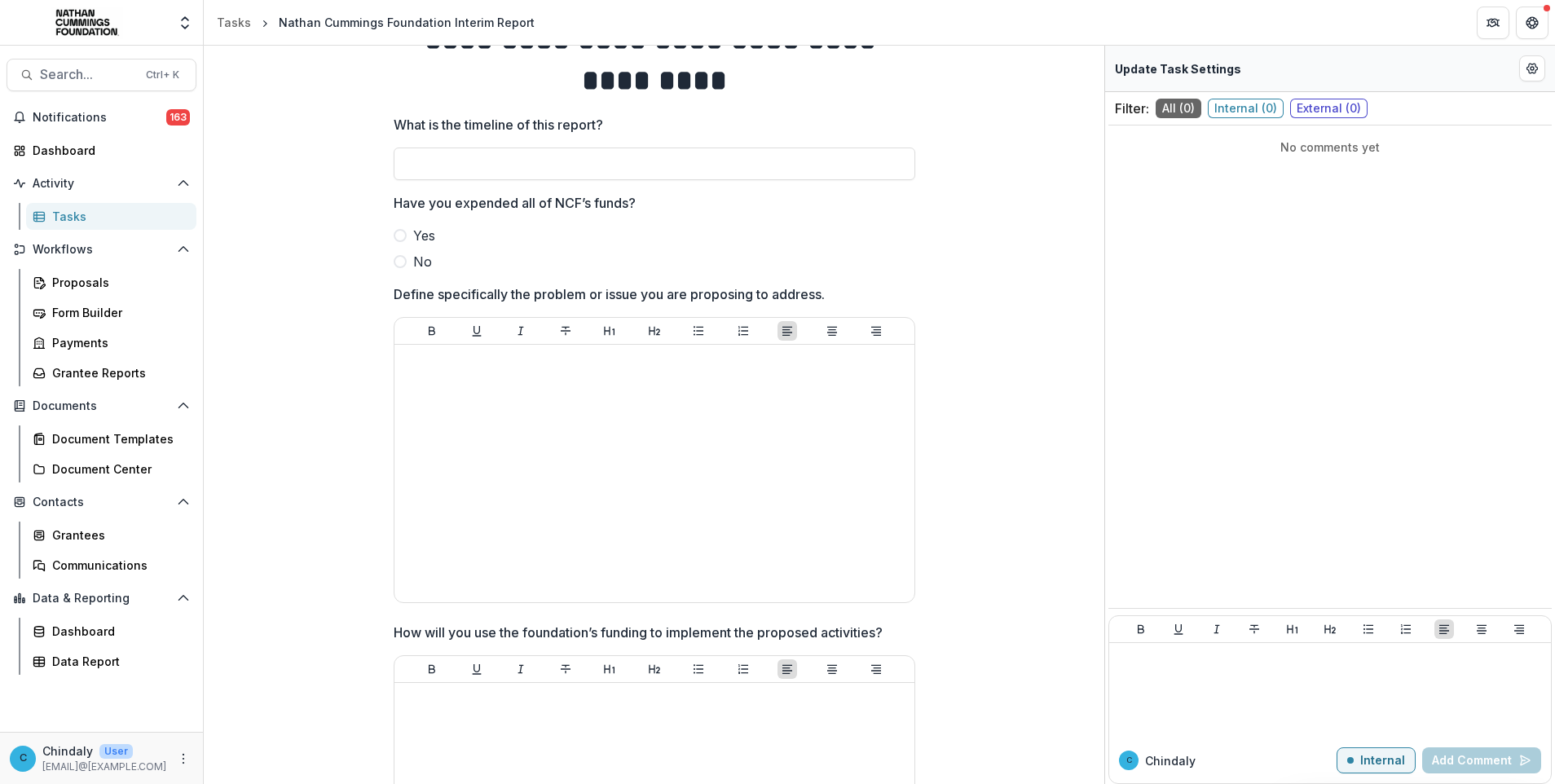 scroll, scrollTop: 0, scrollLeft: 0, axis: both 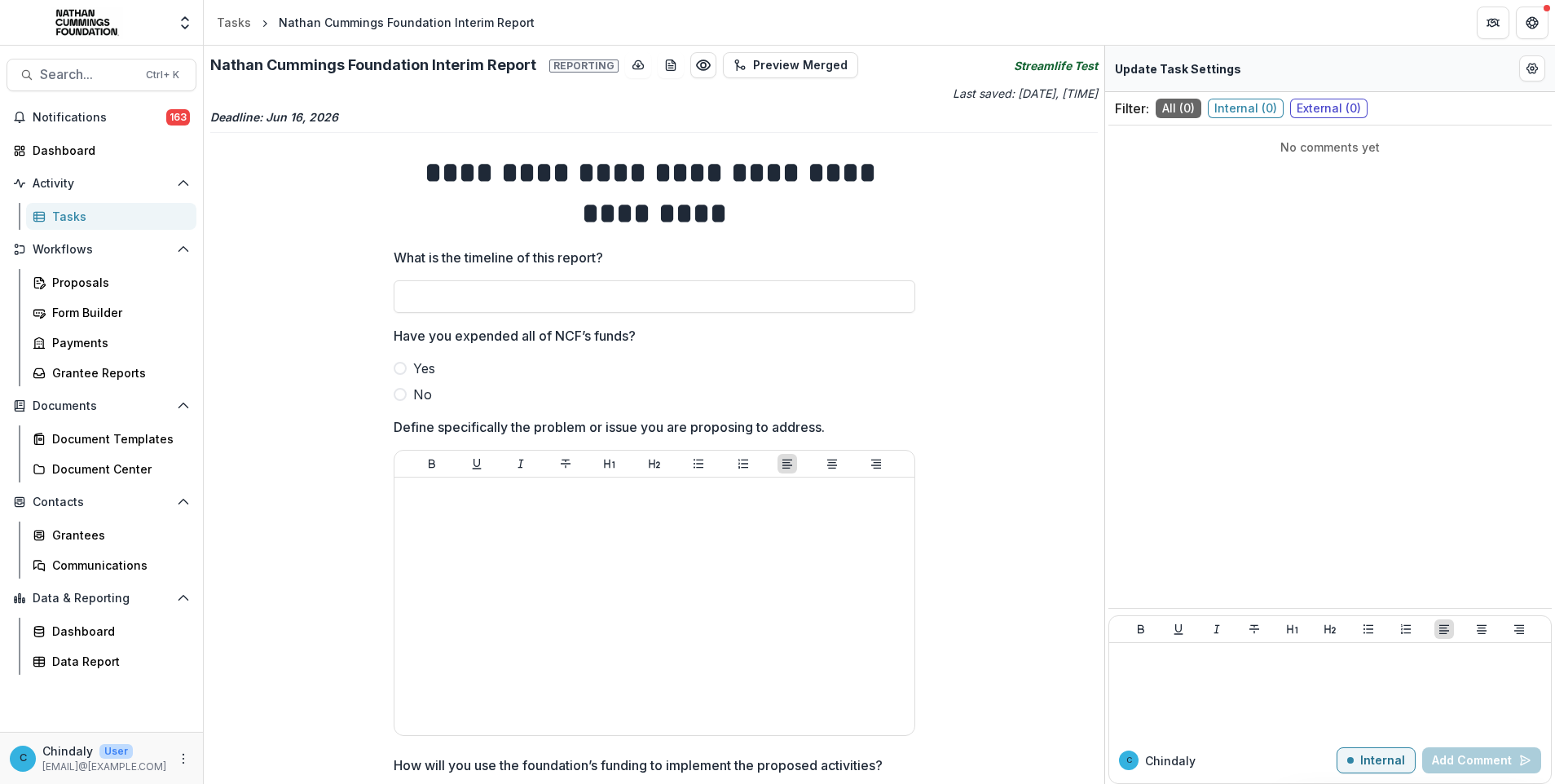click on "Streamlife Test" at bounding box center [1055, 65] 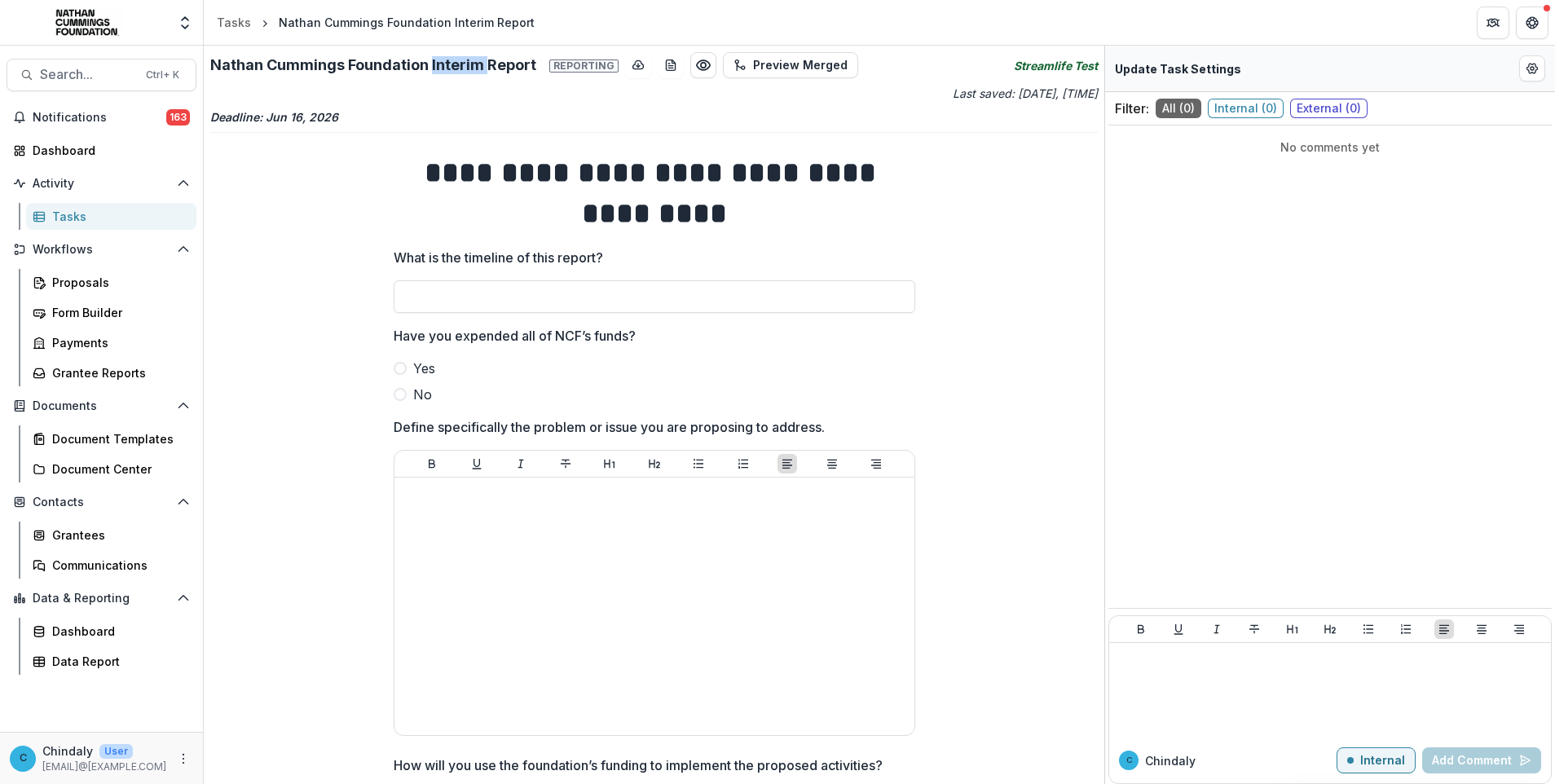 click on "Nathan Cummings Foundation Interim Report Reporting" at bounding box center [414, 65] 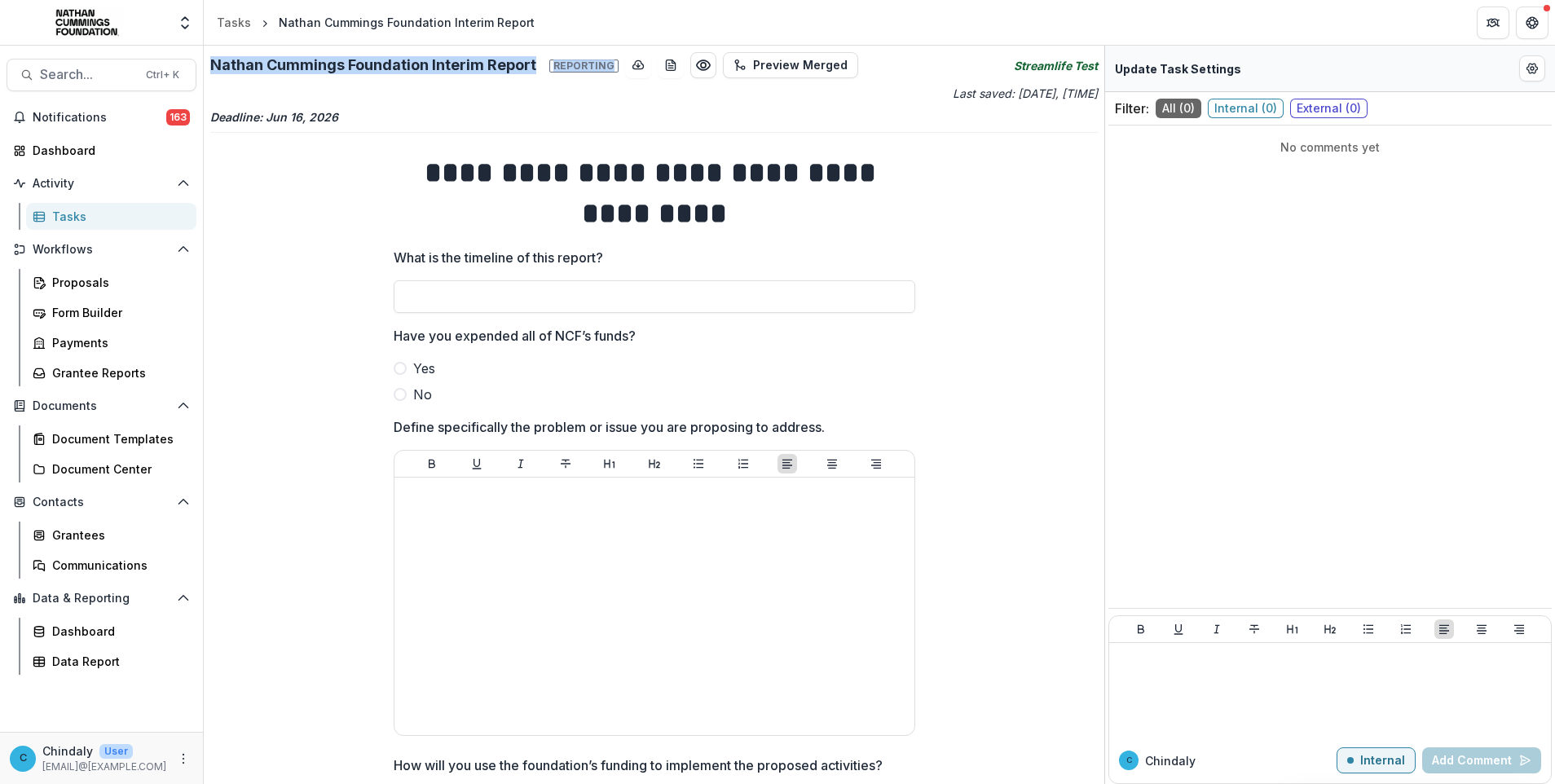 click on "Nathan Cummings Foundation Interim Report Reporting" at bounding box center [414, 65] 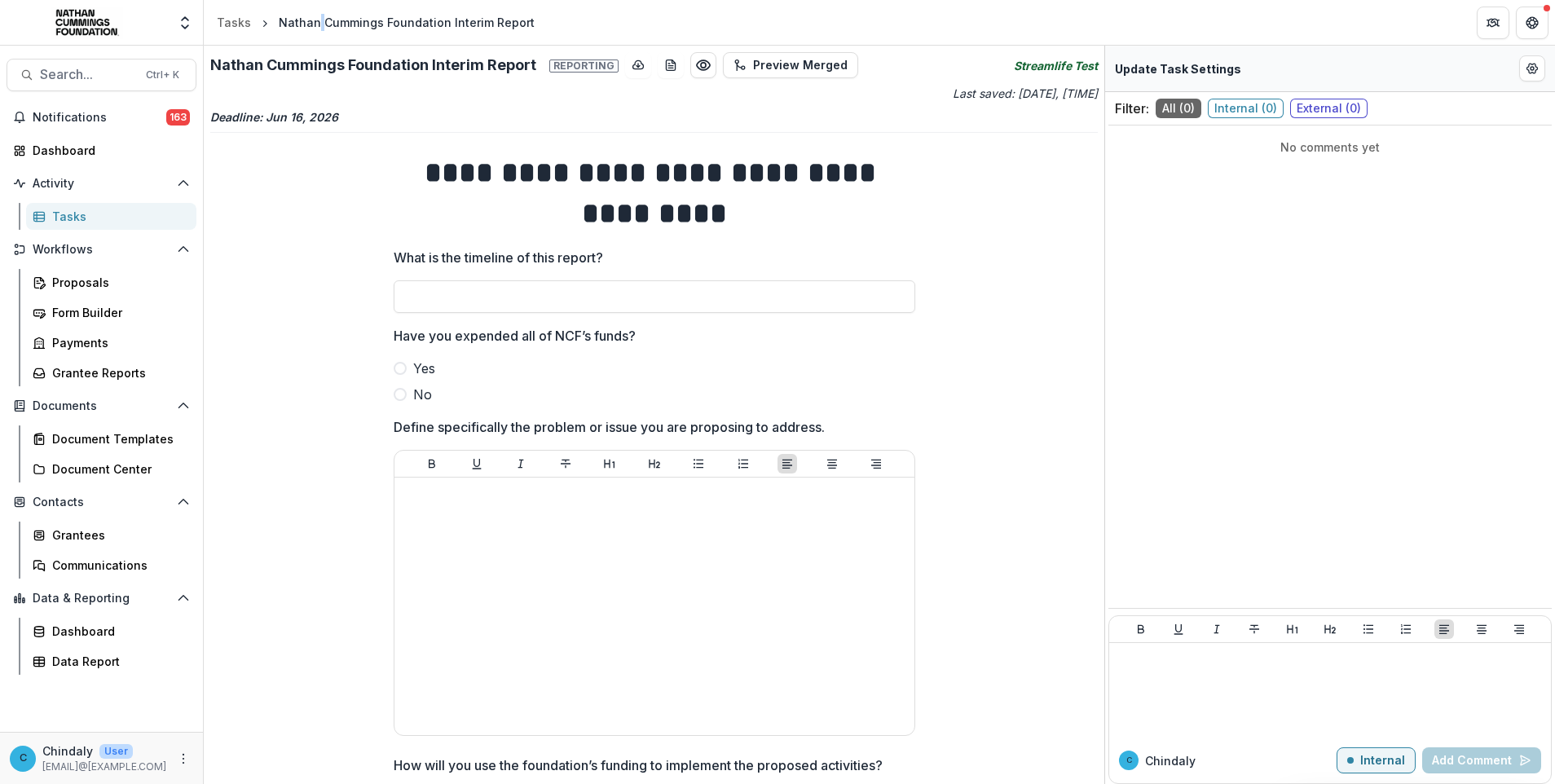 drag, startPoint x: 435, startPoint y: 62, endPoint x: 317, endPoint y: 12, distance: 128.15615 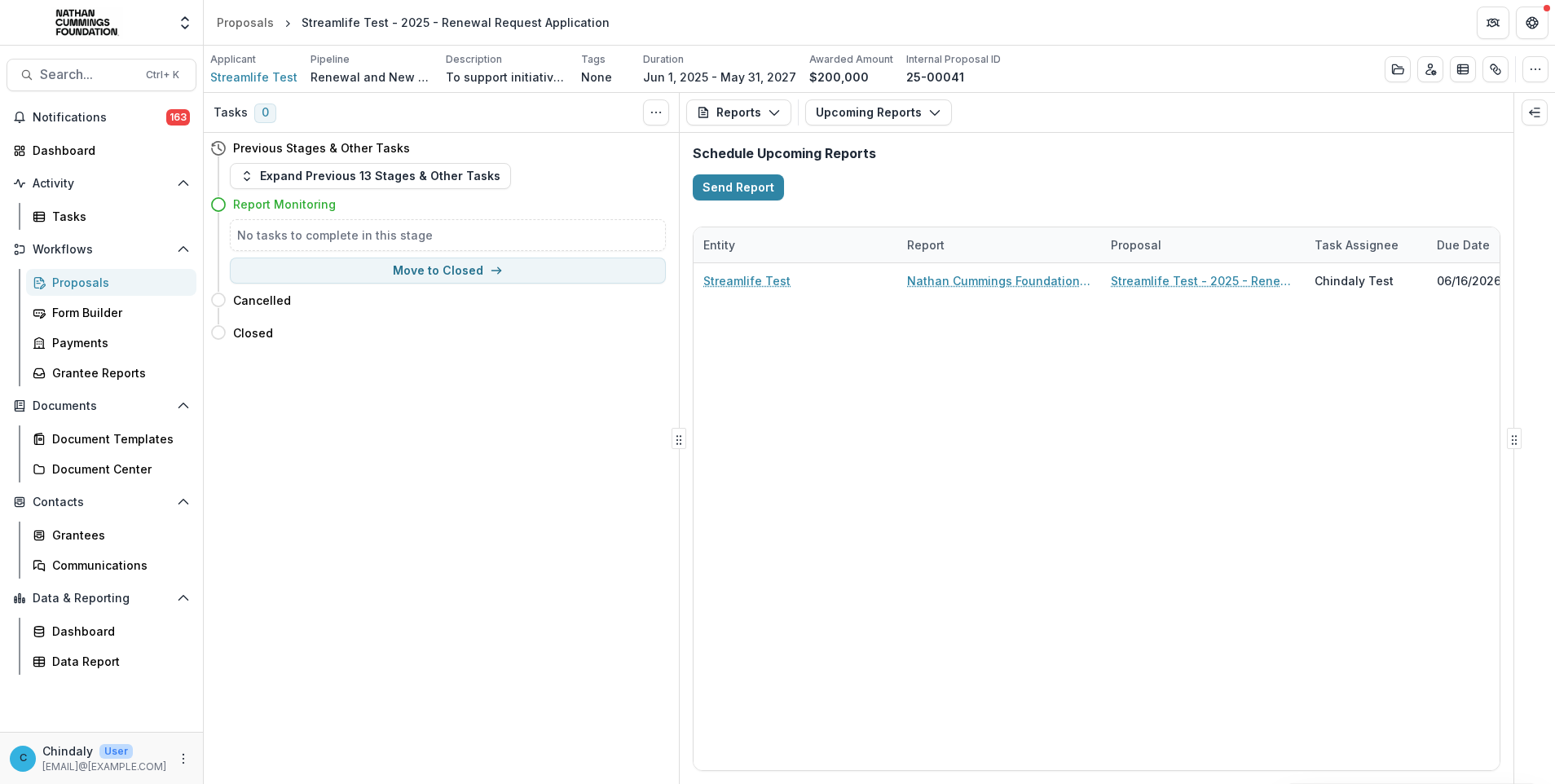 click on "Report Monitoring" at bounding box center [284, 204] 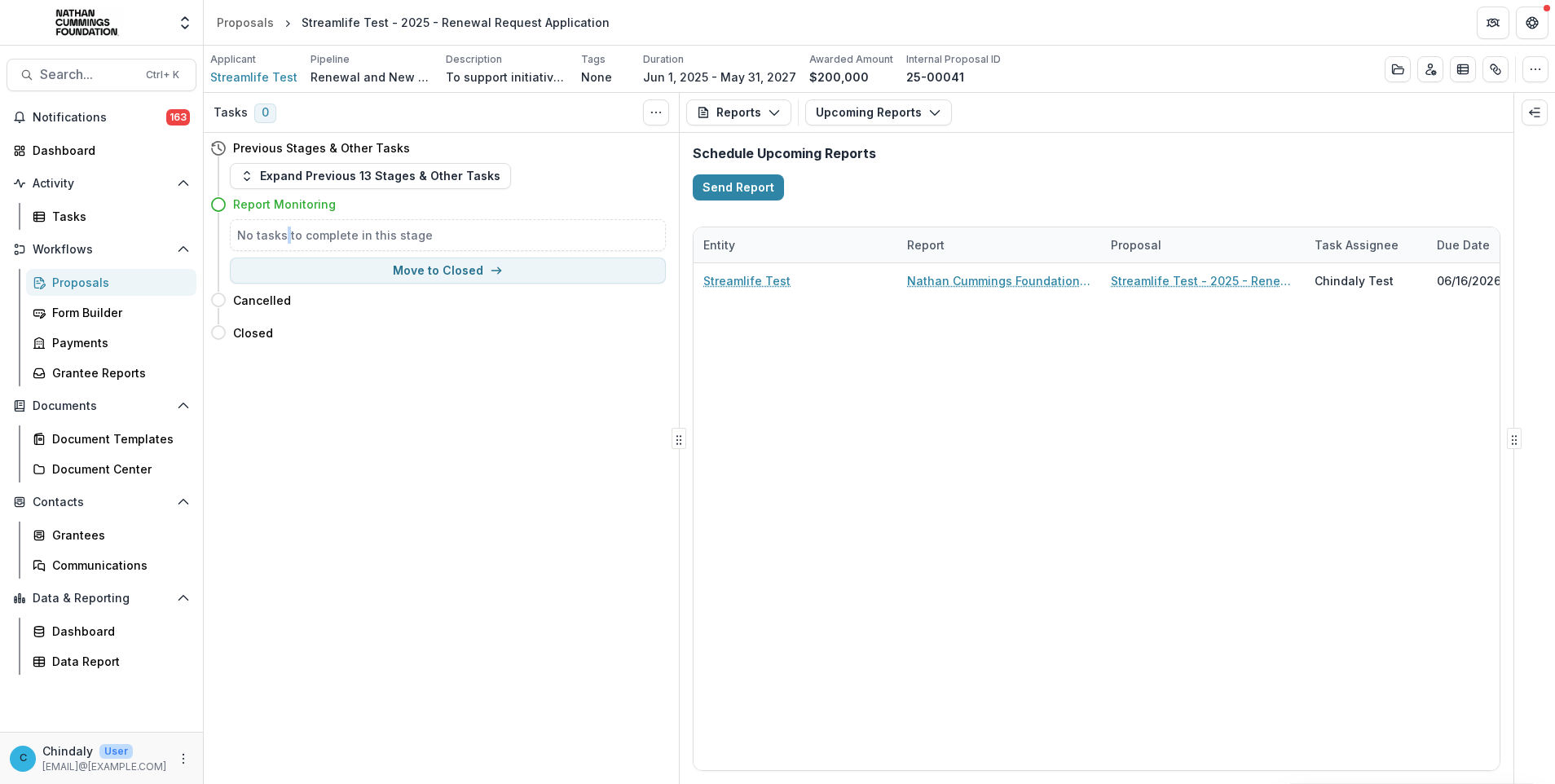 click on "No tasks to complete in this stage" at bounding box center (447, 235) 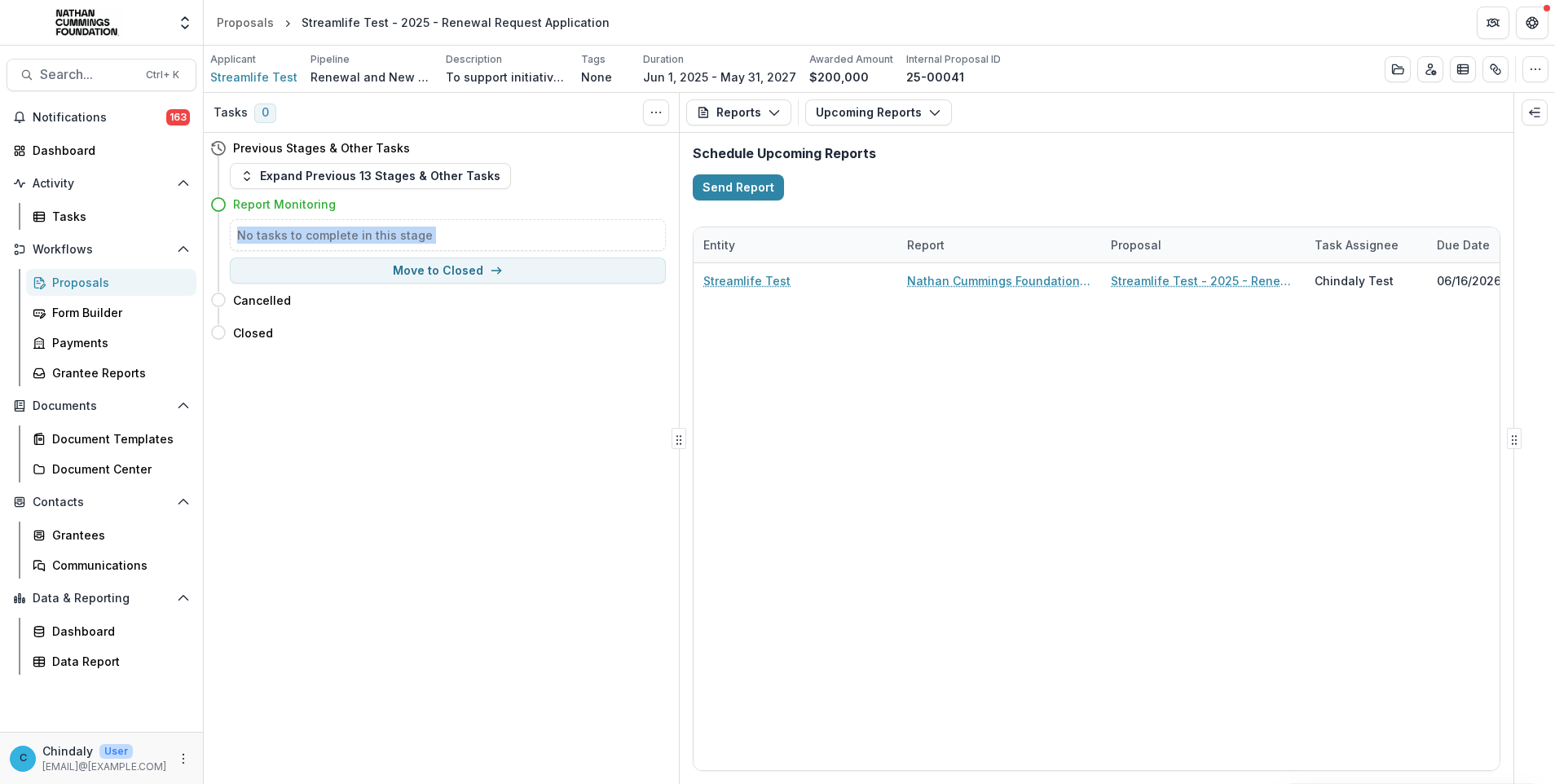 click on "No tasks to complete in this stage" at bounding box center (447, 235) 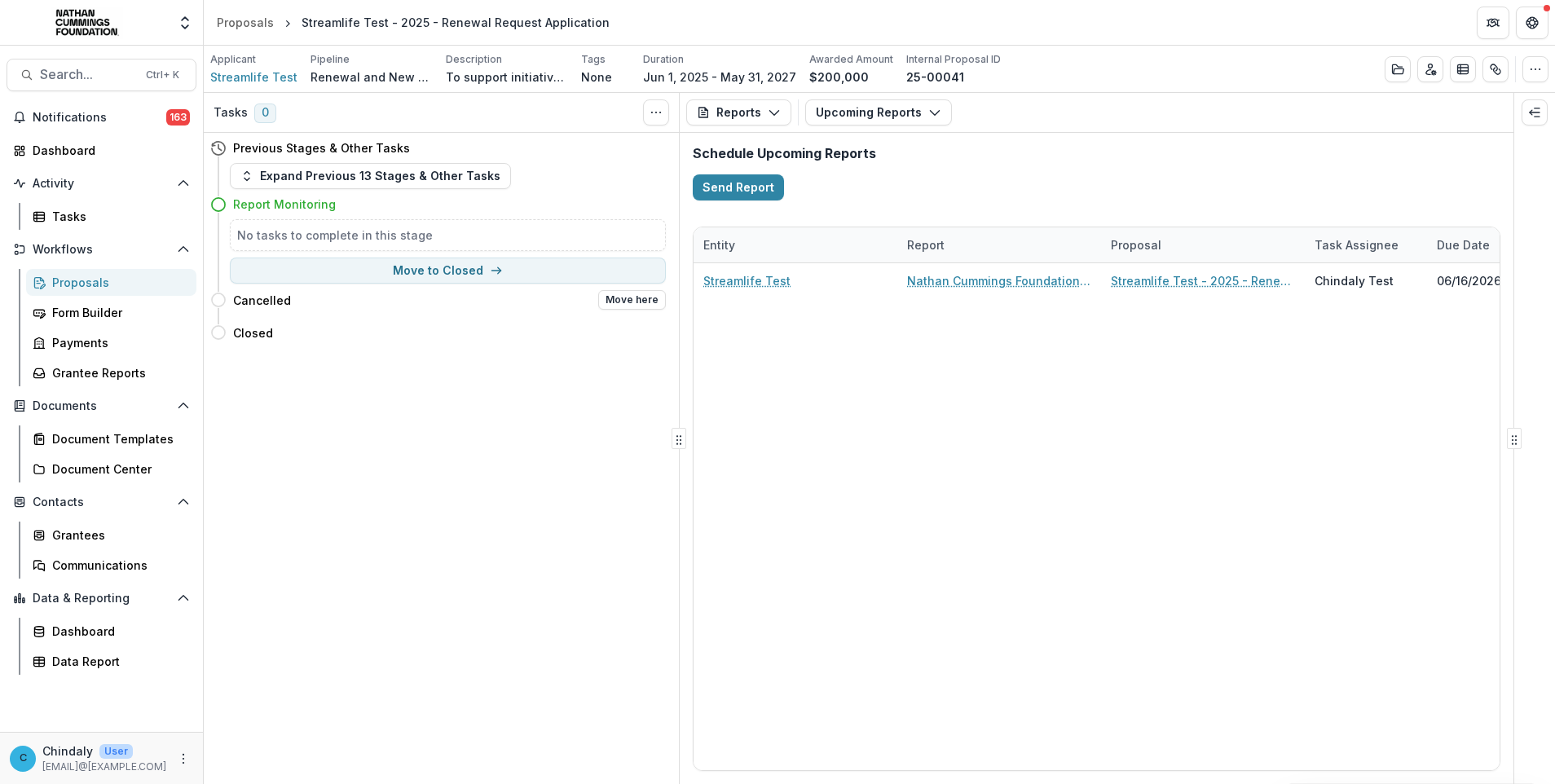 drag, startPoint x: 286, startPoint y: 231, endPoint x: 255, endPoint y: 300, distance: 75.6439 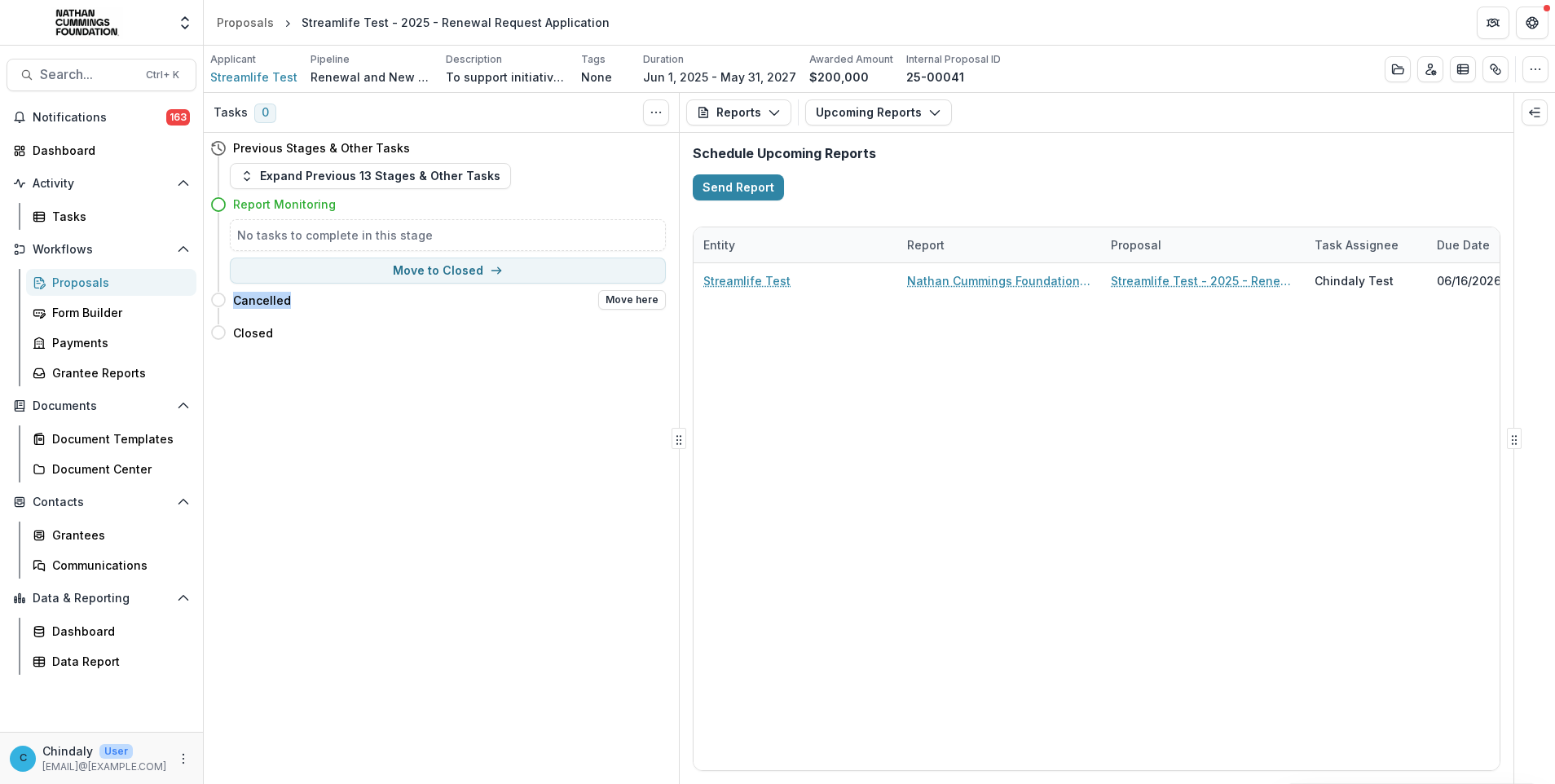 click on "Cancelled" at bounding box center [262, 300] 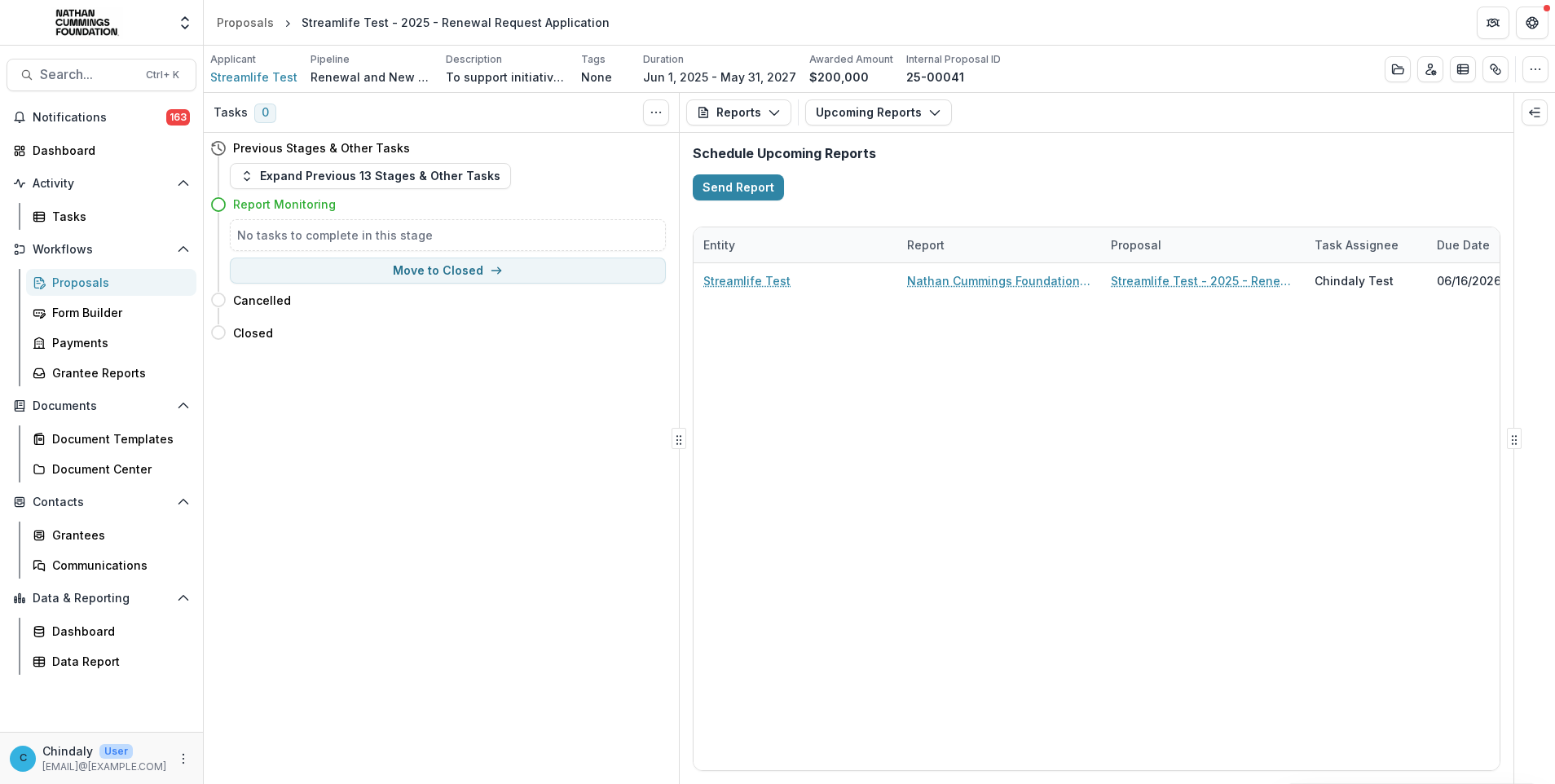 drag, startPoint x: 255, startPoint y: 300, endPoint x: 260, endPoint y: 198, distance: 102.12248 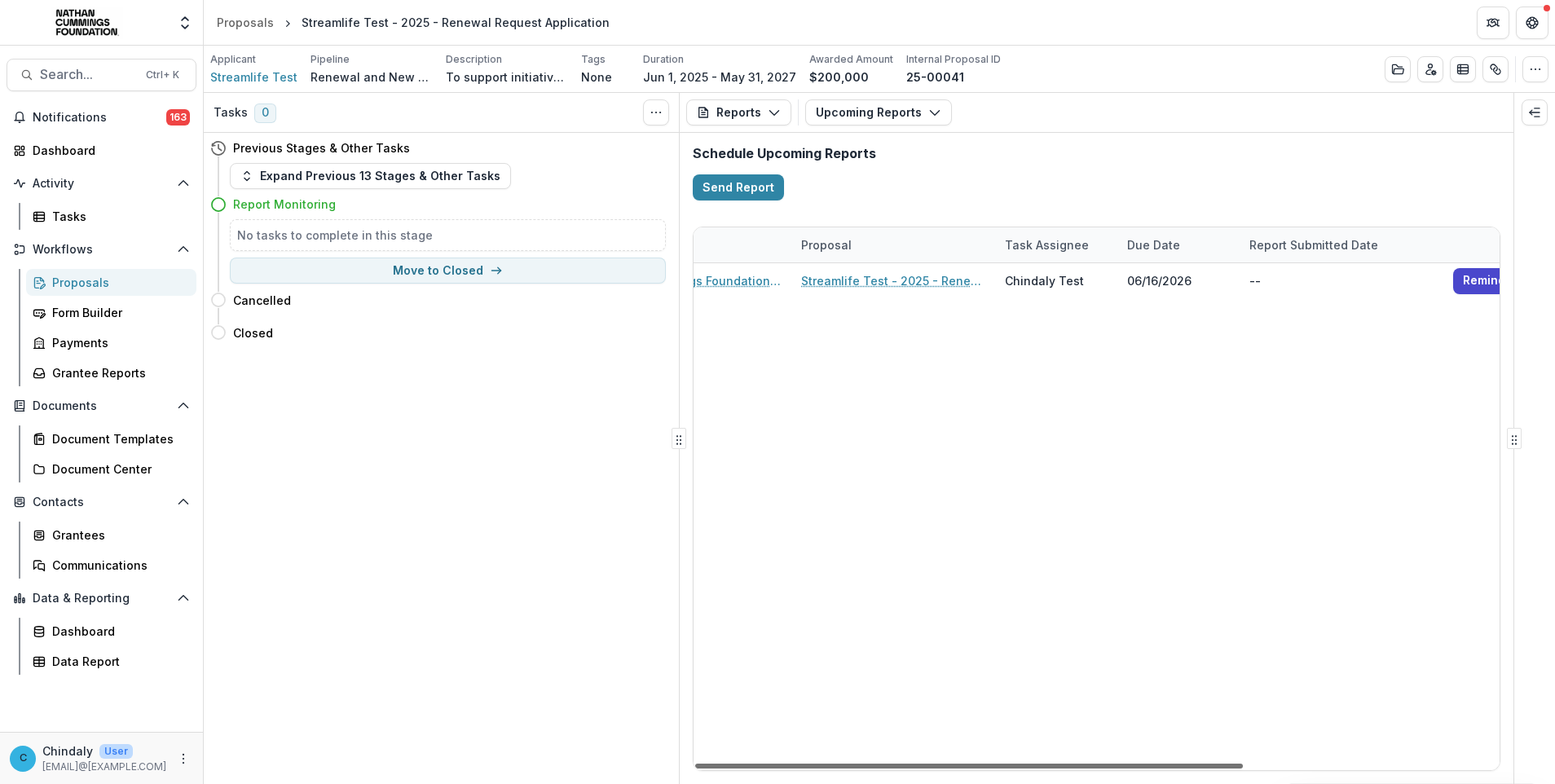 scroll, scrollTop: 0, scrollLeft: 376, axis: horizontal 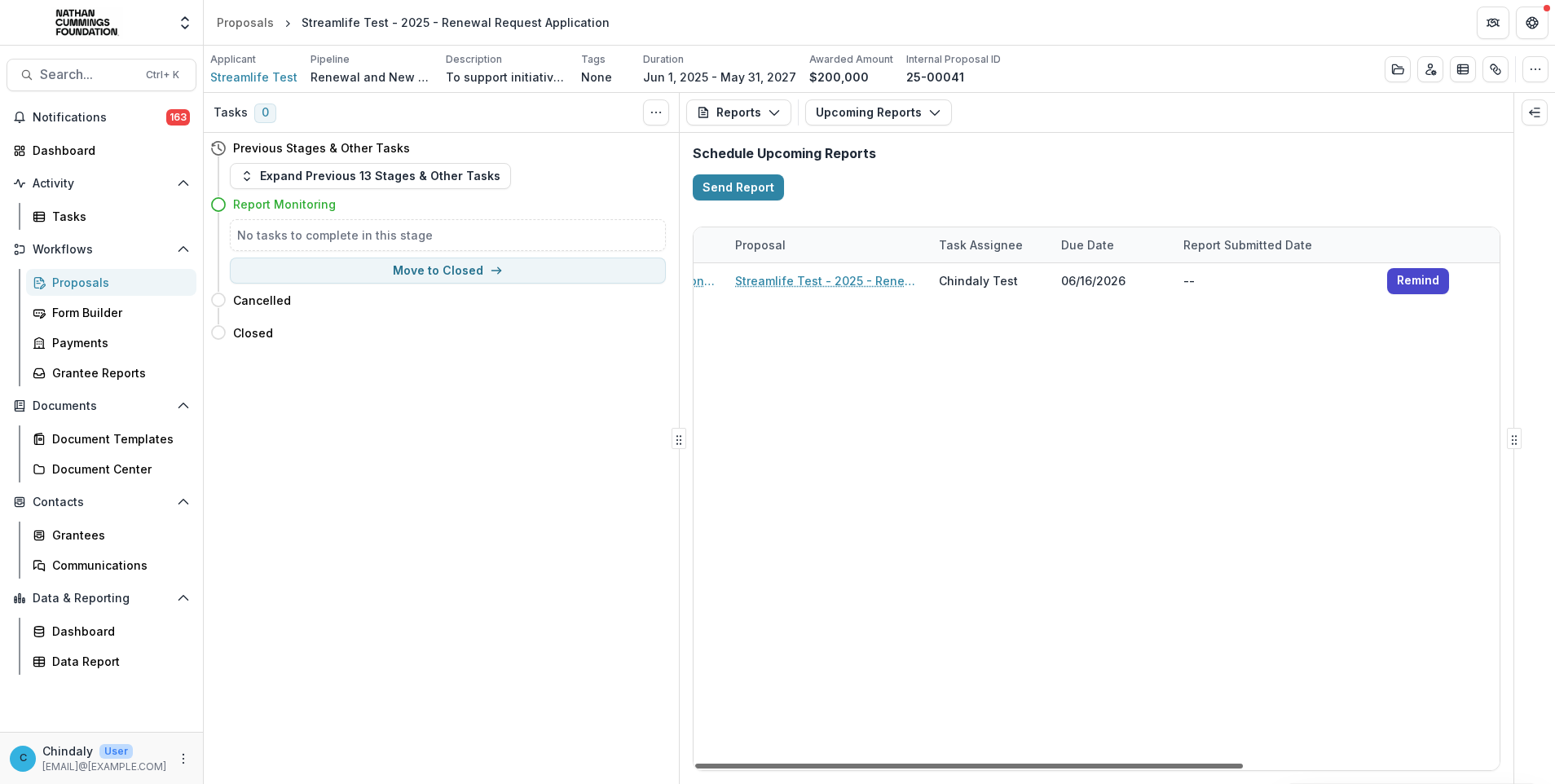 drag, startPoint x: 1236, startPoint y: 767, endPoint x: 1535, endPoint y: 755, distance: 299.2407 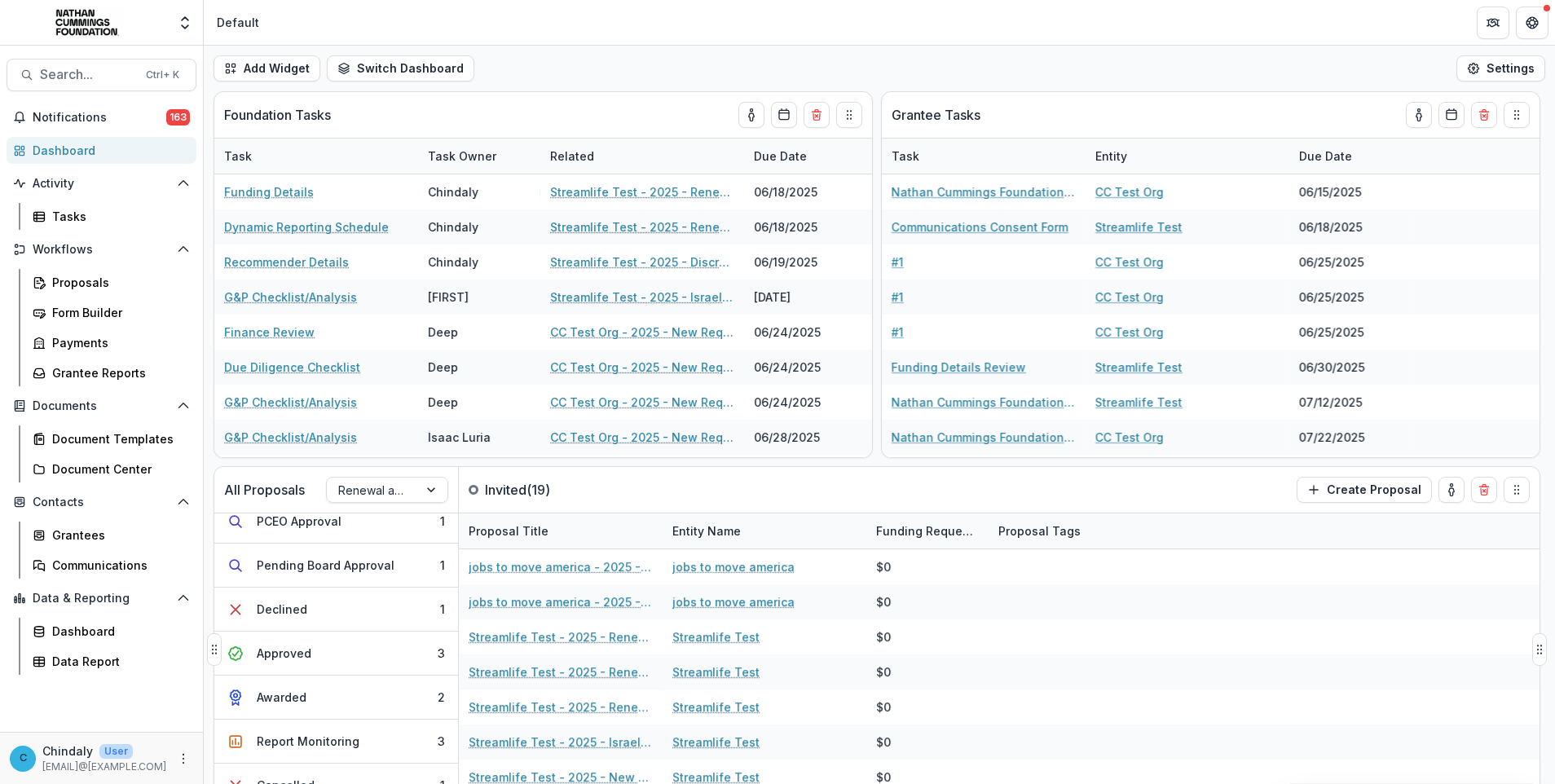 scroll, scrollTop: 385, scrollLeft: 0, axis: vertical 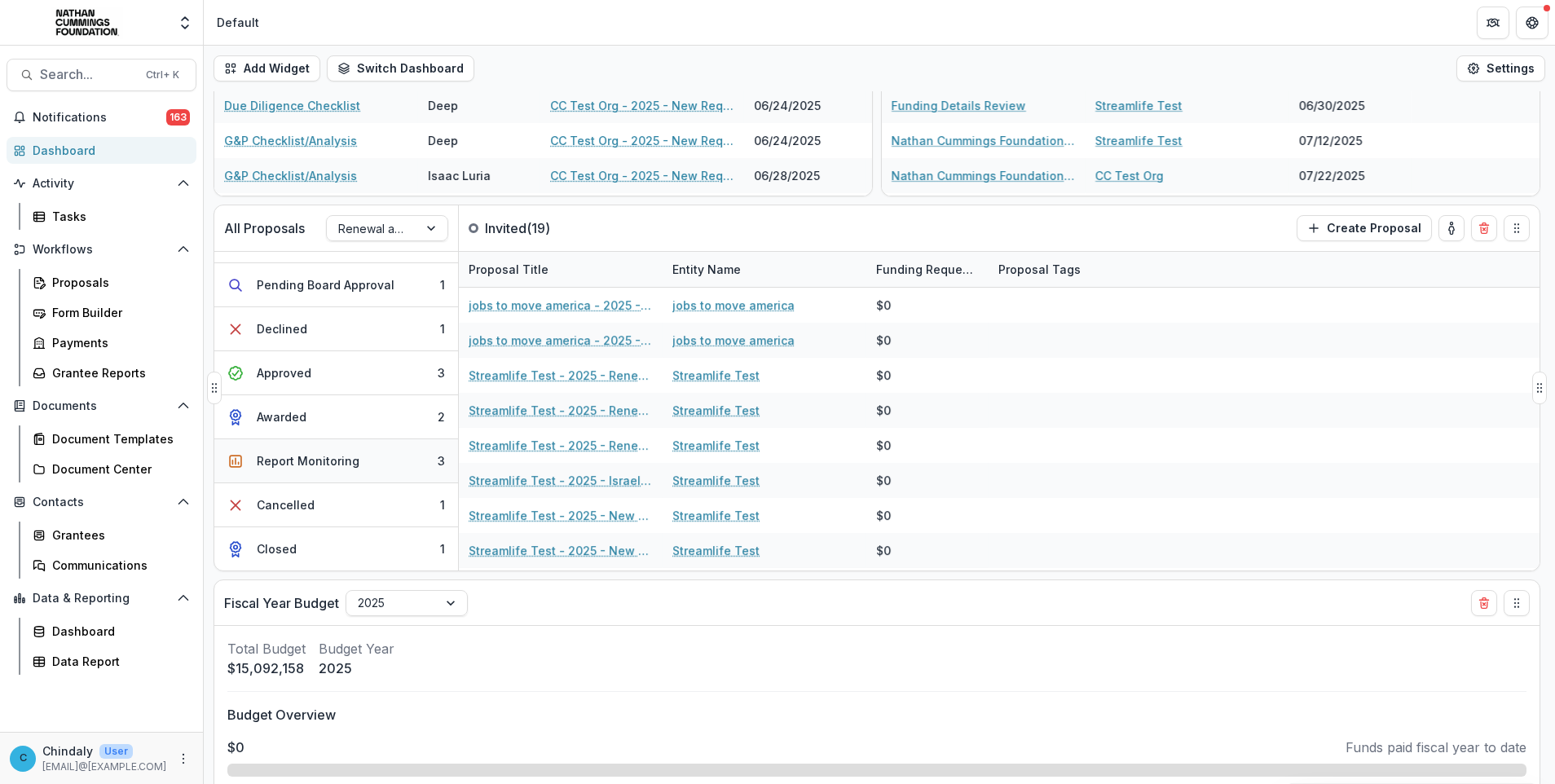 click on "Report Monitoring" at bounding box center [308, 460] 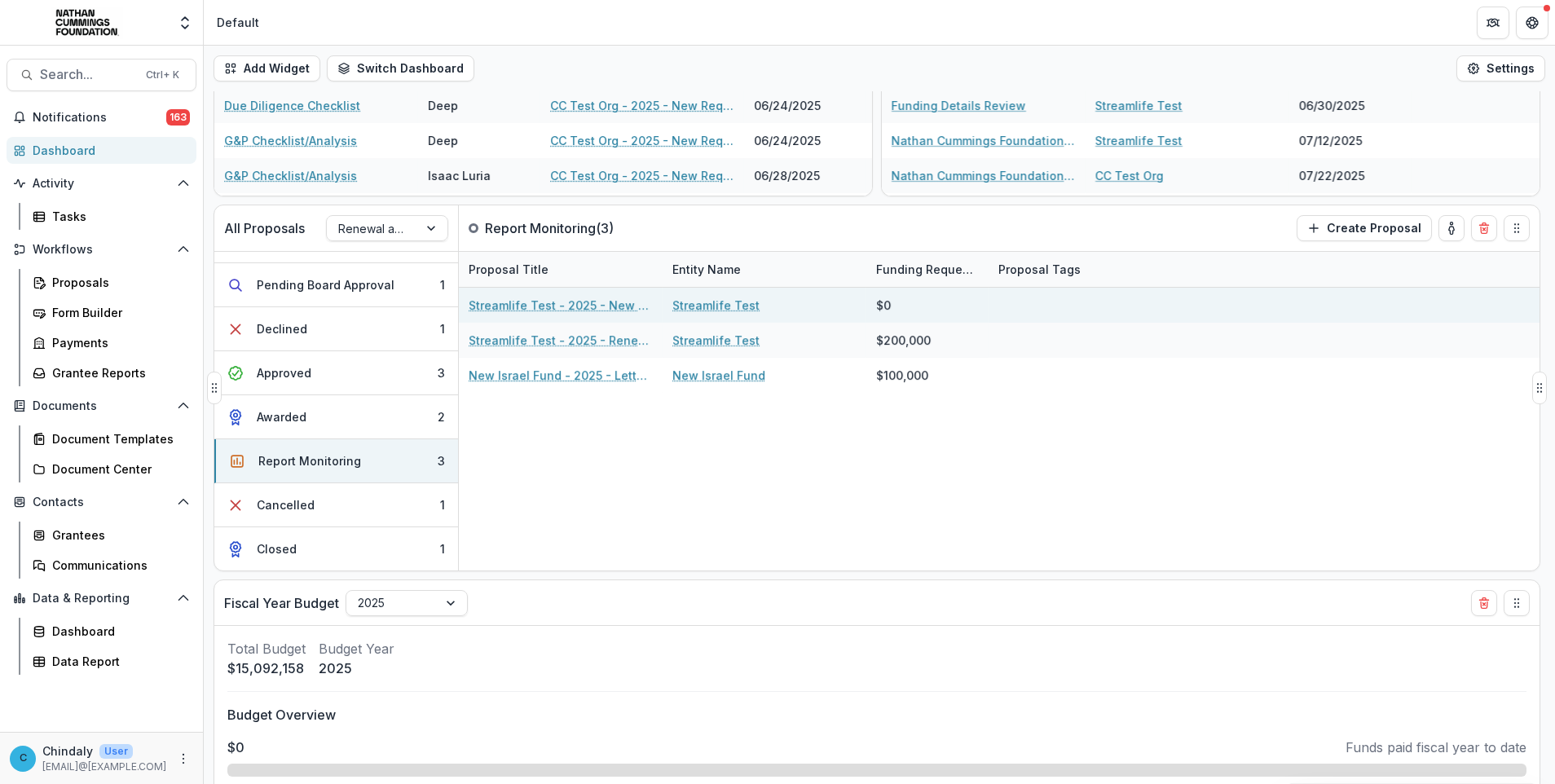 click on "Streamlife Test - 2025 - New Request Application" at bounding box center (561, 305) 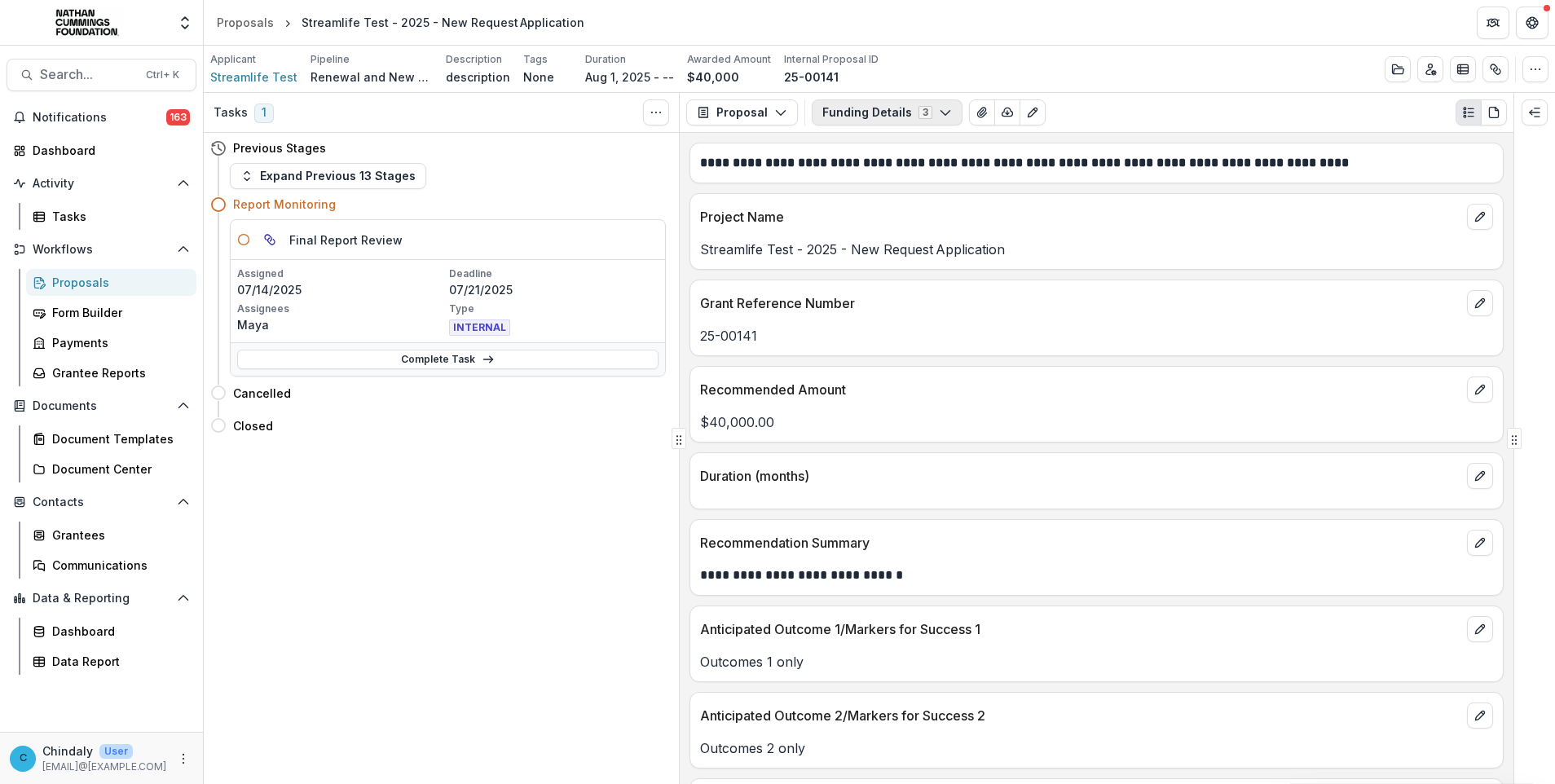 click on "Funding Details 3" at bounding box center (887, 112) 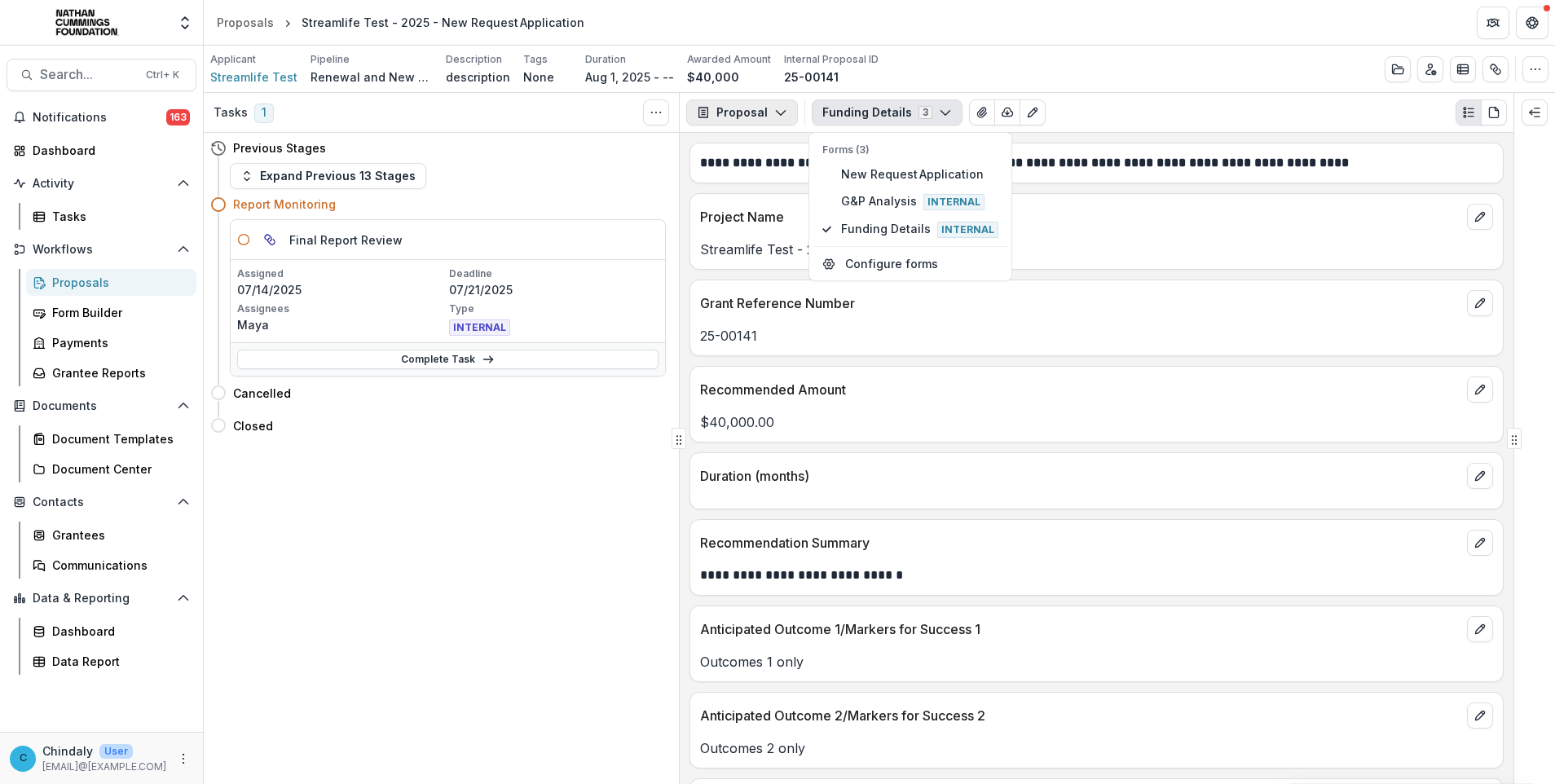 click on "Proposal" at bounding box center [742, 112] 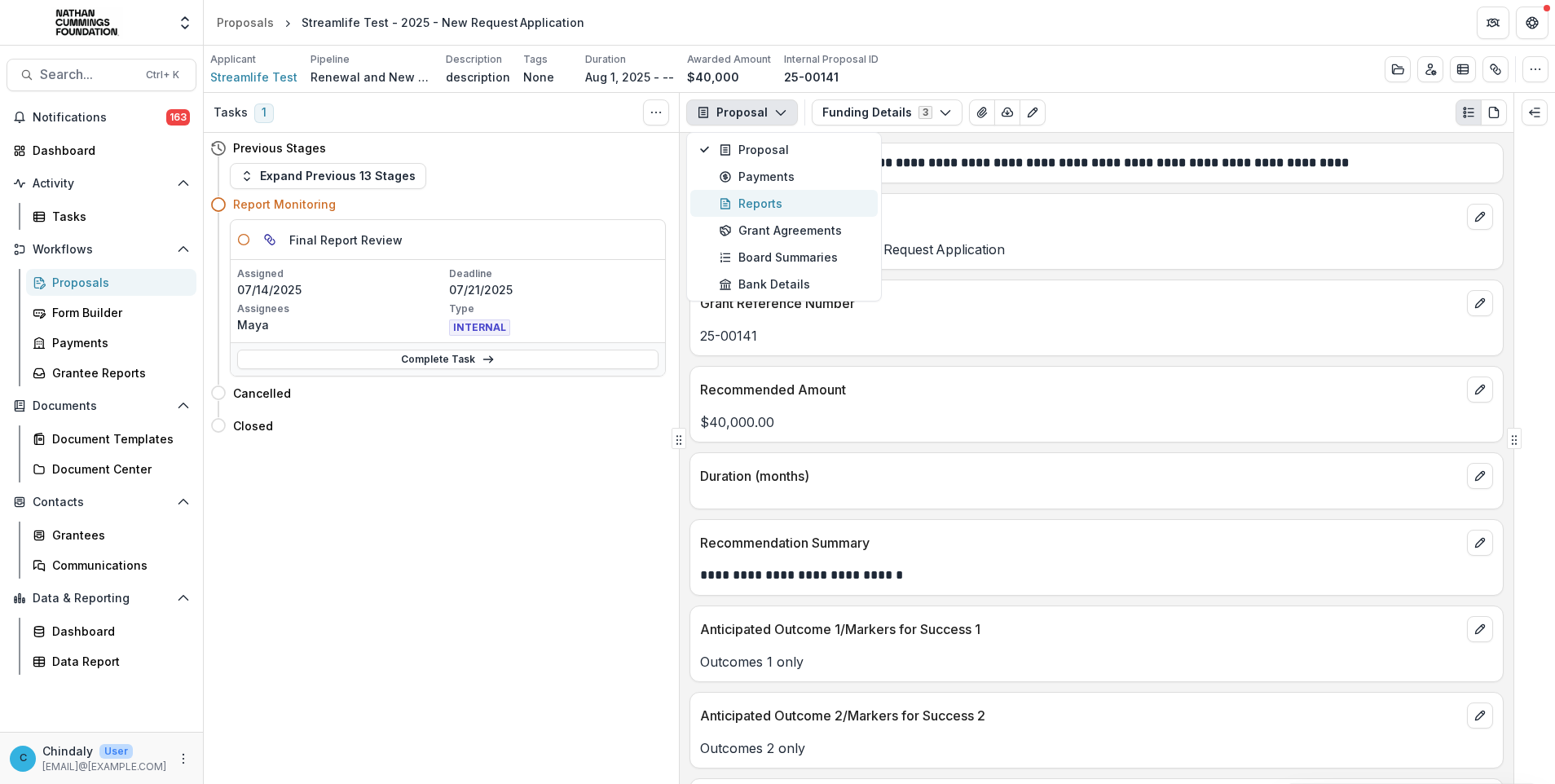 click on "Reports" at bounding box center (793, 203) 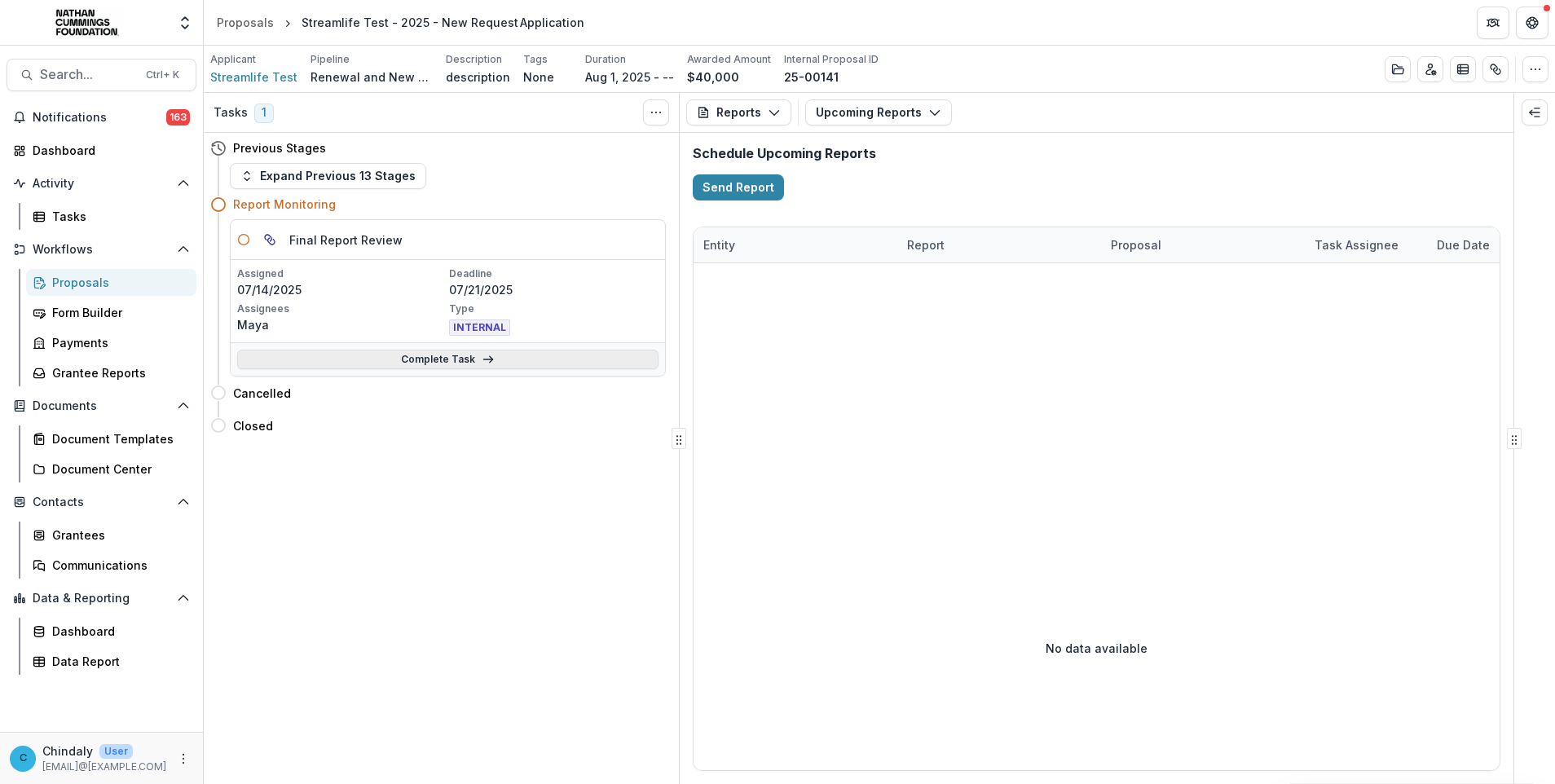 click 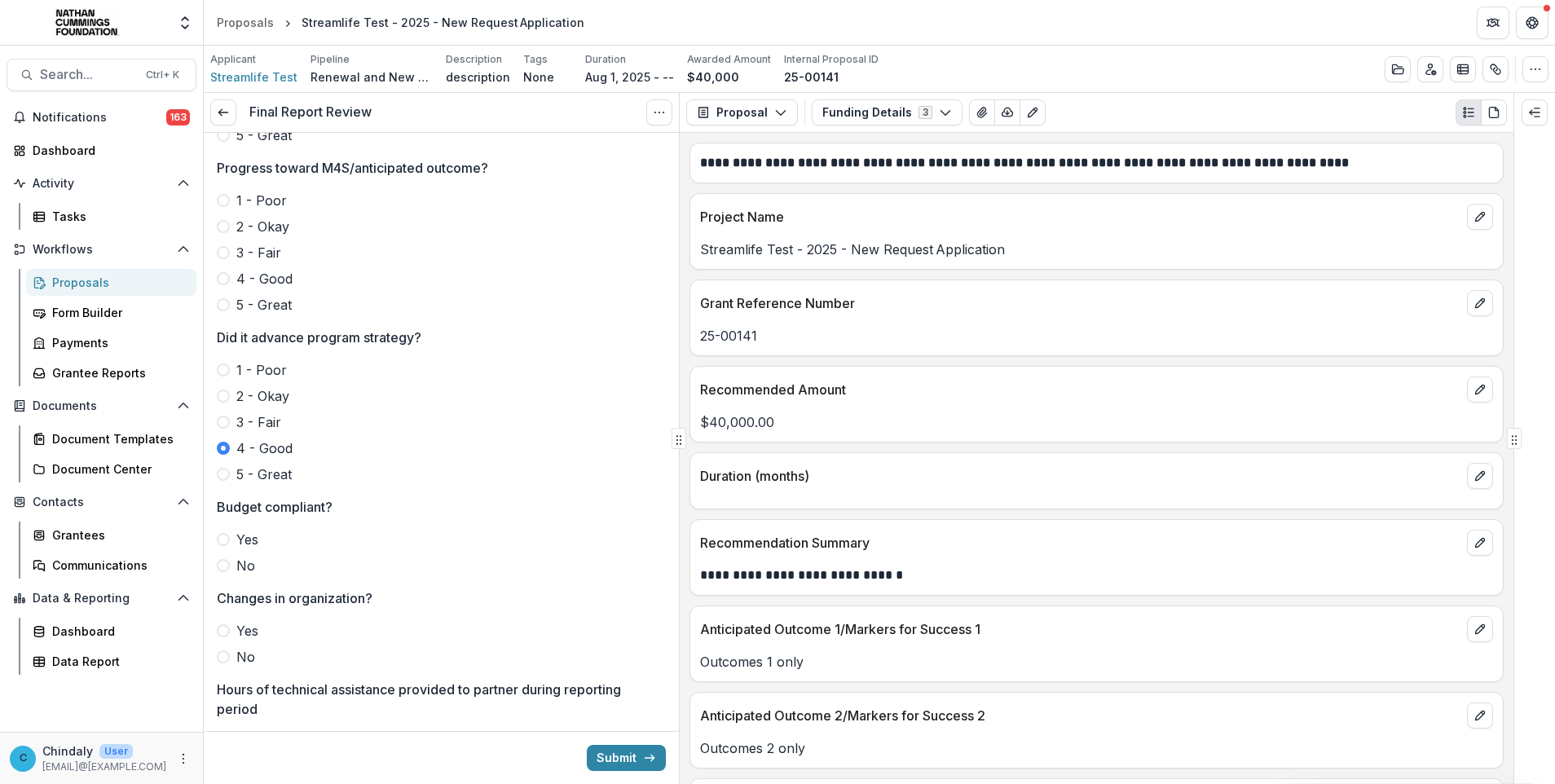 scroll, scrollTop: 0, scrollLeft: 0, axis: both 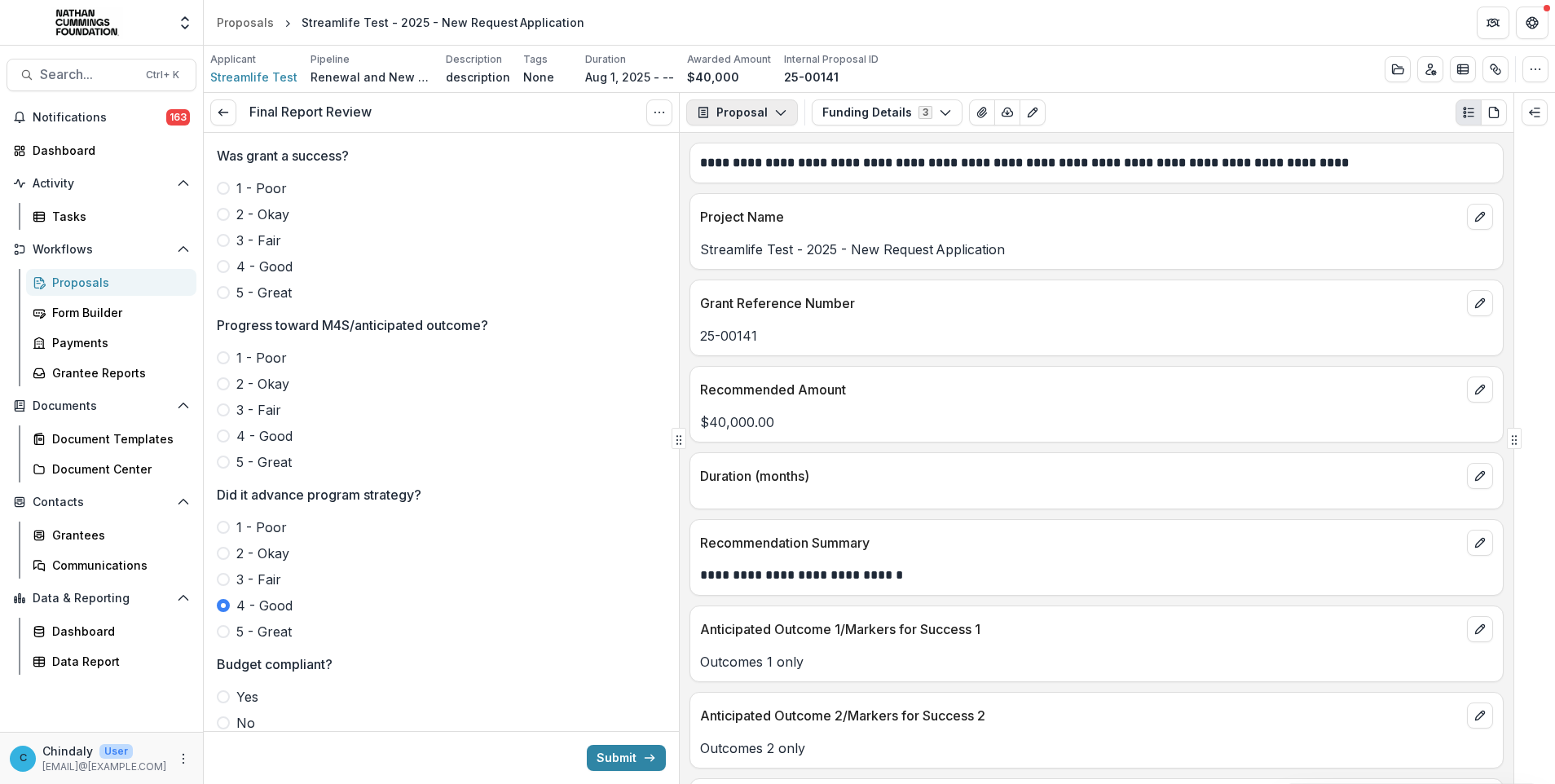 click on "Proposal" at bounding box center (742, 112) 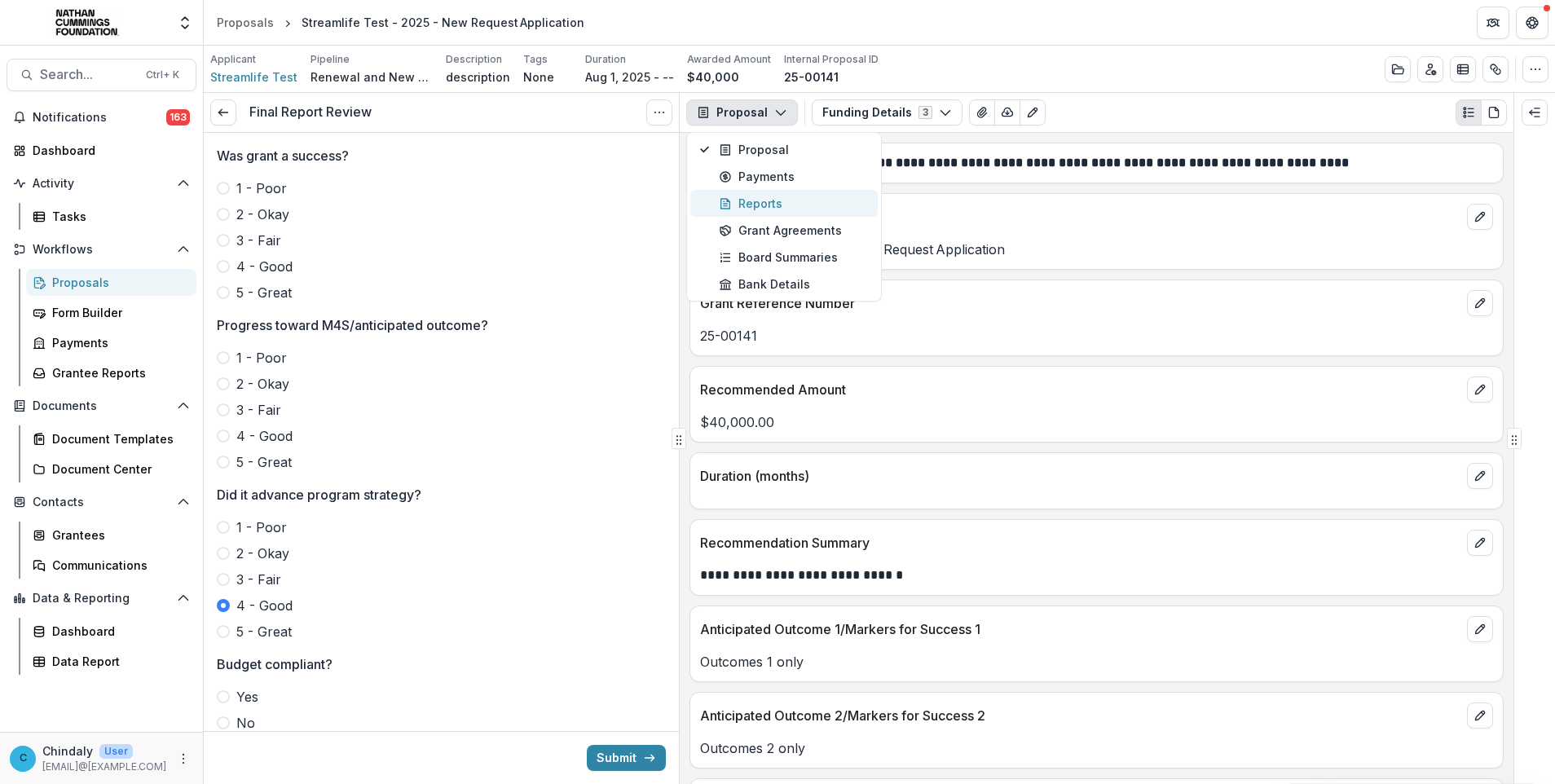 click on "Reports" at bounding box center [793, 203] 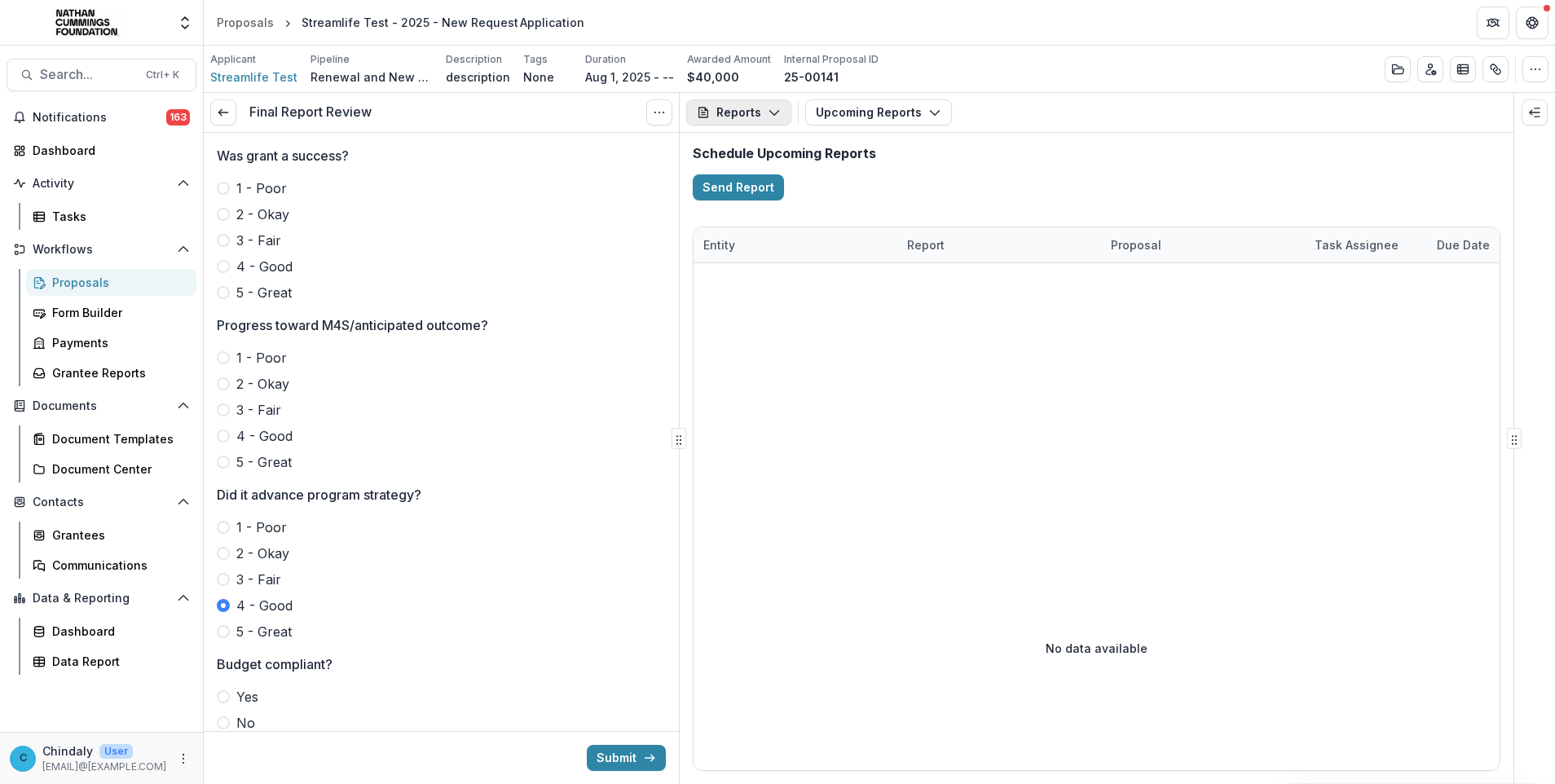 click on "Reports" at bounding box center (738, 112) 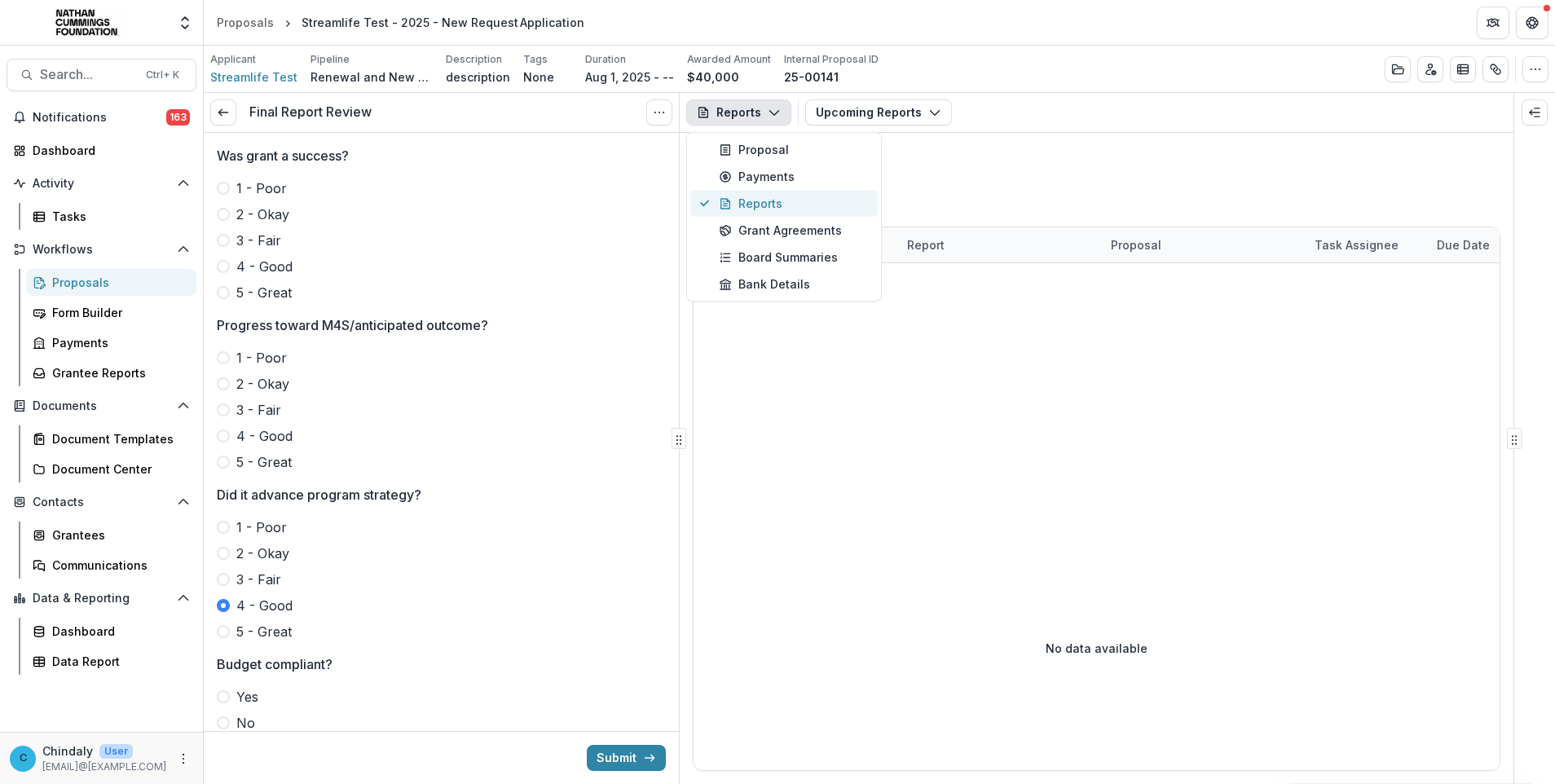 click on "Reports" at bounding box center (793, 203) 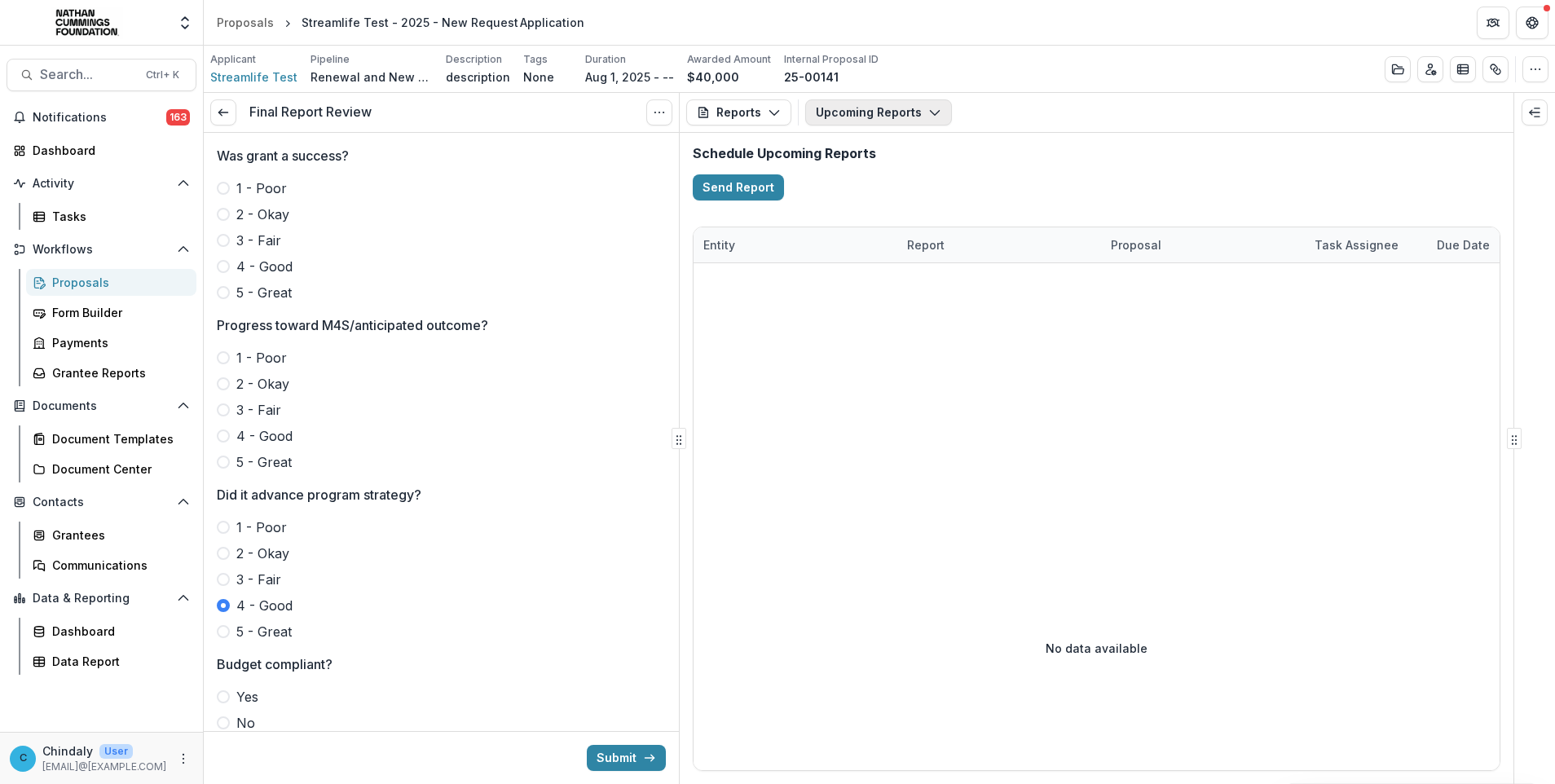 click on "Upcoming Reports" at bounding box center (879, 112) 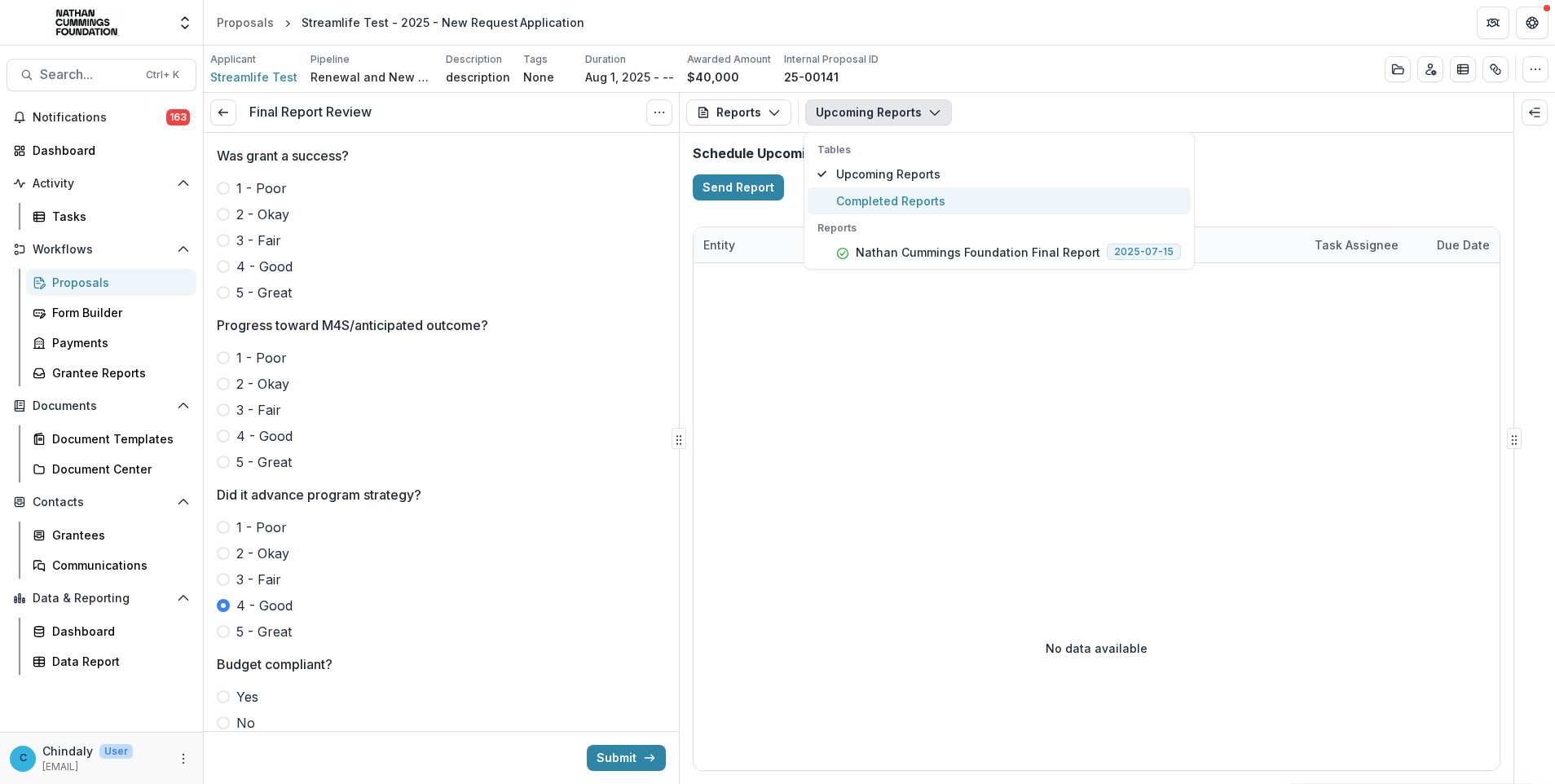 click on "Completed Reports" at bounding box center (1008, 200) 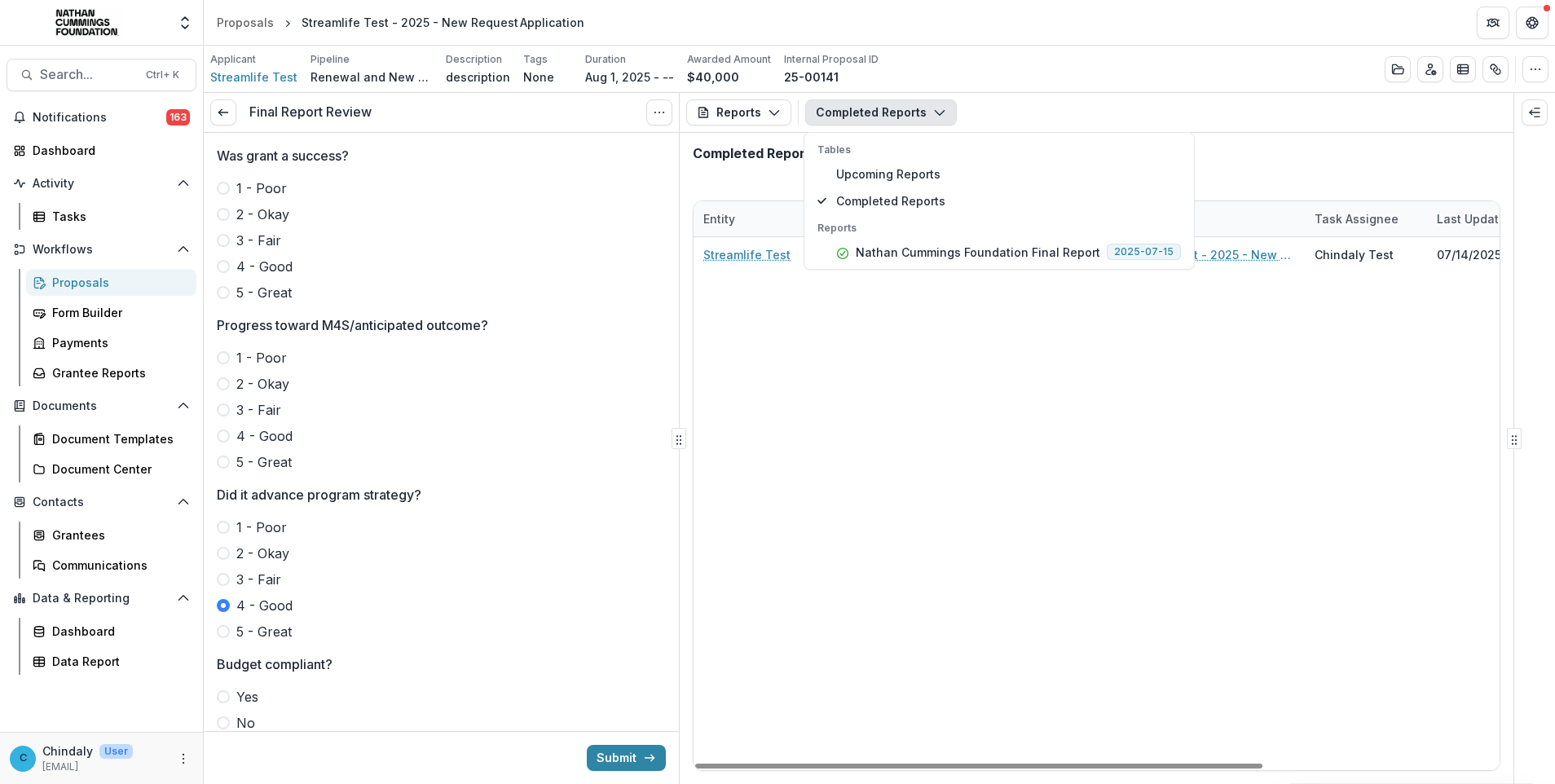 click on "Streamlife Test Nathan Cummings Foundation Final Report Streamlife Test - 2025 - New Request Application [LAST] Test [DATE] [DATE]" at bounding box center (1264, 504) 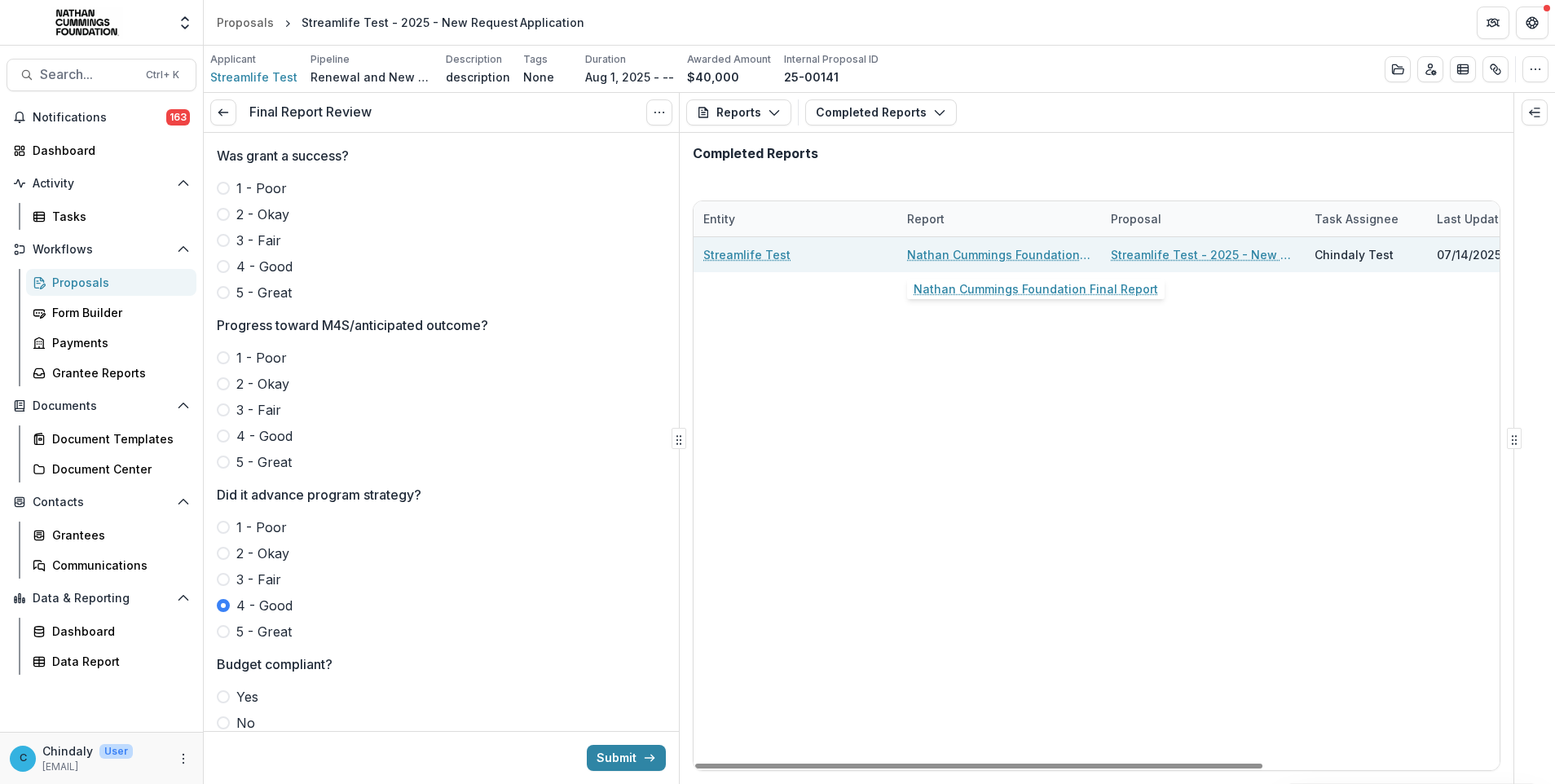 click on "Nathan Cummings Foundation Final Report" at bounding box center [999, 254] 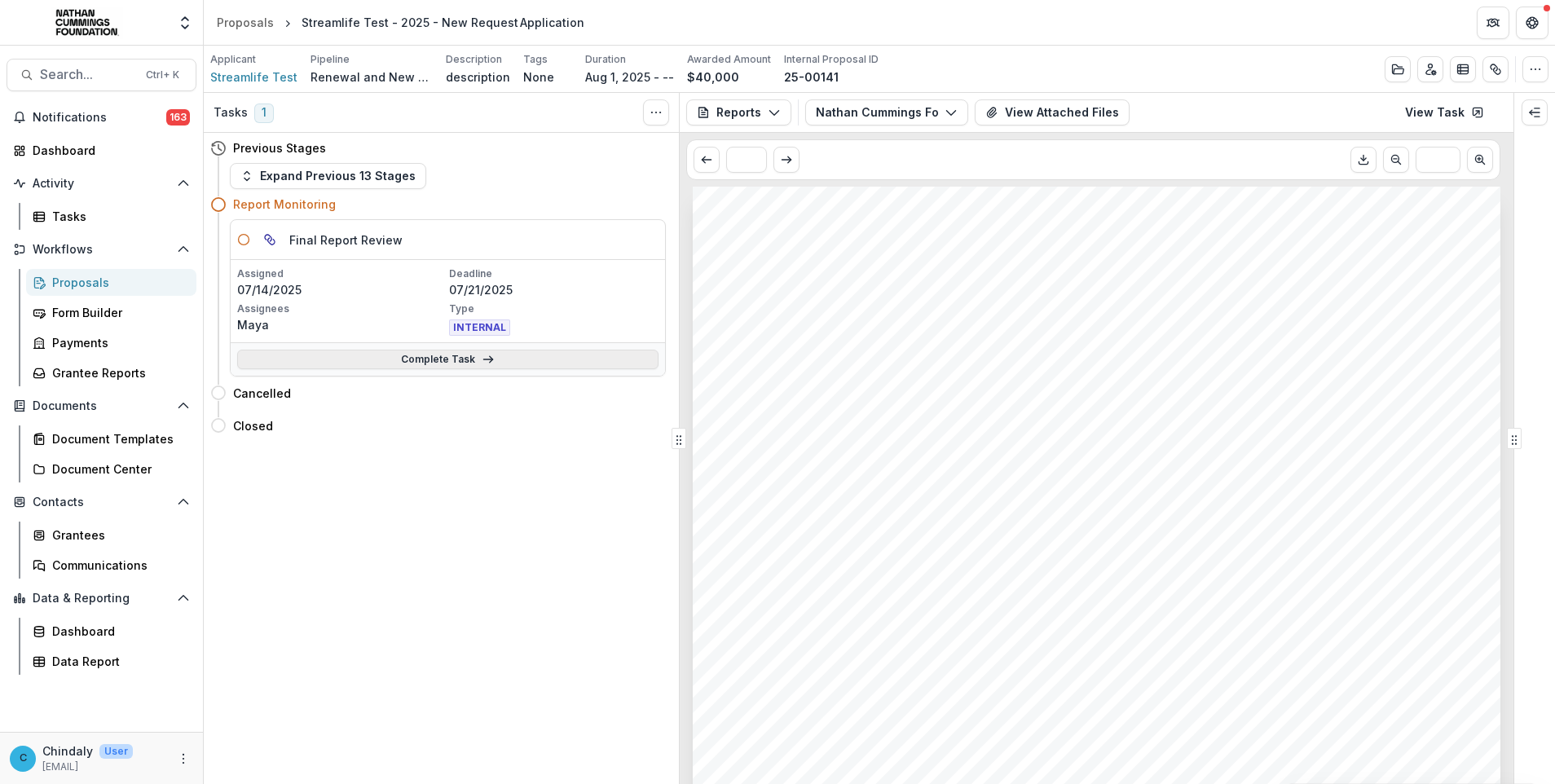click on "Complete Task" at bounding box center [447, 359] 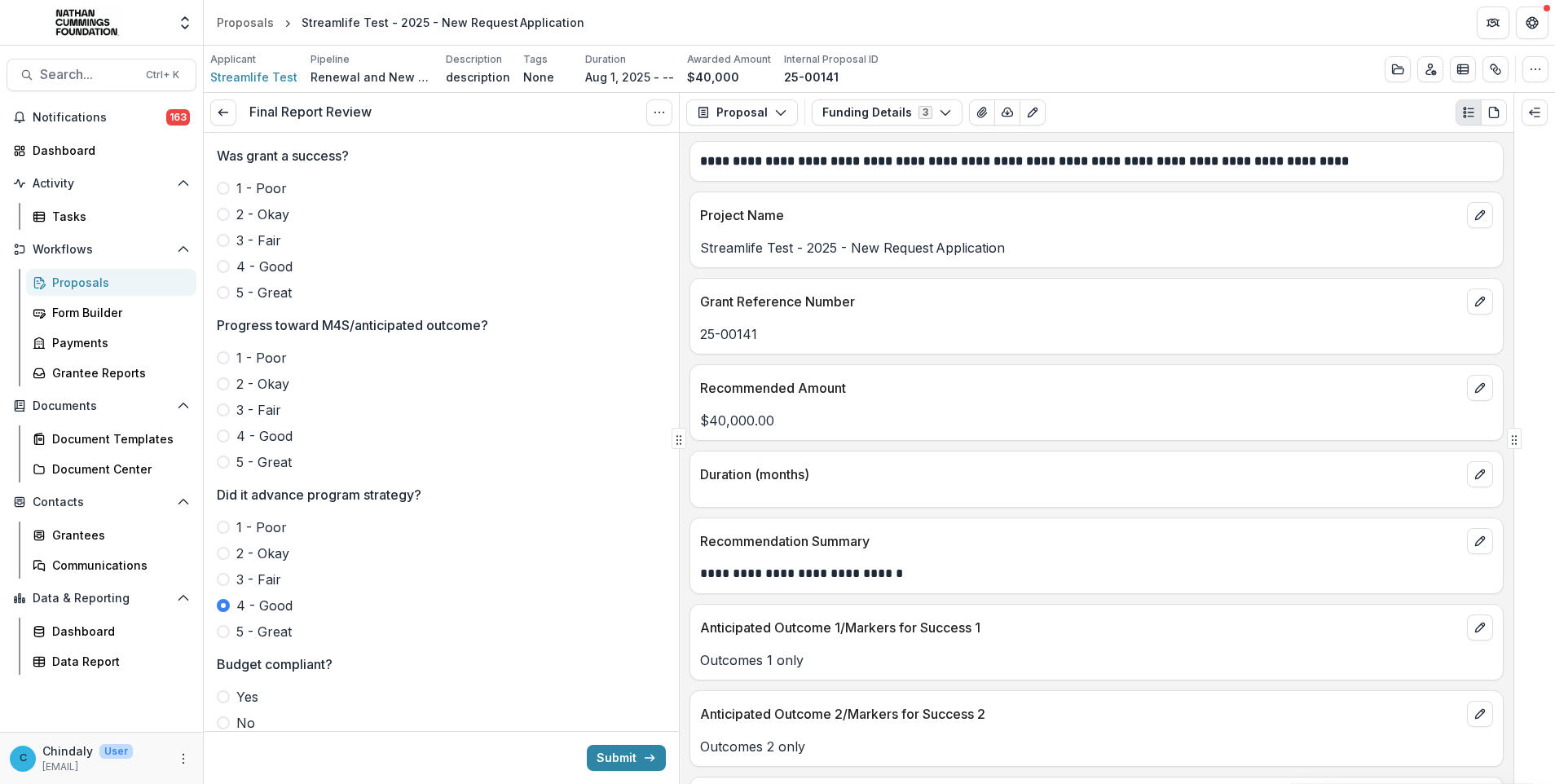 scroll, scrollTop: 0, scrollLeft: 0, axis: both 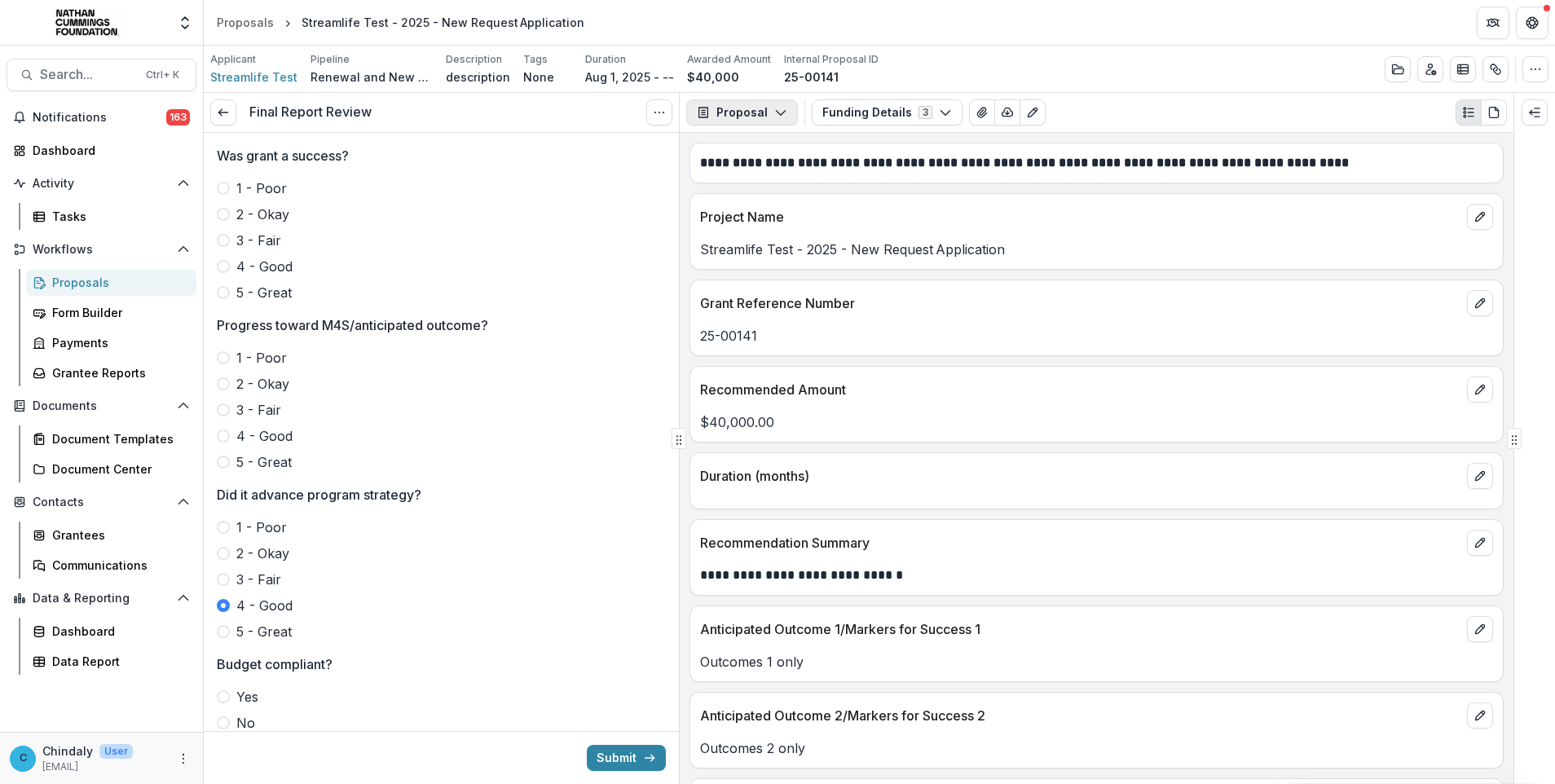 click on "Proposal" at bounding box center (742, 112) 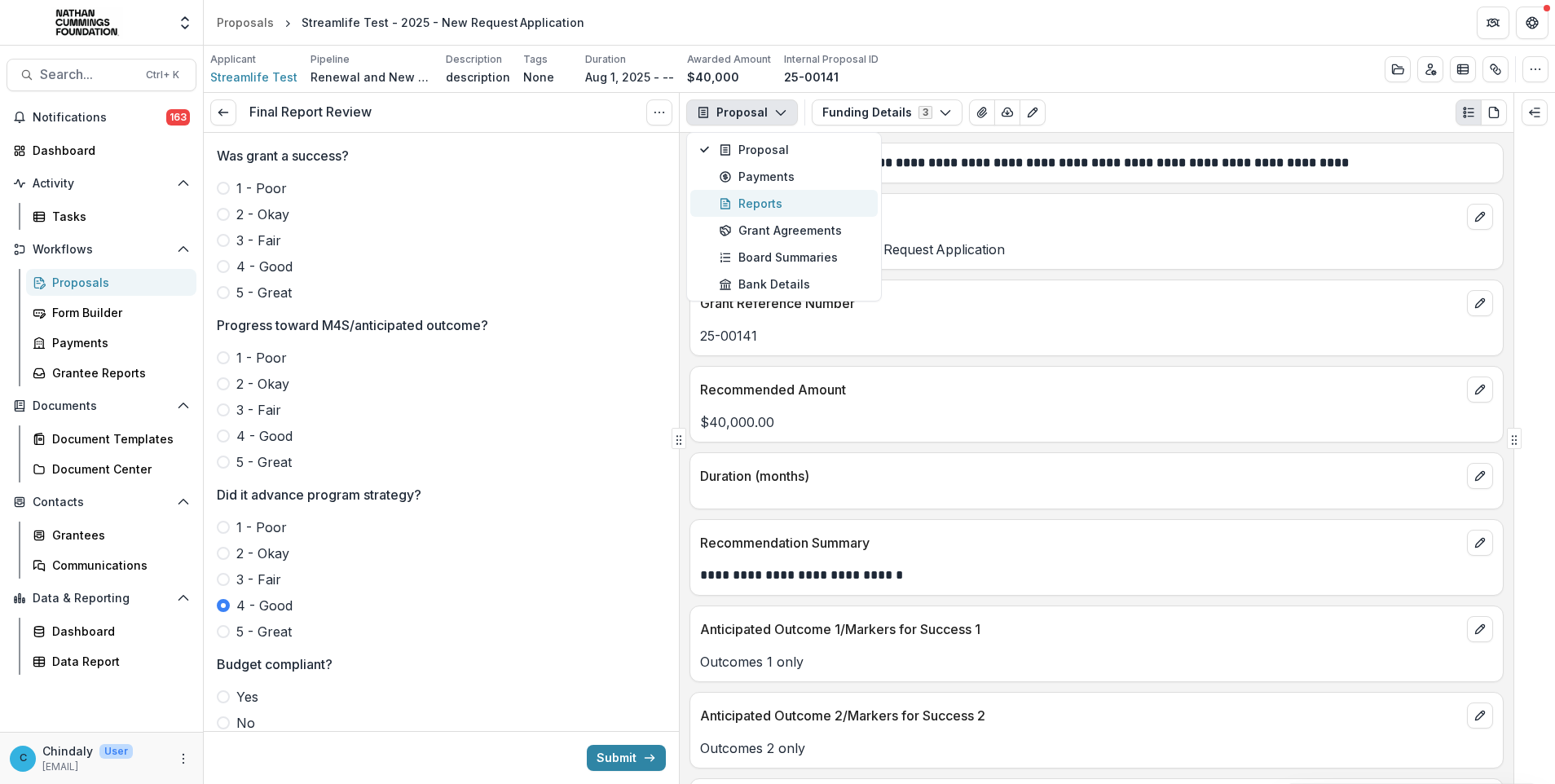 click on "Reports" at bounding box center (793, 203) 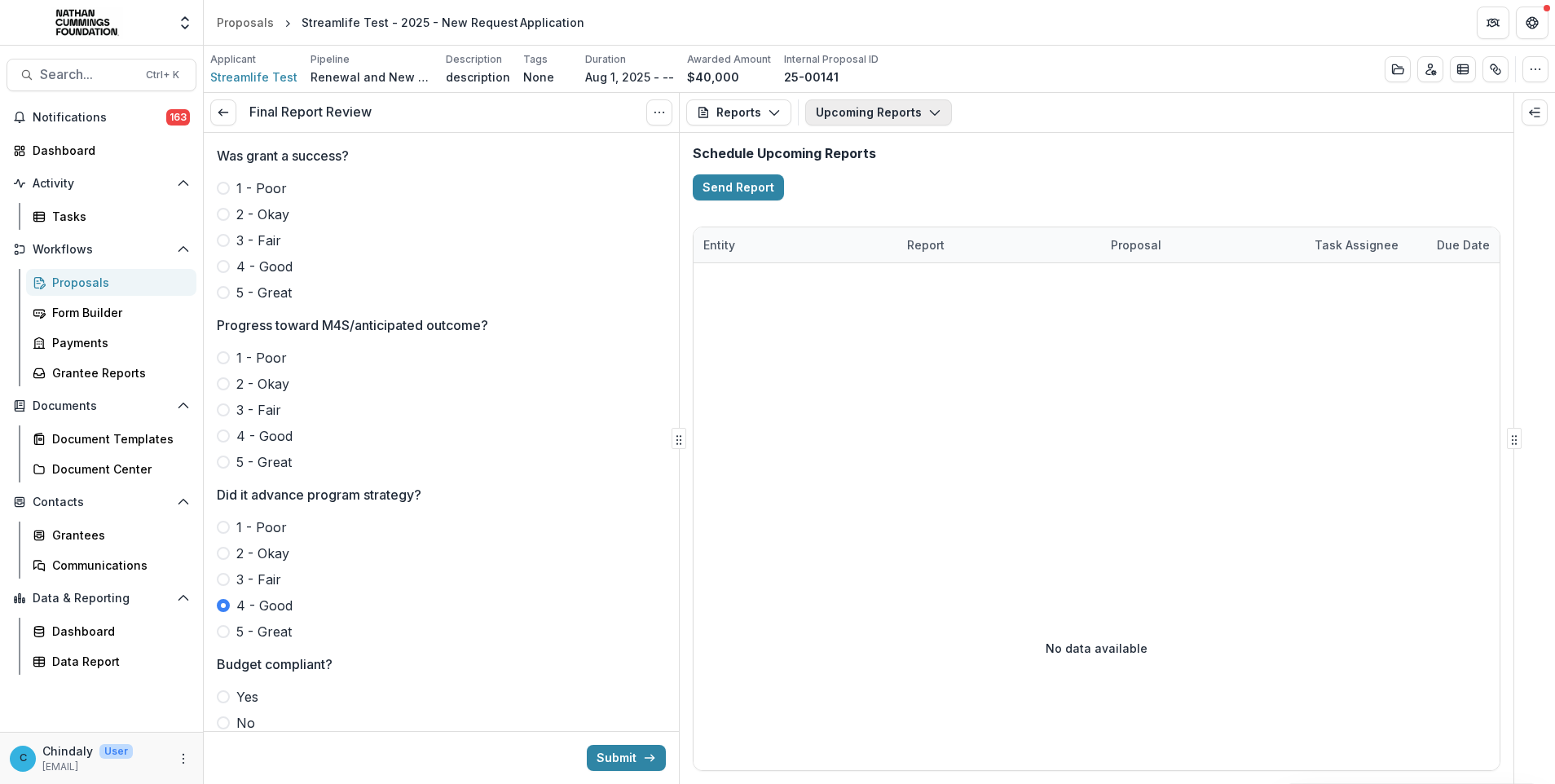 click on "Upcoming Reports" at bounding box center (879, 112) 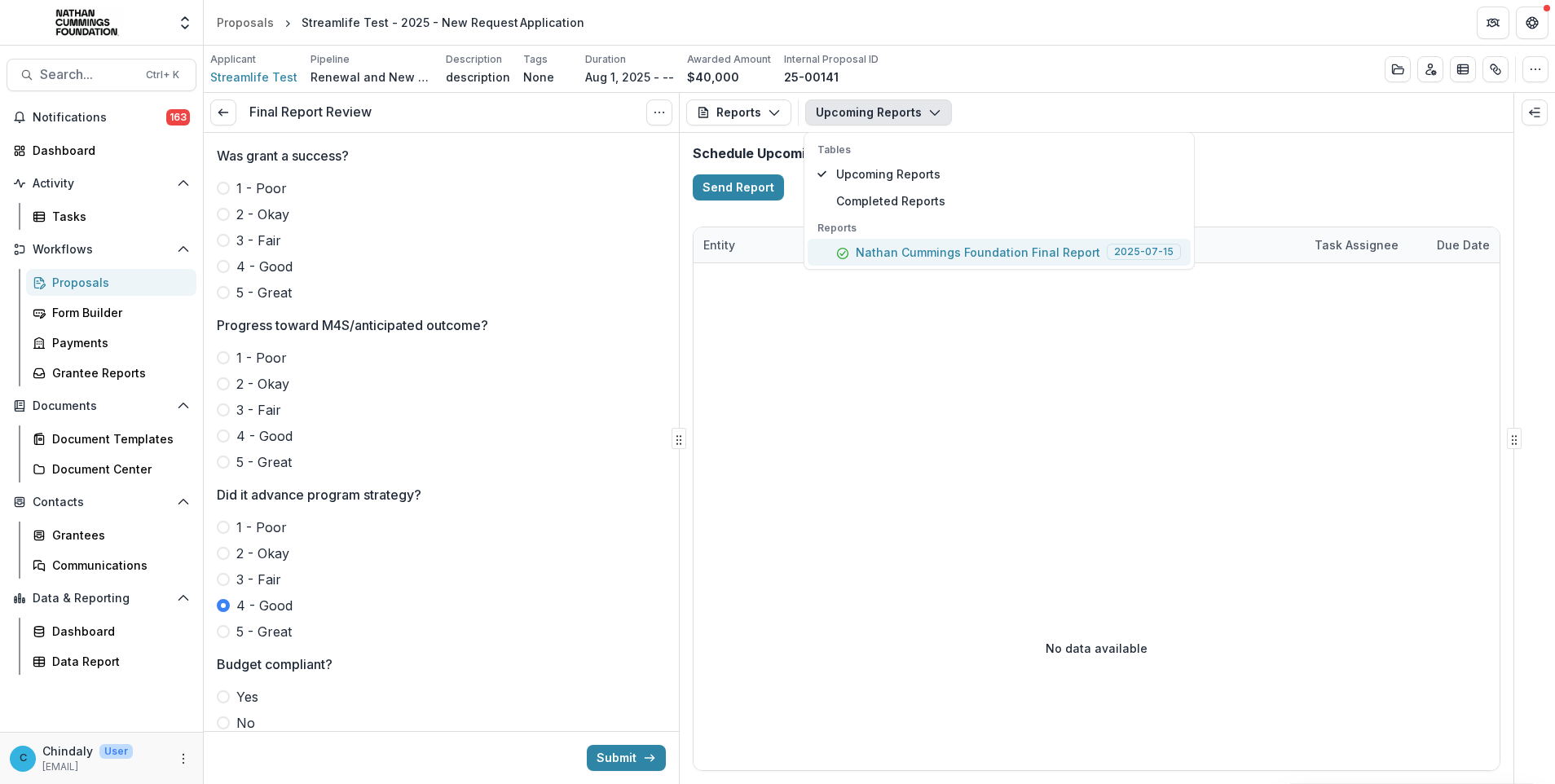 click on "Nathan Cummings Foundation Final Report" at bounding box center (978, 252) 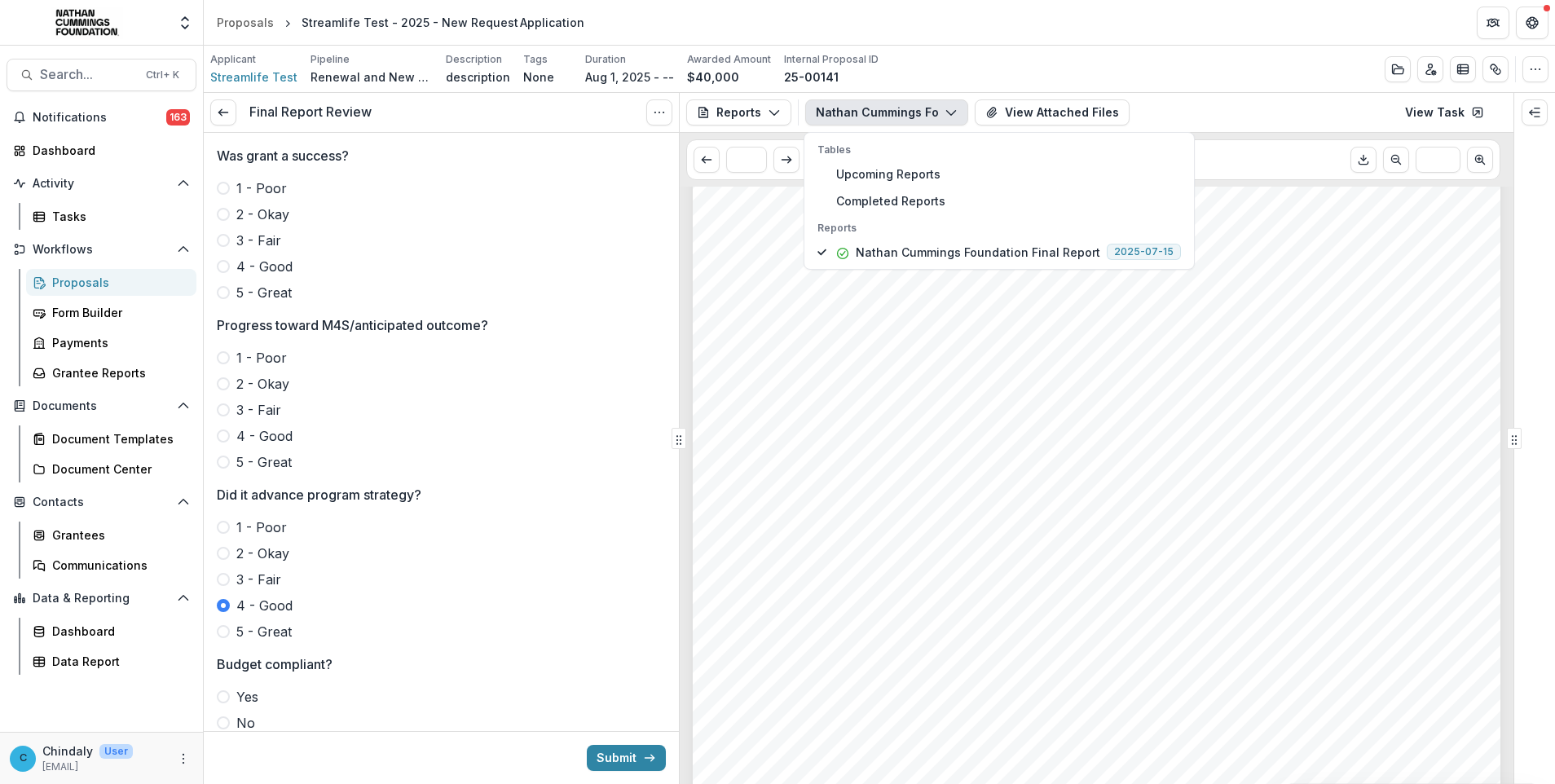scroll, scrollTop: 121, scrollLeft: 0, axis: vertical 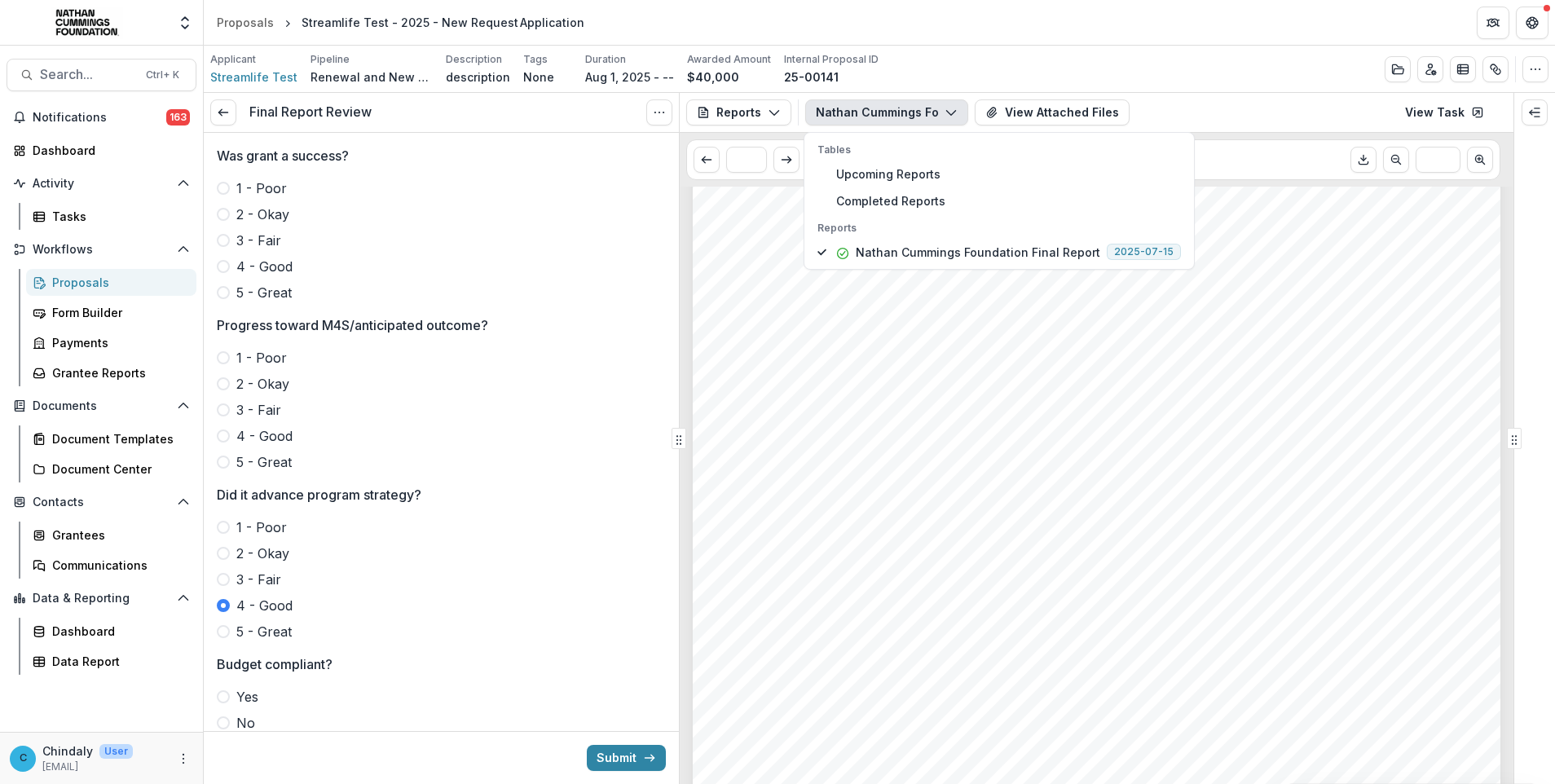 click on "Submission Responses Nathan Cummings Foundation Final Report What is the timeline of this report? 2025 jan-july Have you expended all of   NCF’s   funds? No Please explain how much of NCF funds are still remaining and when you expect to fully expend any balance. Please explain how much of NCF funds are still remaining and when you expect to fully expend any balance. Define specifically the problem or issue you are proposing to address. delete How will you use the   foundation’s   funding to implement the proposed activities? delete The following is the first marker for success agreed by your organization during the grant approval process. How have you progressed in the work supported by the Nathan Cummings Foundation, for the above marker for success? results of outcomes 1 The following is the second marker for success agreed by your organization during the grant approval process. How have you progressed in the work supported by the Nathan Cummings Foundation, for the above marker for success?" at bounding box center [1096, 636] 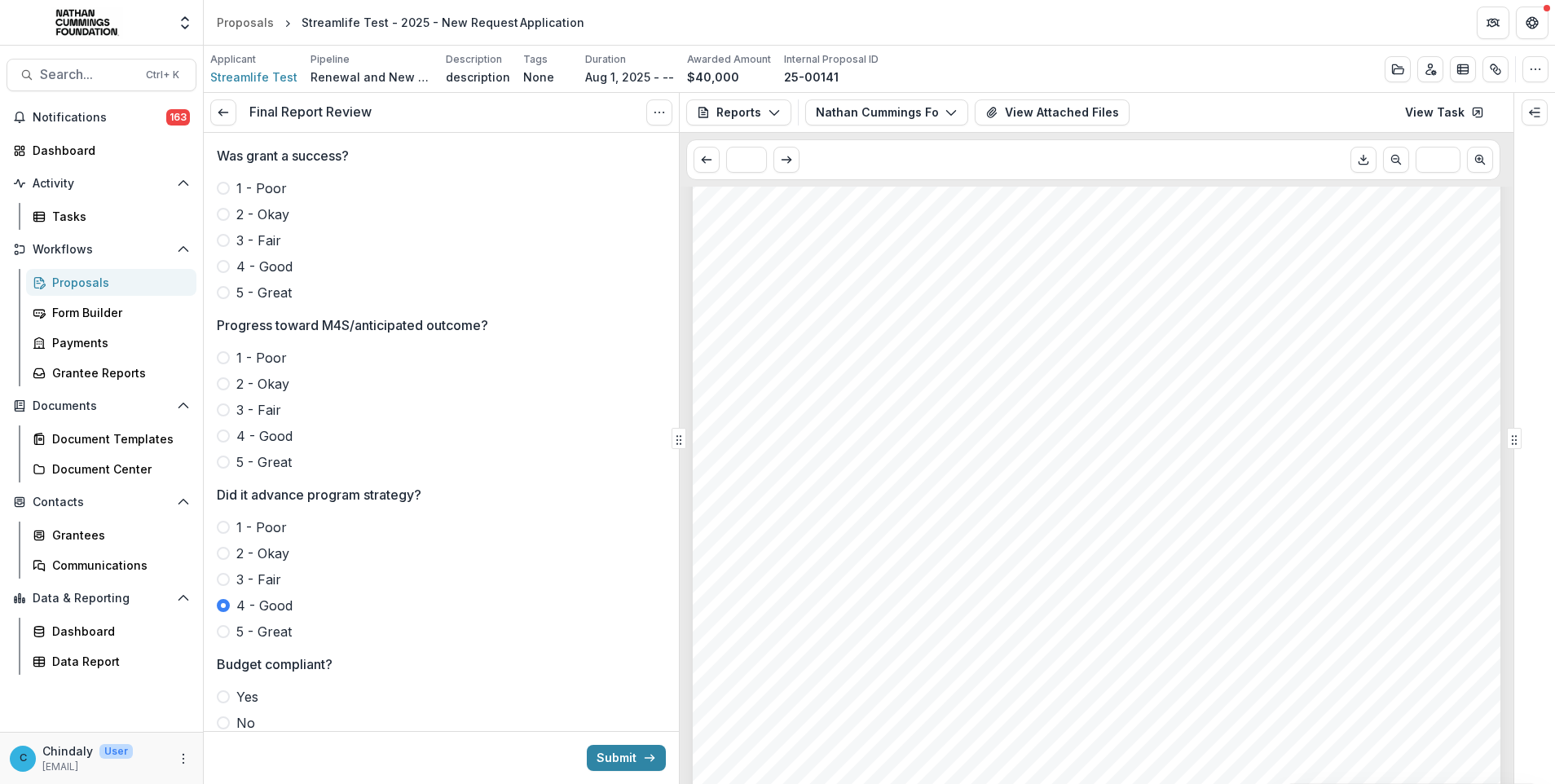 scroll, scrollTop: 363, scrollLeft: 0, axis: vertical 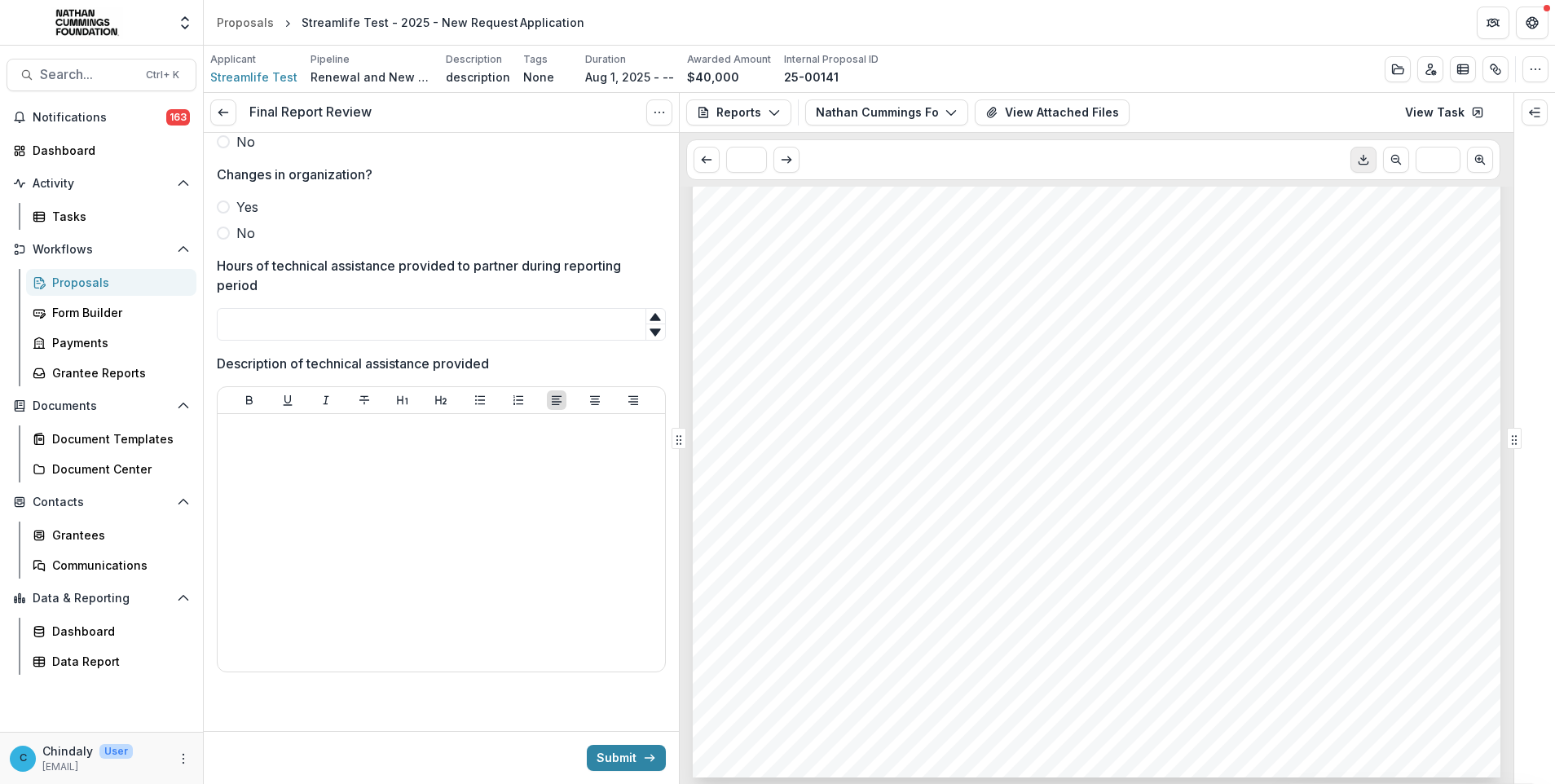 click 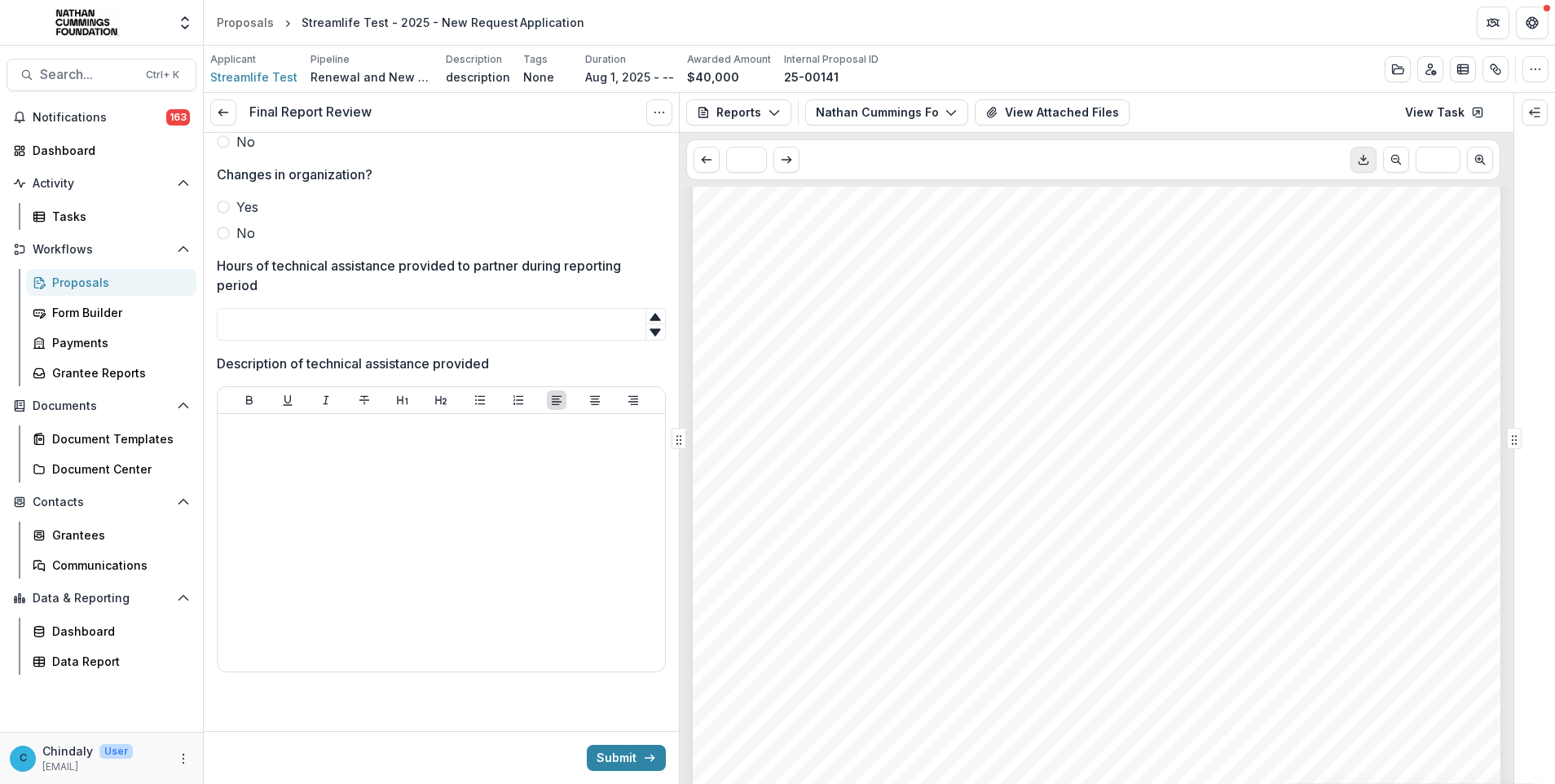 scroll, scrollTop: 0, scrollLeft: 0, axis: both 